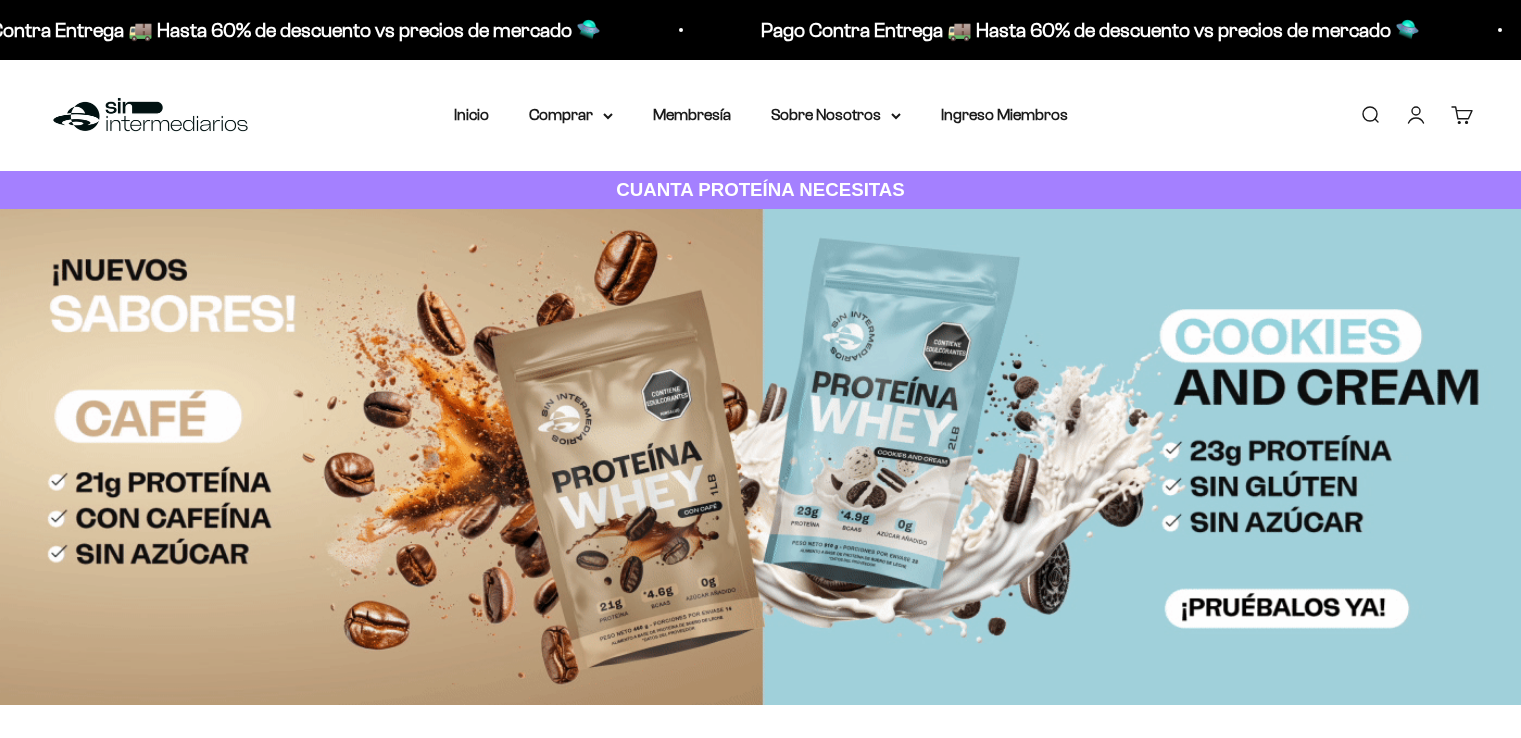 scroll, scrollTop: 0, scrollLeft: 0, axis: both 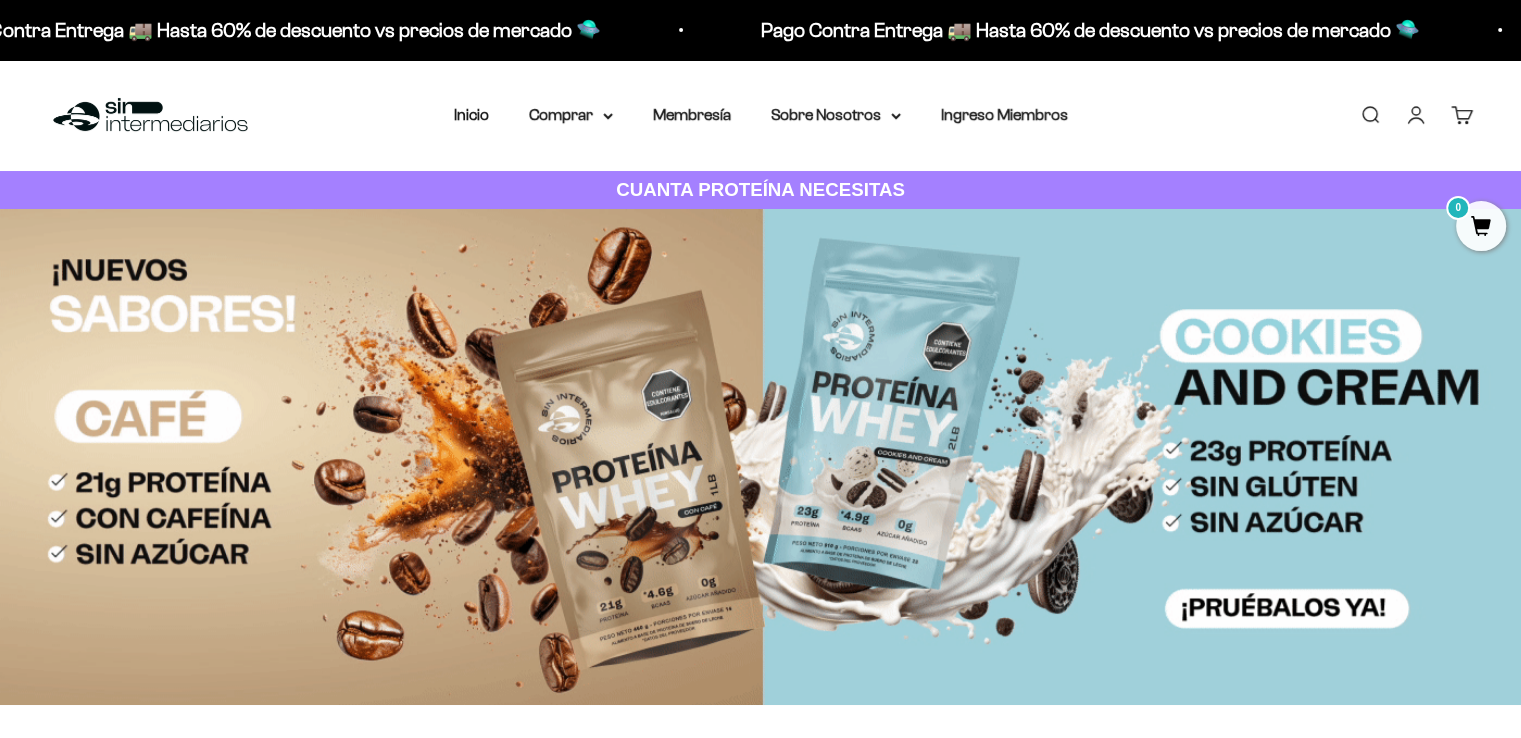 click on "Iniciar sesión" at bounding box center (1416, 115) 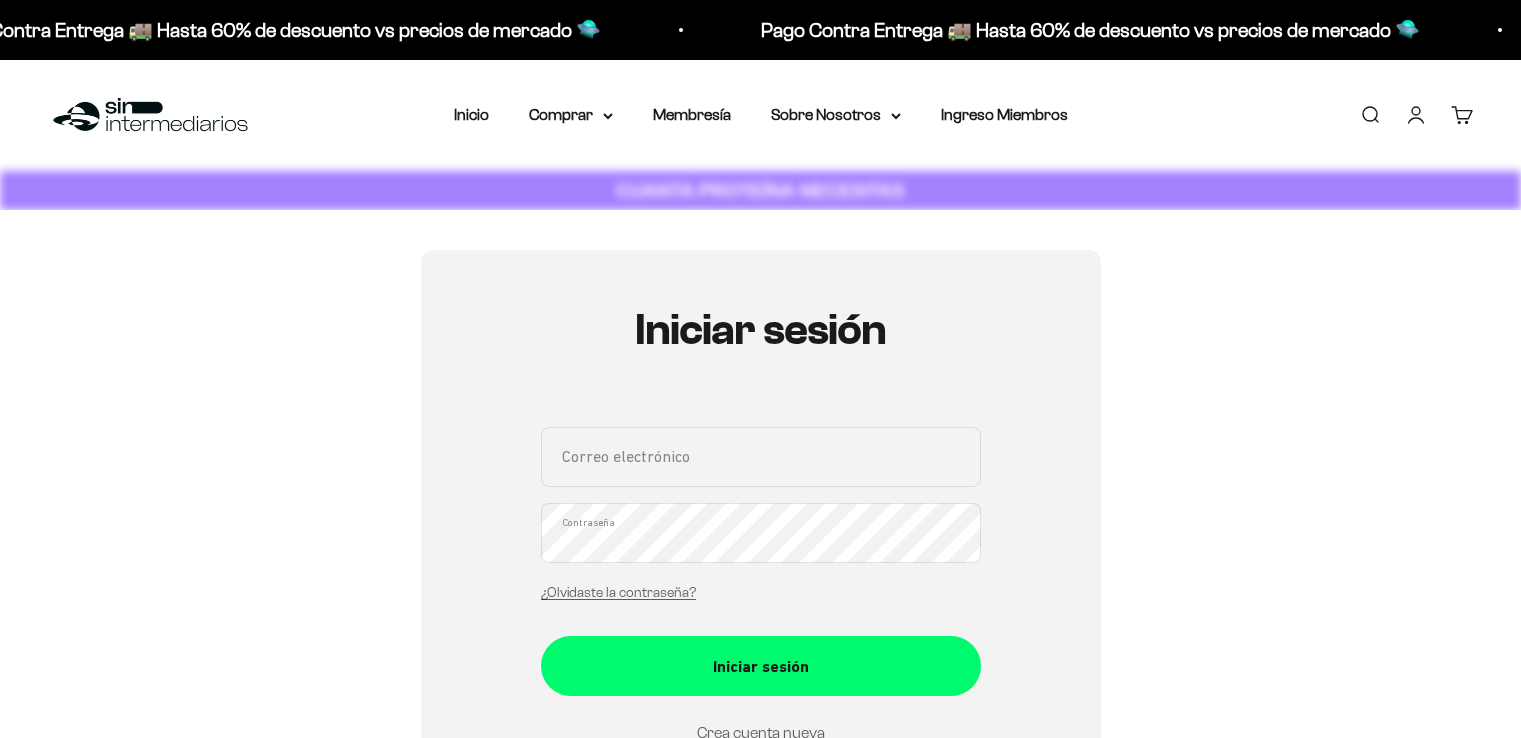 scroll, scrollTop: 0, scrollLeft: 0, axis: both 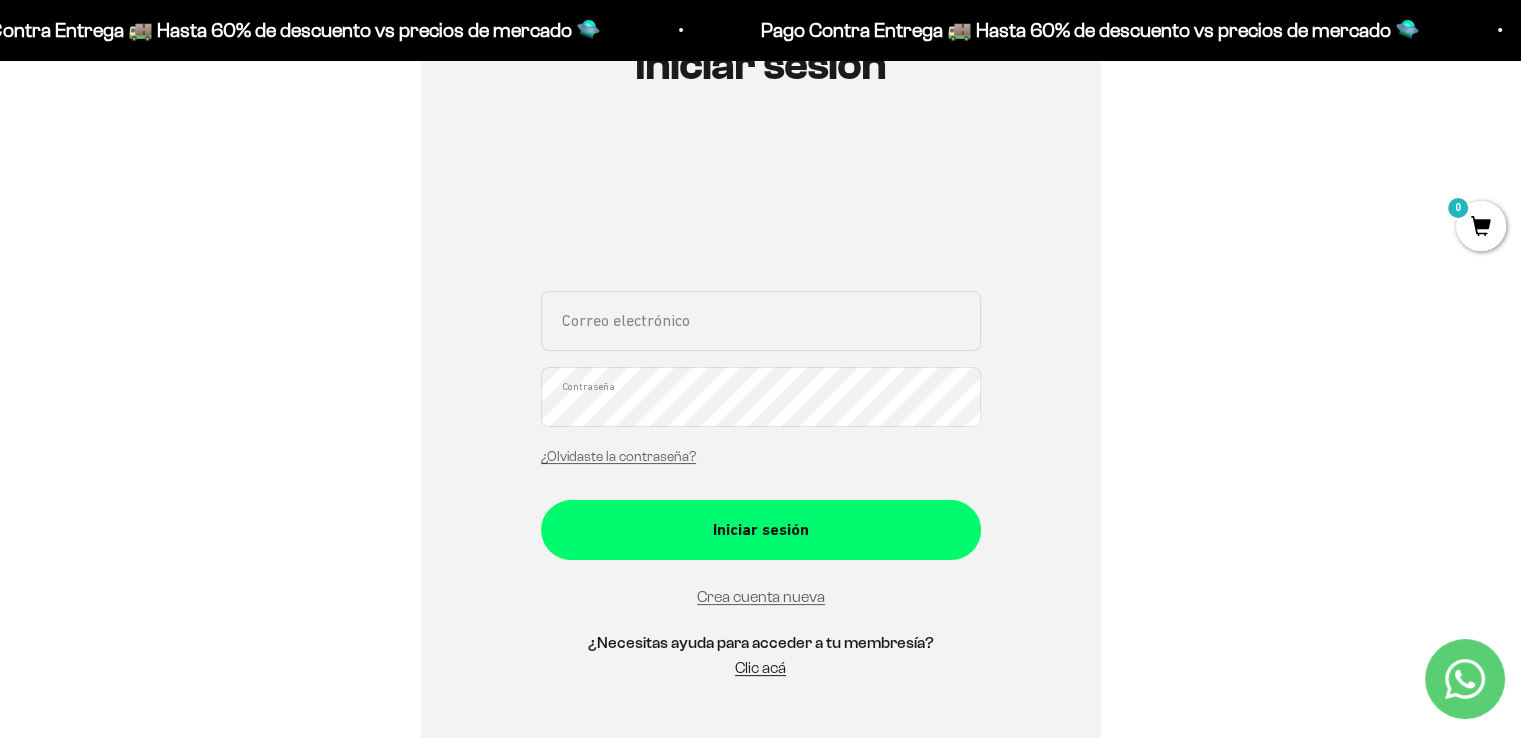 drag, startPoint x: 1532, startPoint y: 89, endPoint x: 1535, endPoint y: 171, distance: 82.05486 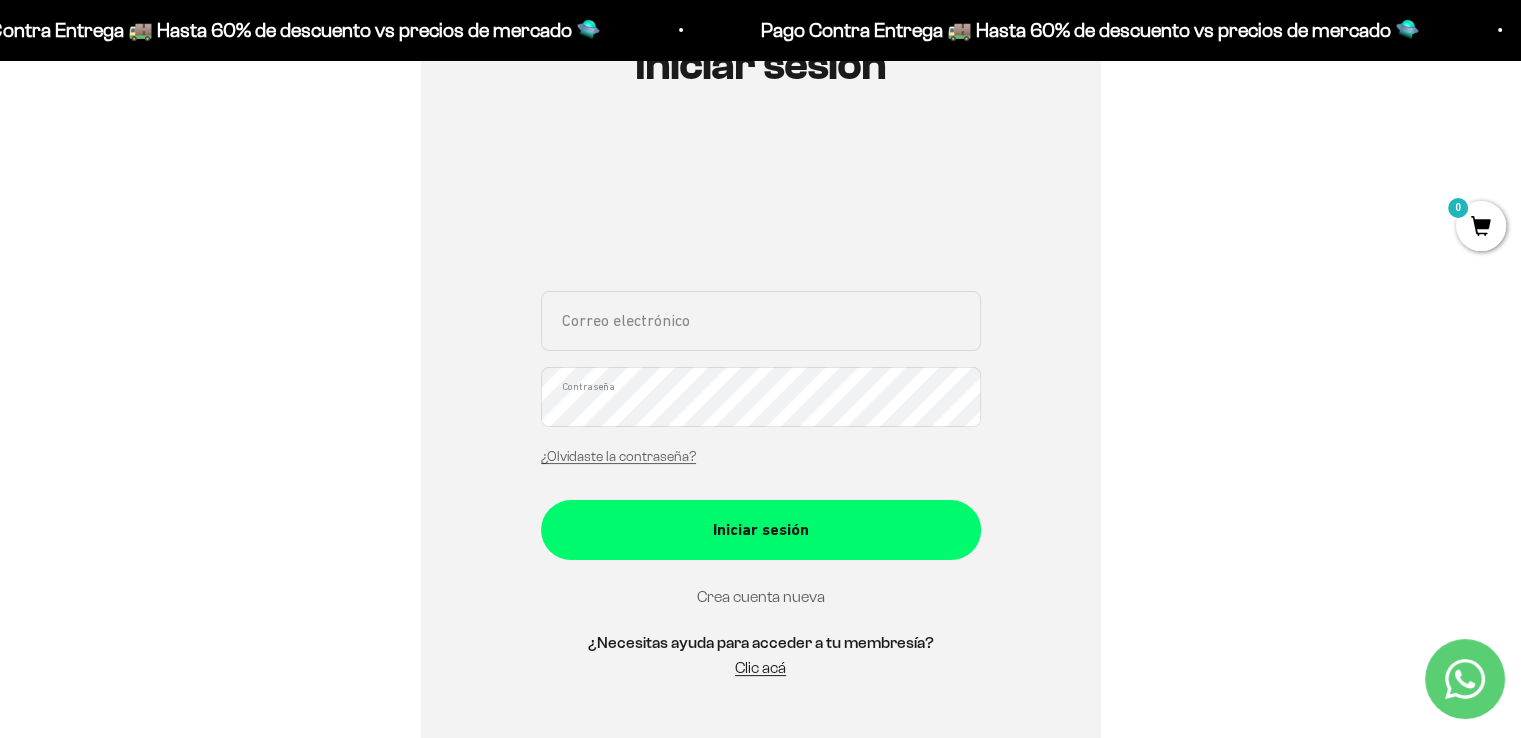 click on "Crea cuenta nueva" at bounding box center [761, 596] 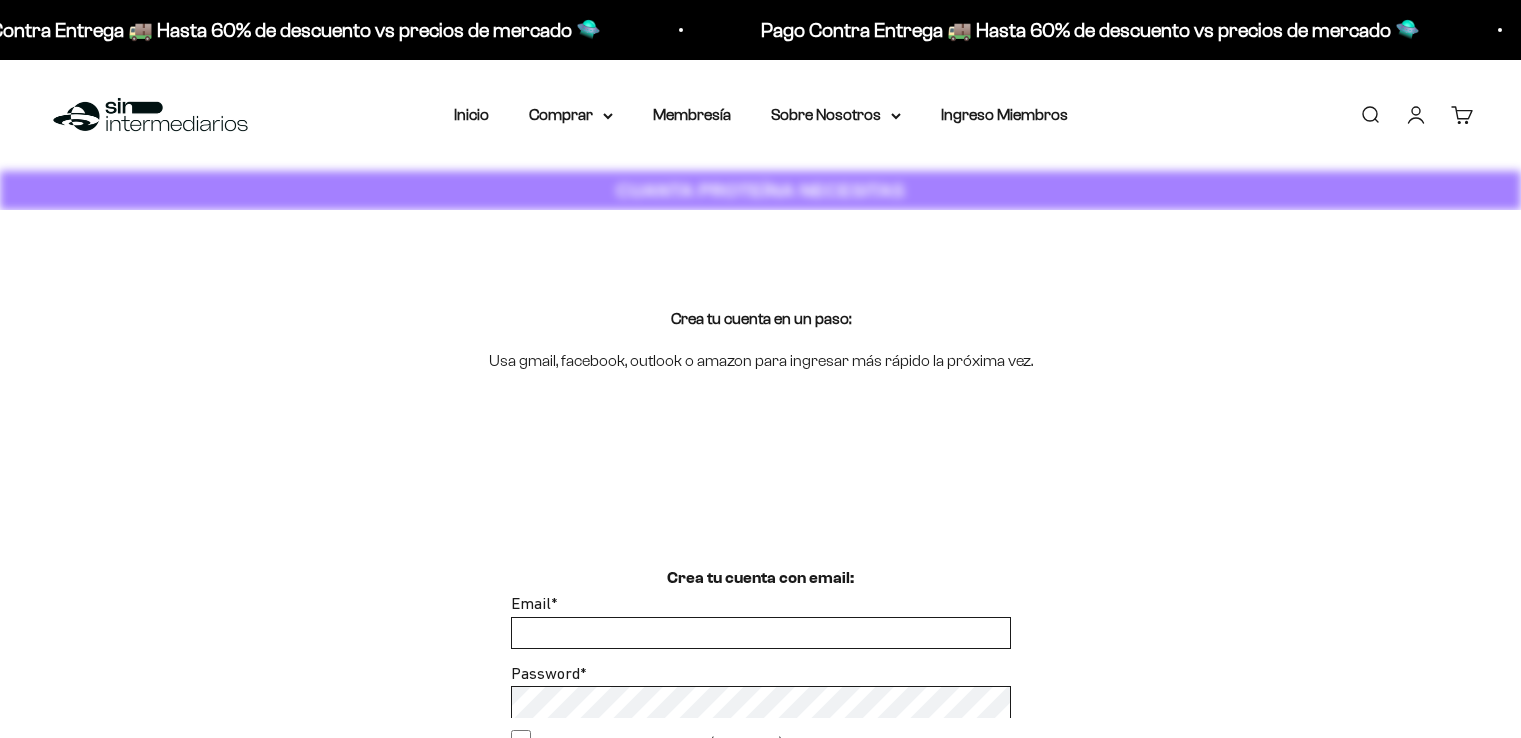 scroll, scrollTop: 0, scrollLeft: 0, axis: both 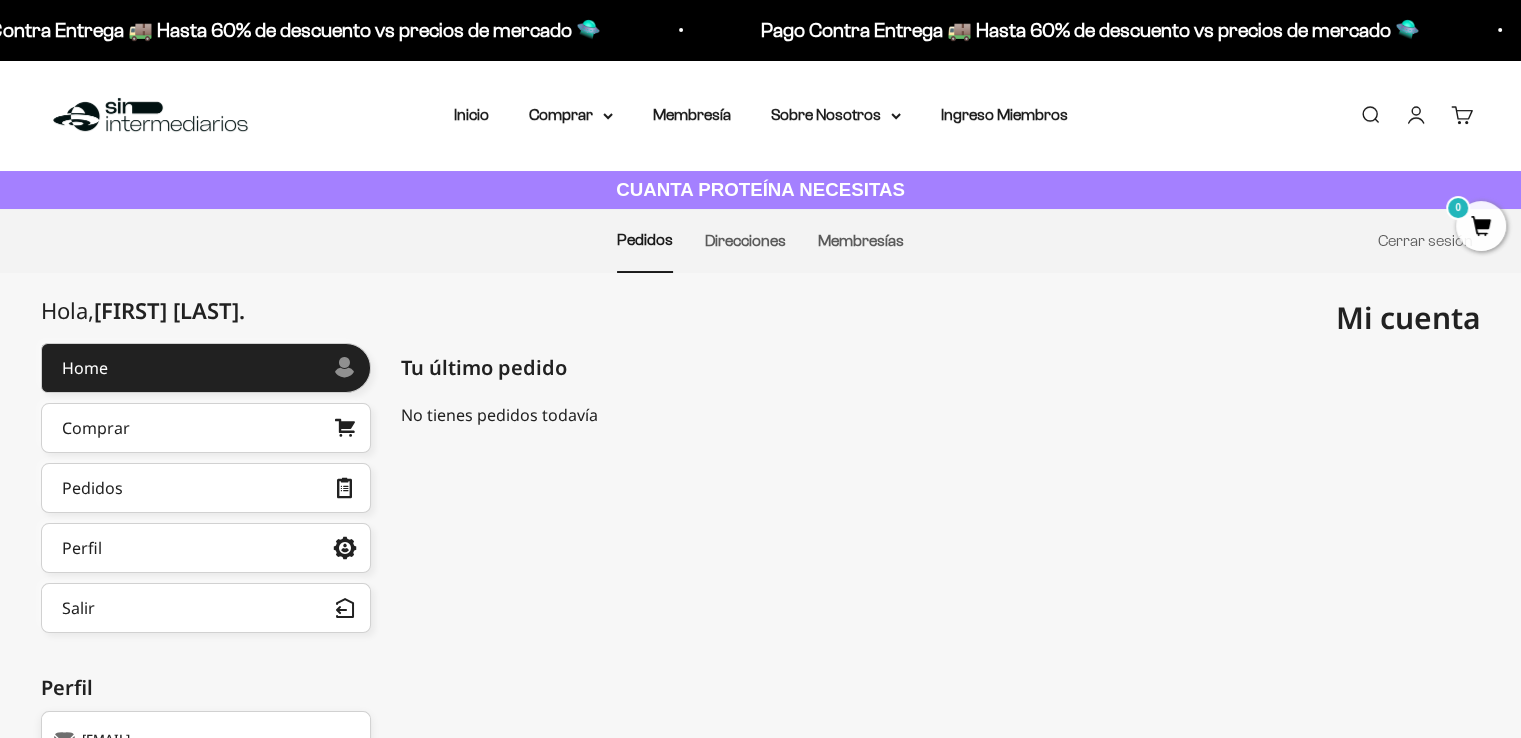 click on "Menú
Buscar
Inicio
Comprar
Proteínas
Ver Todos
Whey
Iso Vegan Pancakes Pre-Entreno 0" at bounding box center (760, 115) 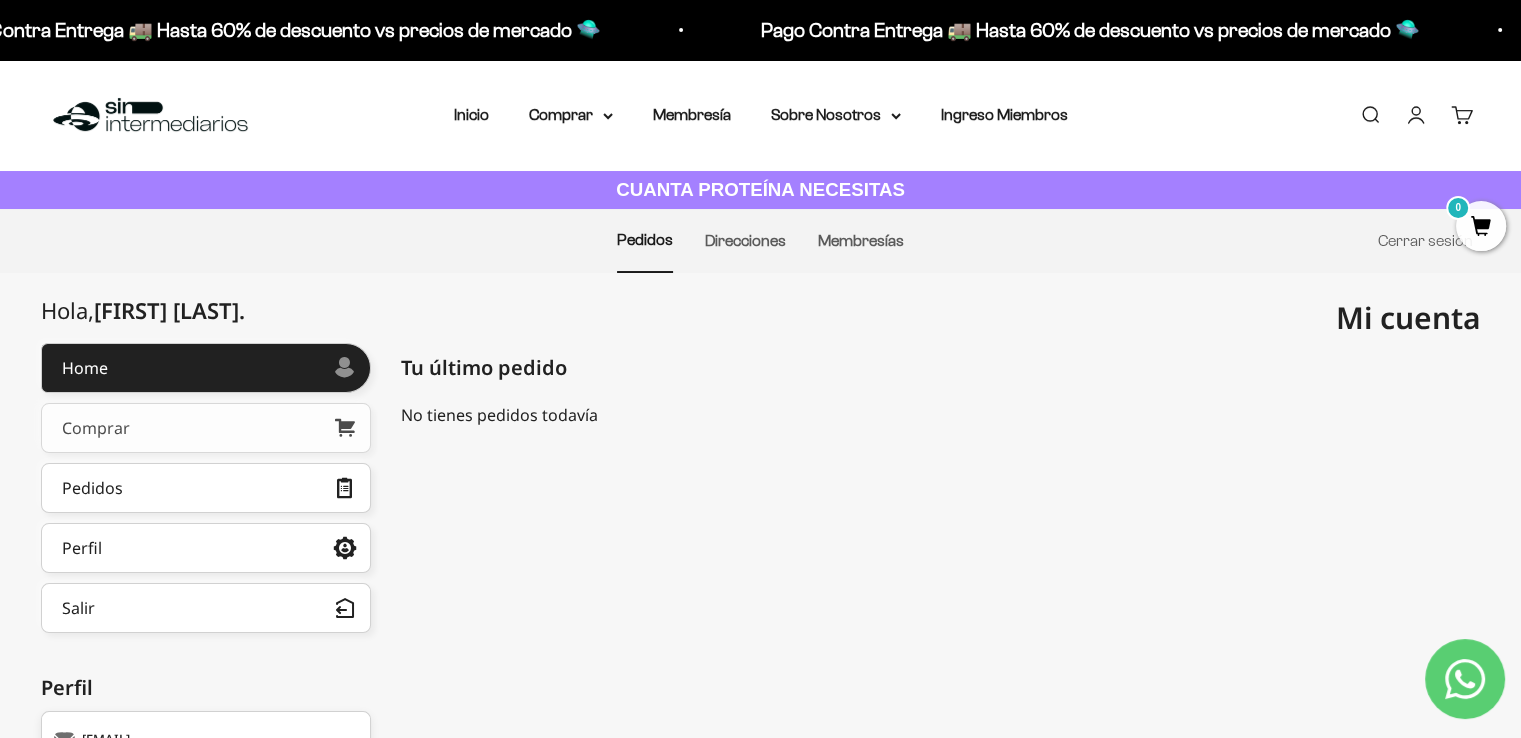 click on "Comprar" at bounding box center [206, 428] 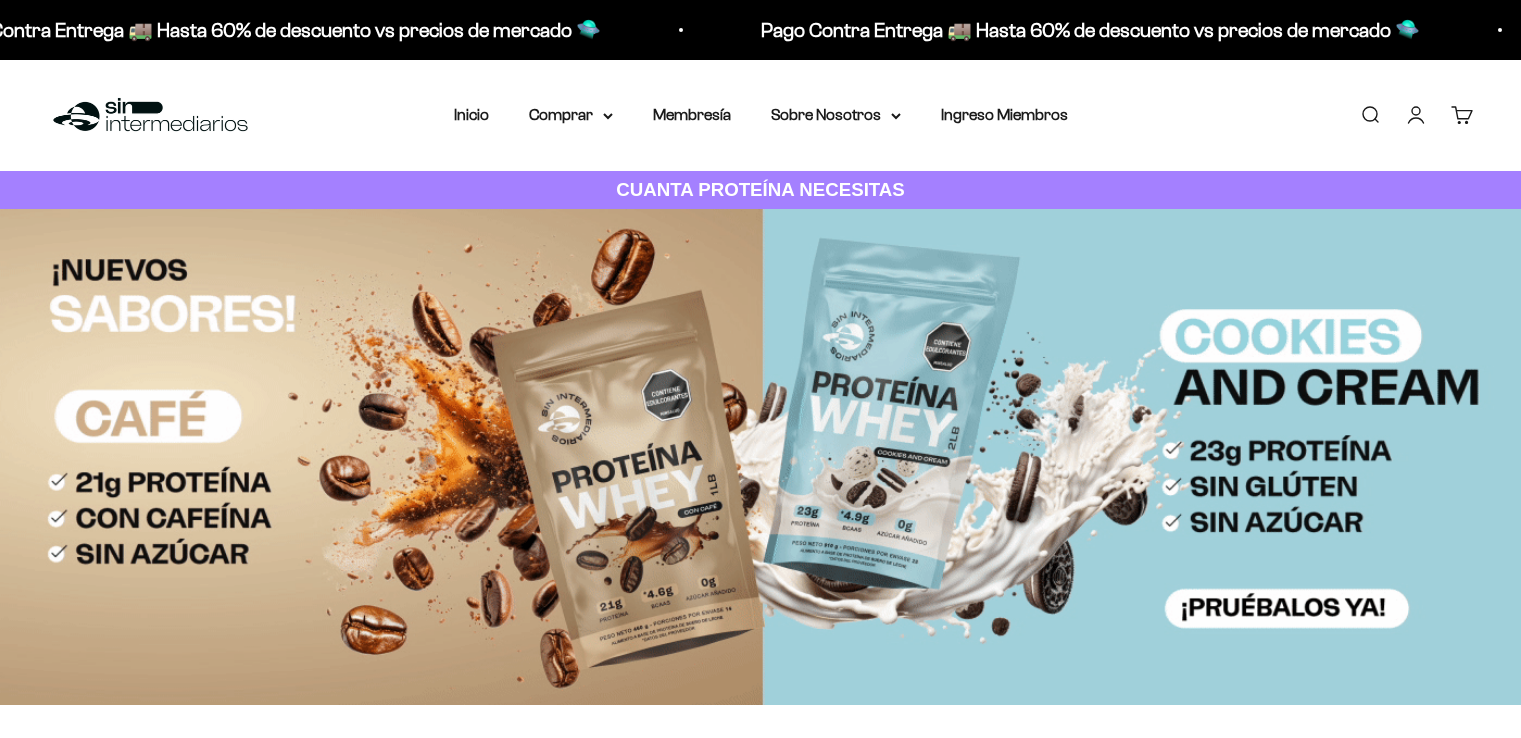 scroll, scrollTop: 0, scrollLeft: 0, axis: both 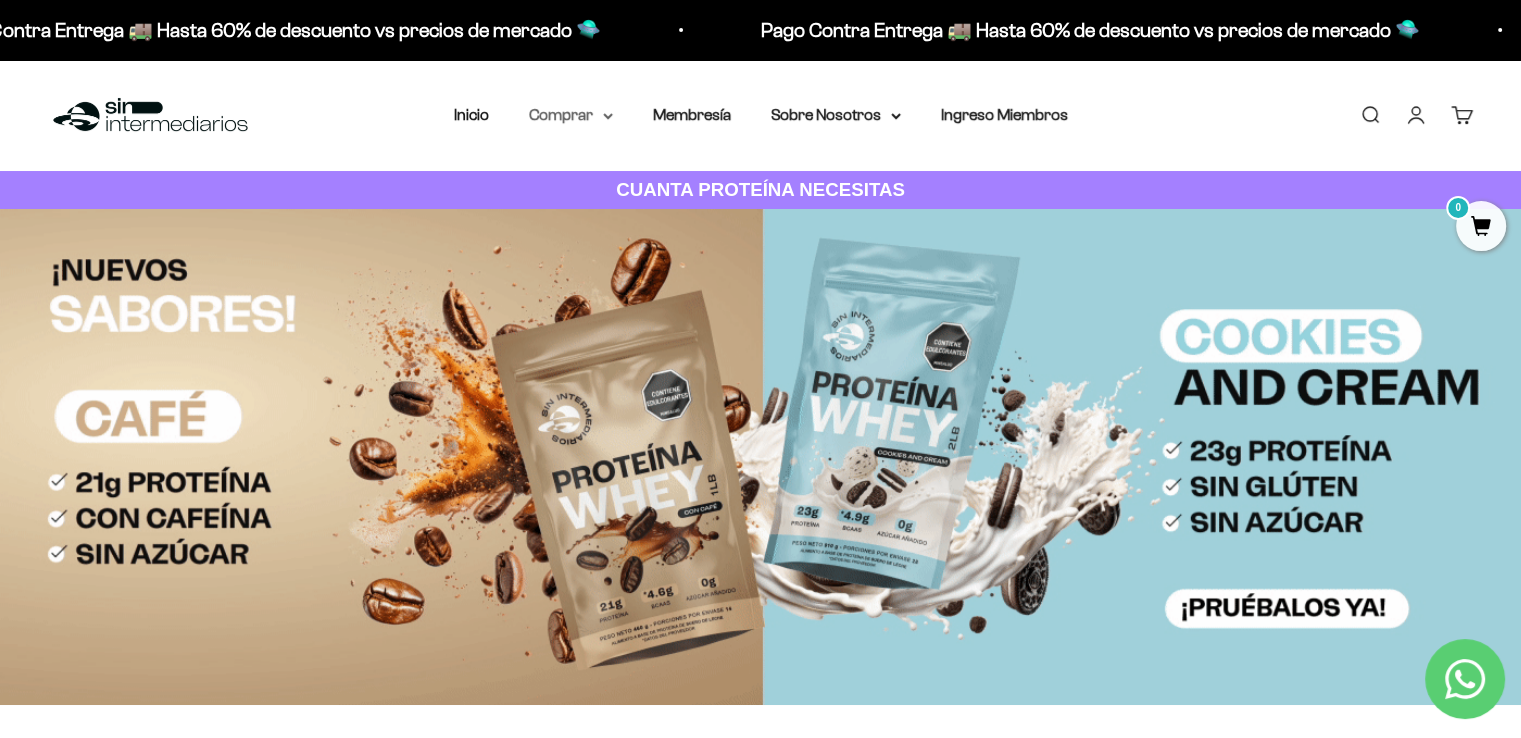 click 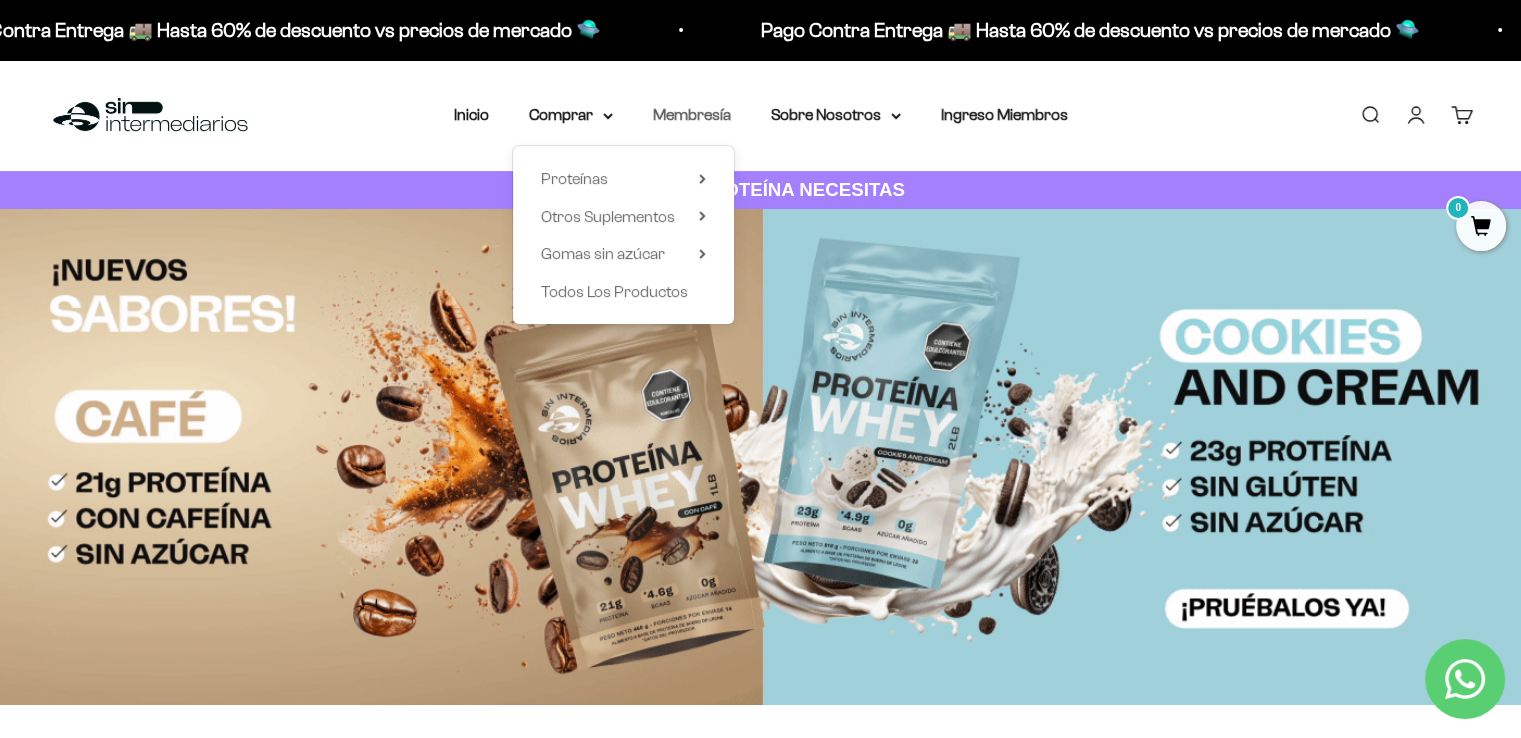 click on "Membresía" at bounding box center (692, 114) 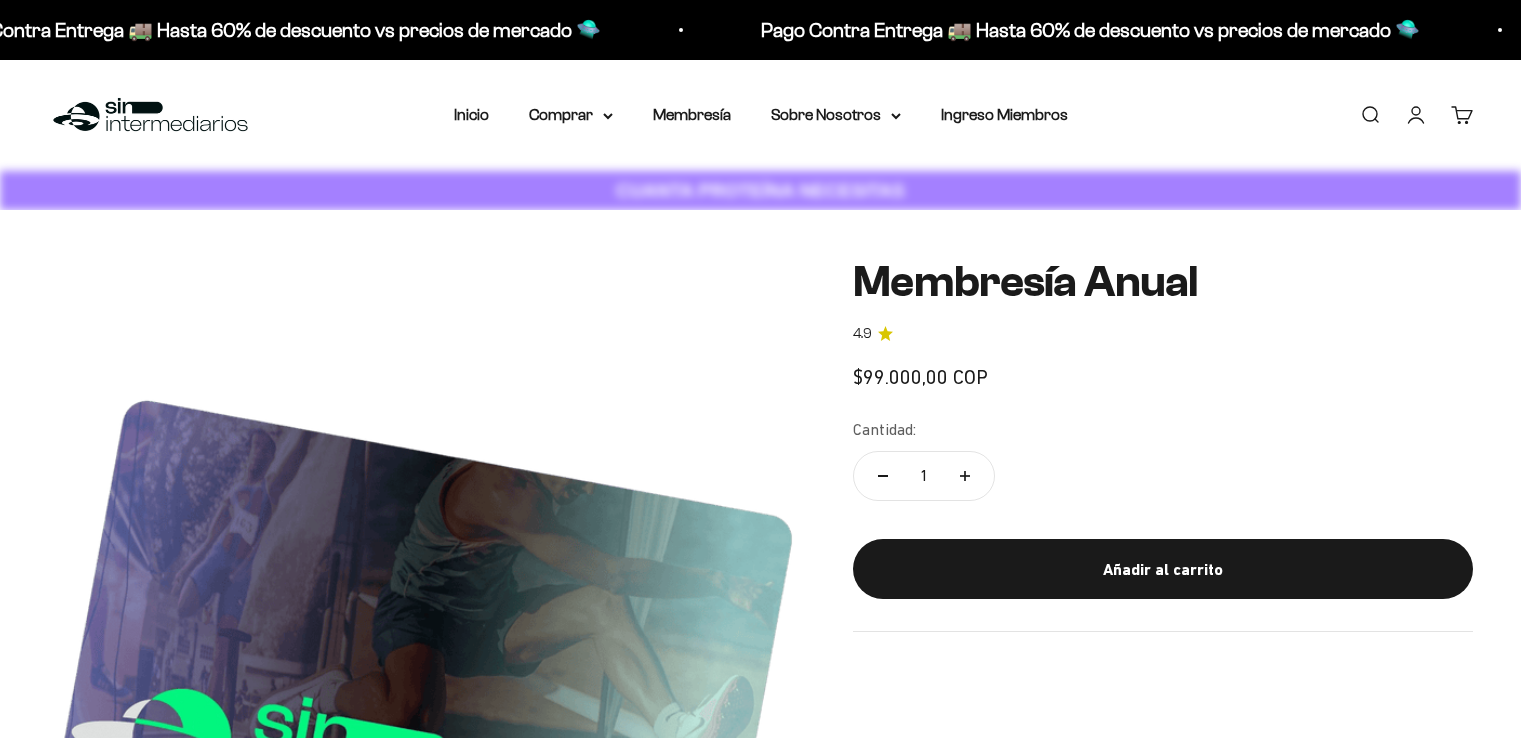 scroll, scrollTop: 0, scrollLeft: 0, axis: both 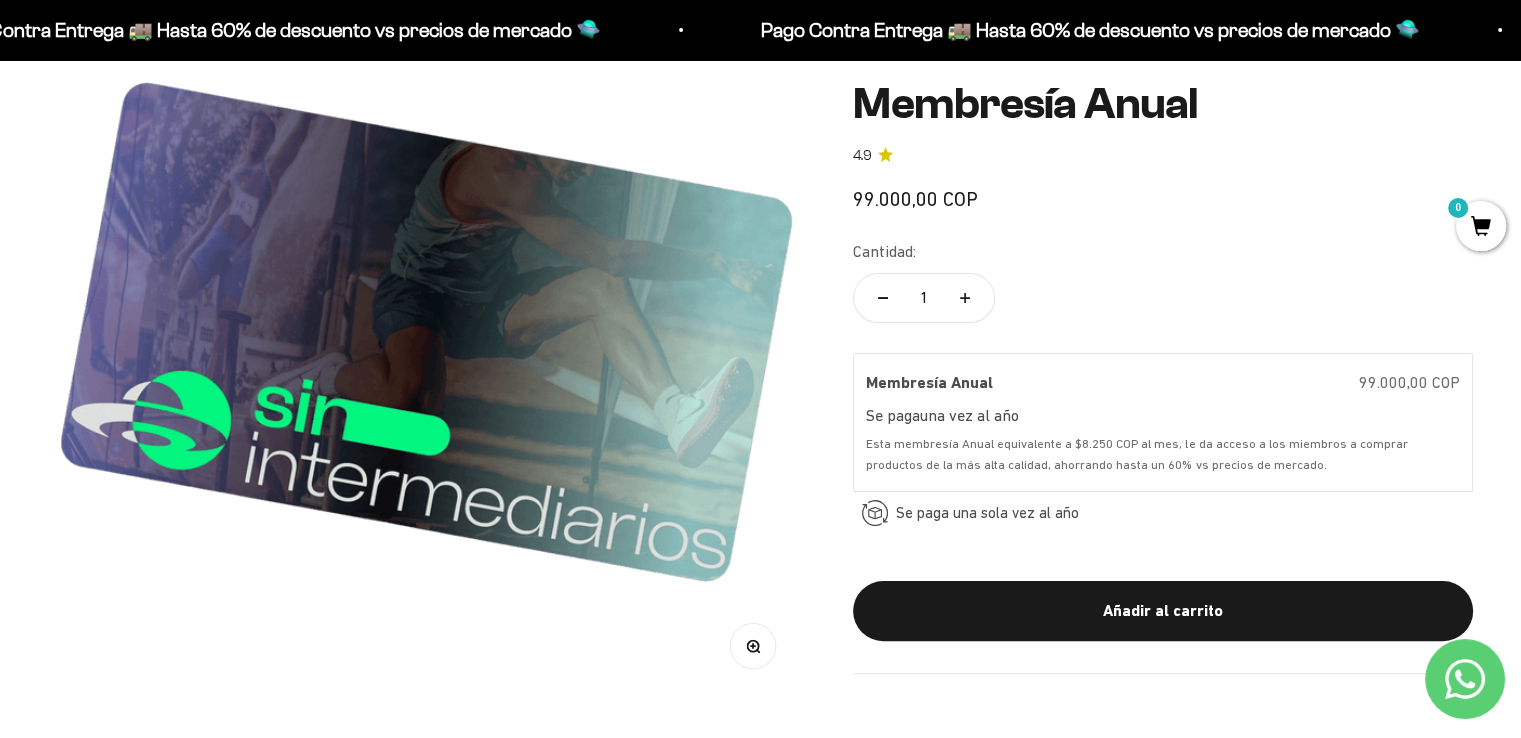 drag, startPoint x: 1532, startPoint y: 101, endPoint x: 1535, endPoint y: 145, distance: 44.102154 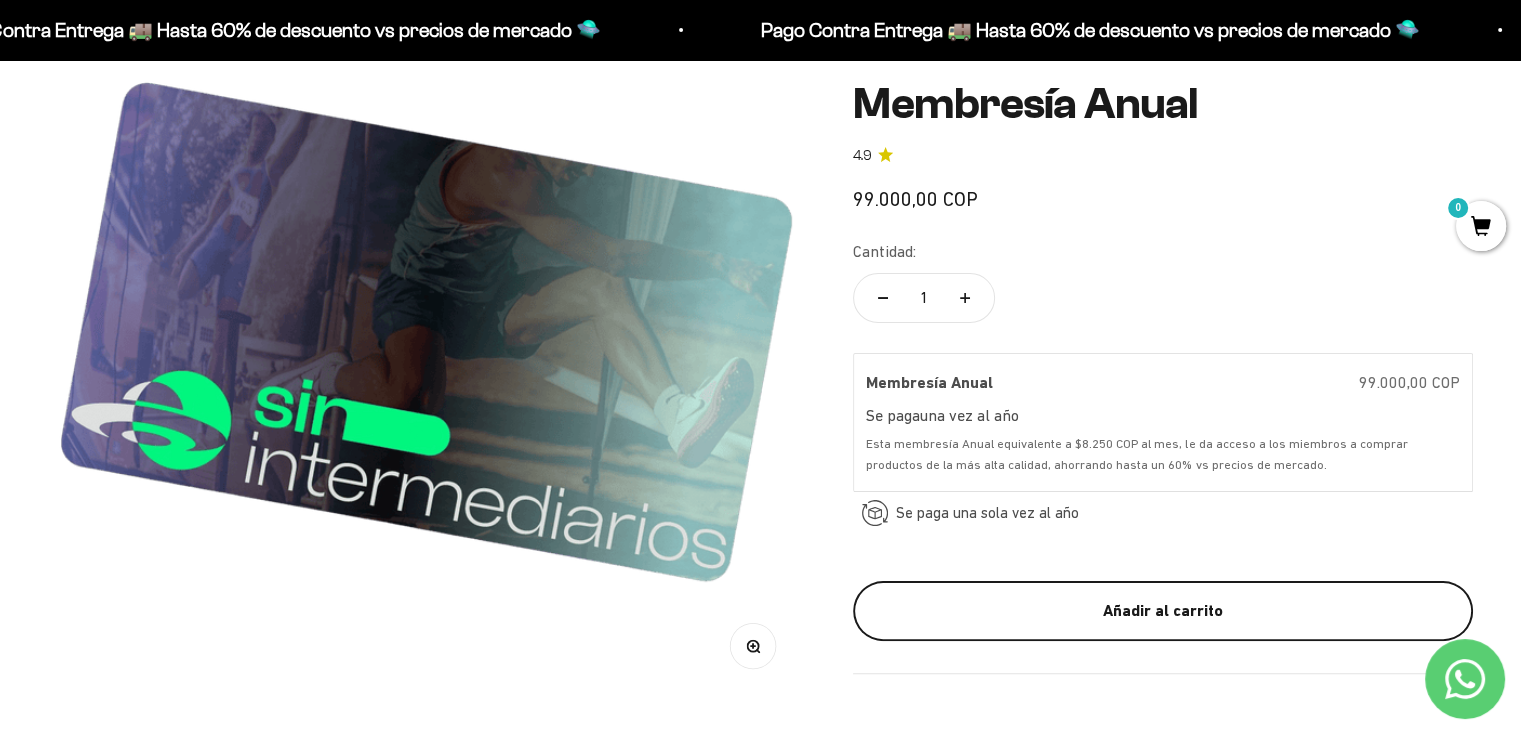 click on "Añadir al carrito" at bounding box center [1163, 611] 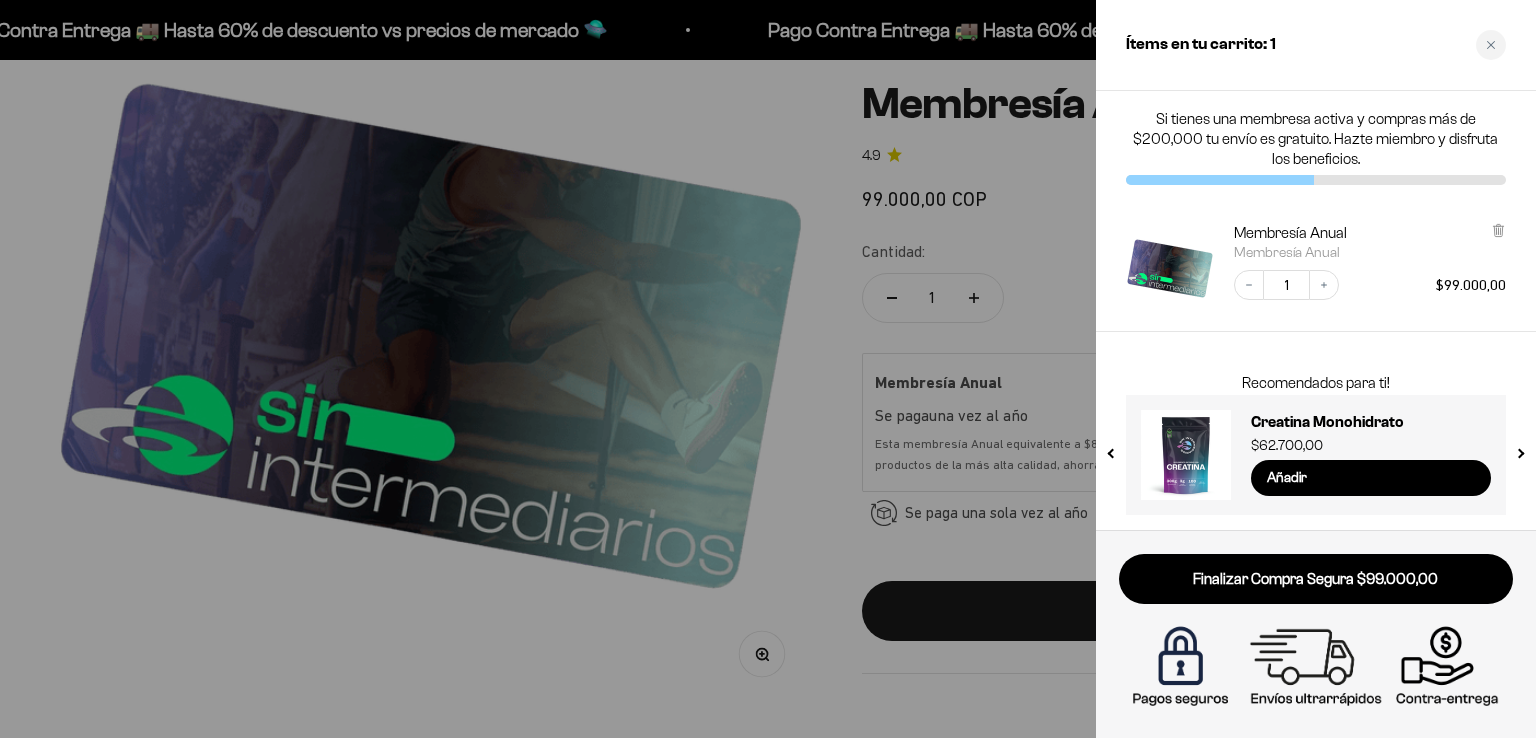 click at bounding box center (768, 369) 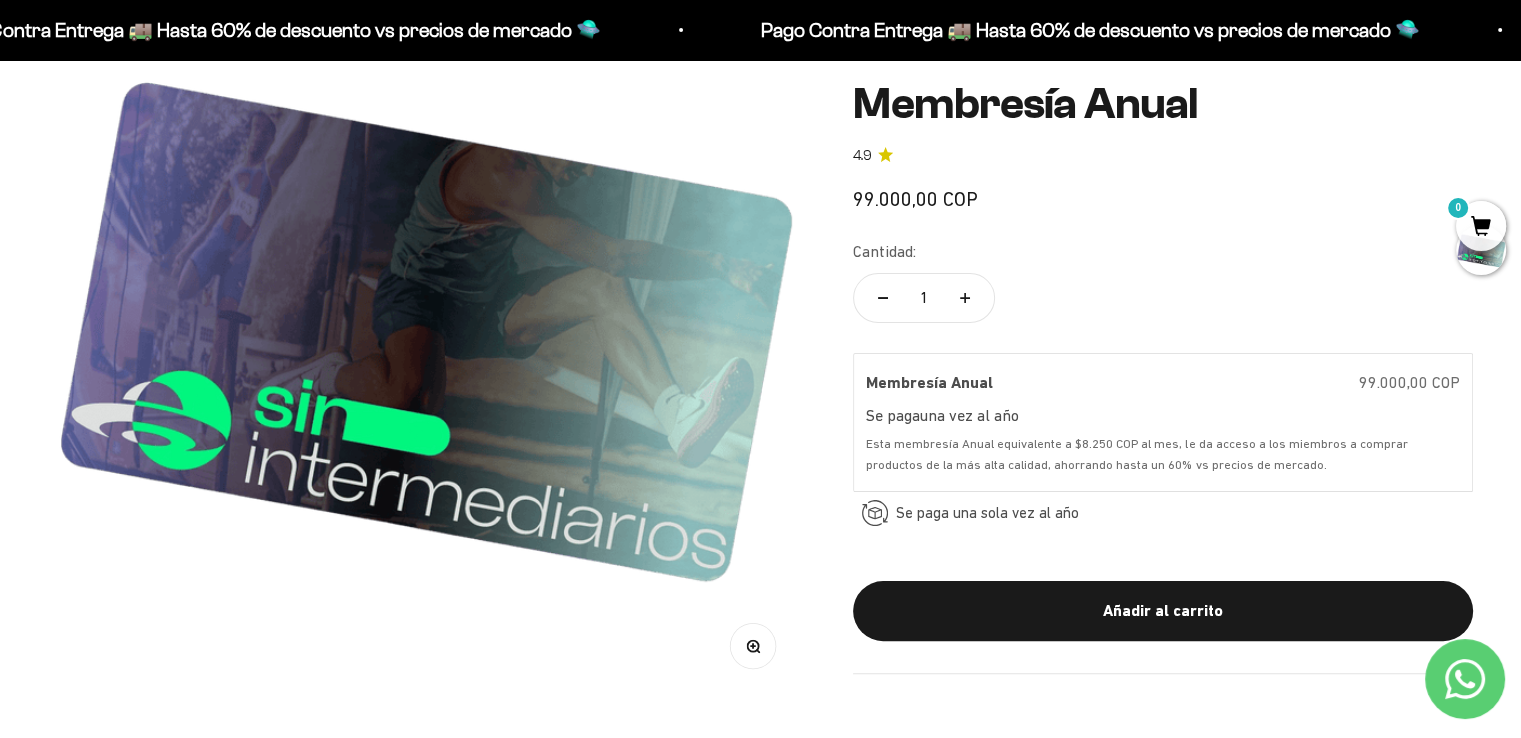 scroll, scrollTop: 0, scrollLeft: 0, axis: both 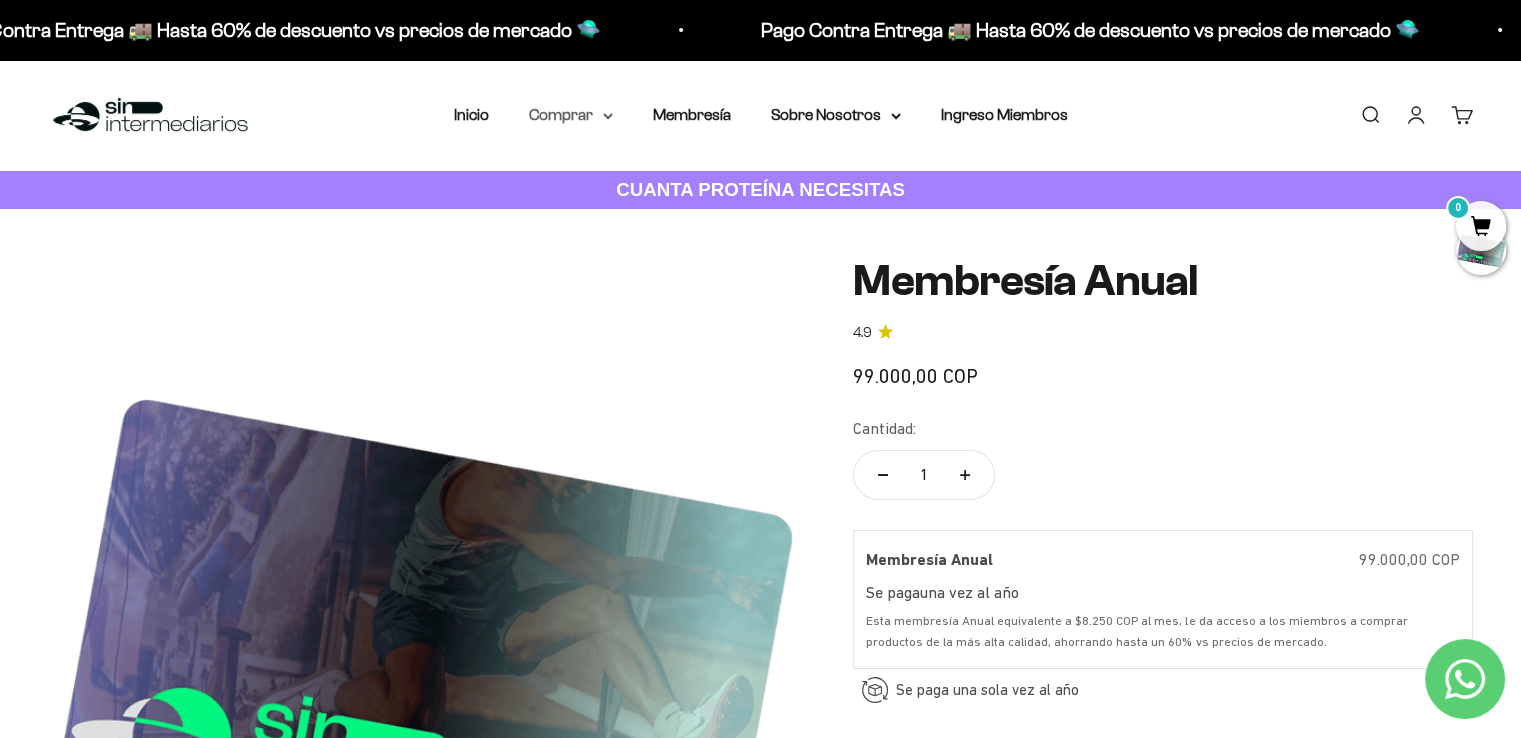 click on "Comprar" at bounding box center (571, 115) 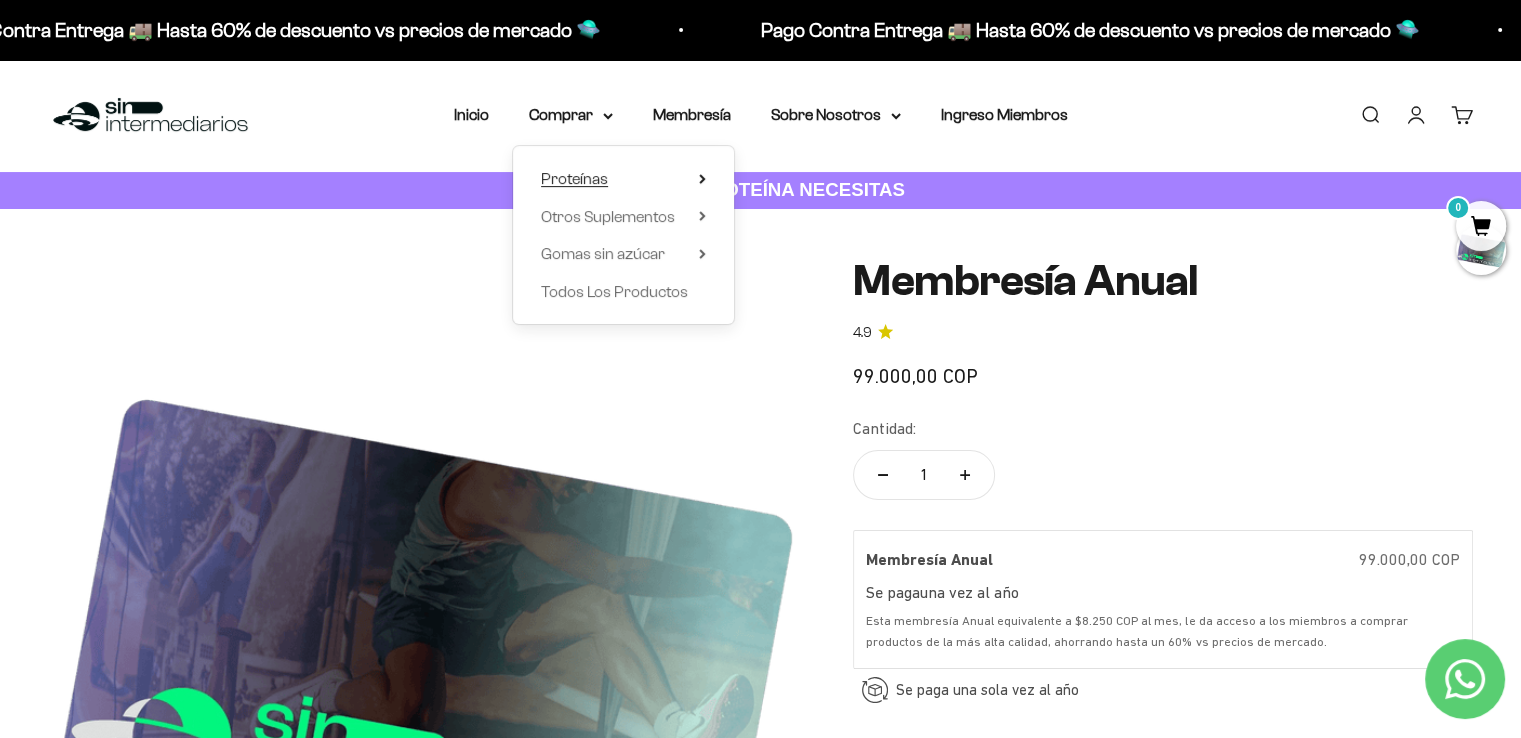 click on "Proteínas" at bounding box center [574, 178] 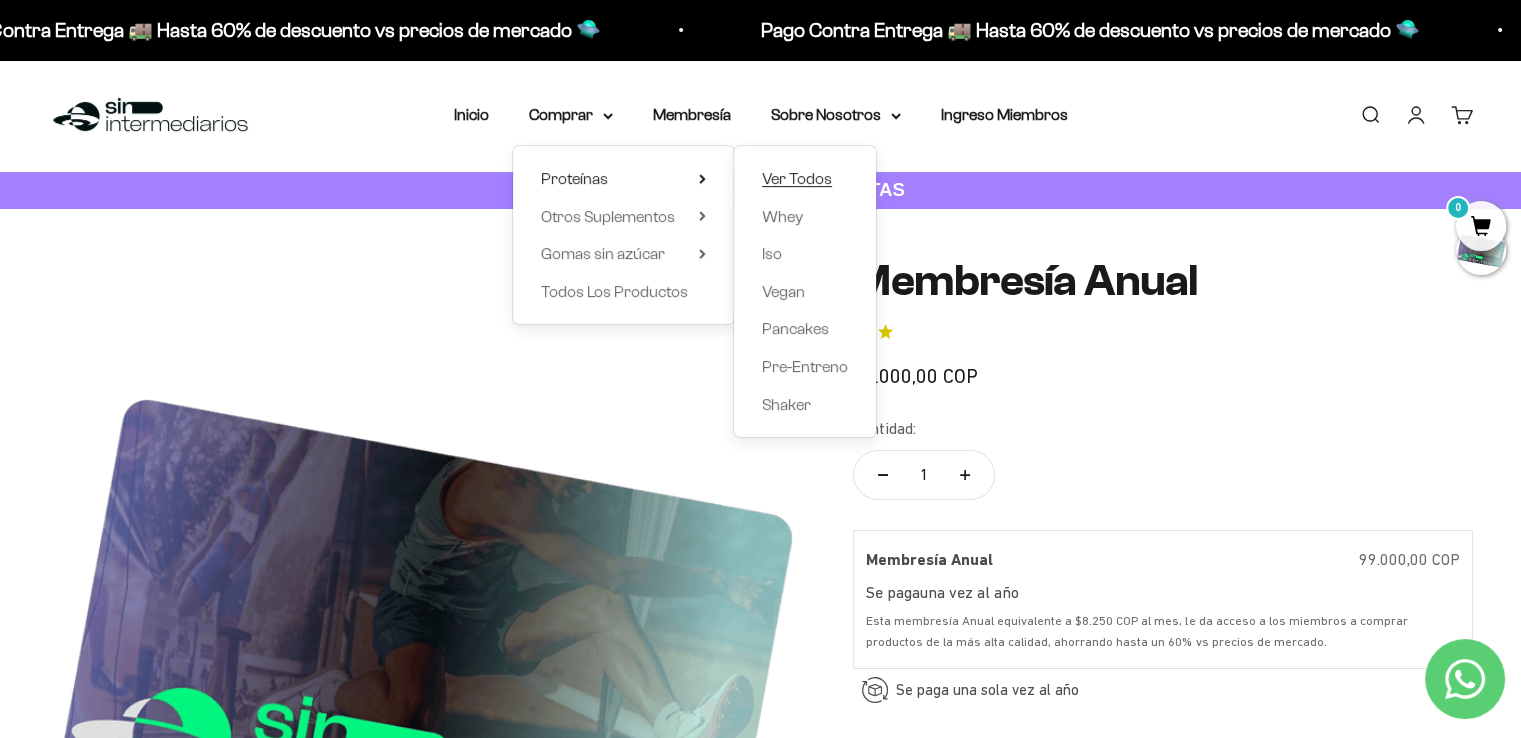 click on "Ver Todos" at bounding box center (797, 178) 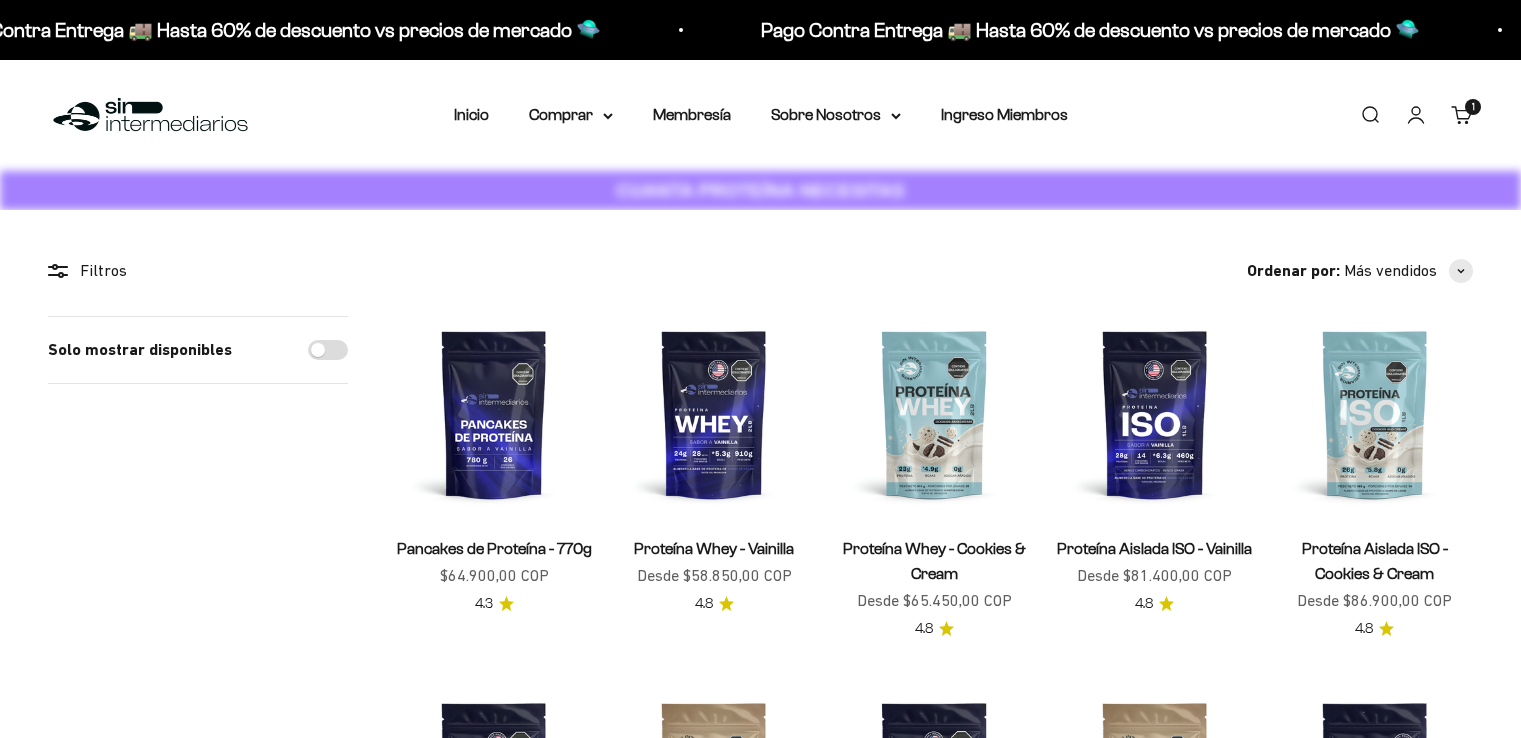 scroll, scrollTop: 0, scrollLeft: 0, axis: both 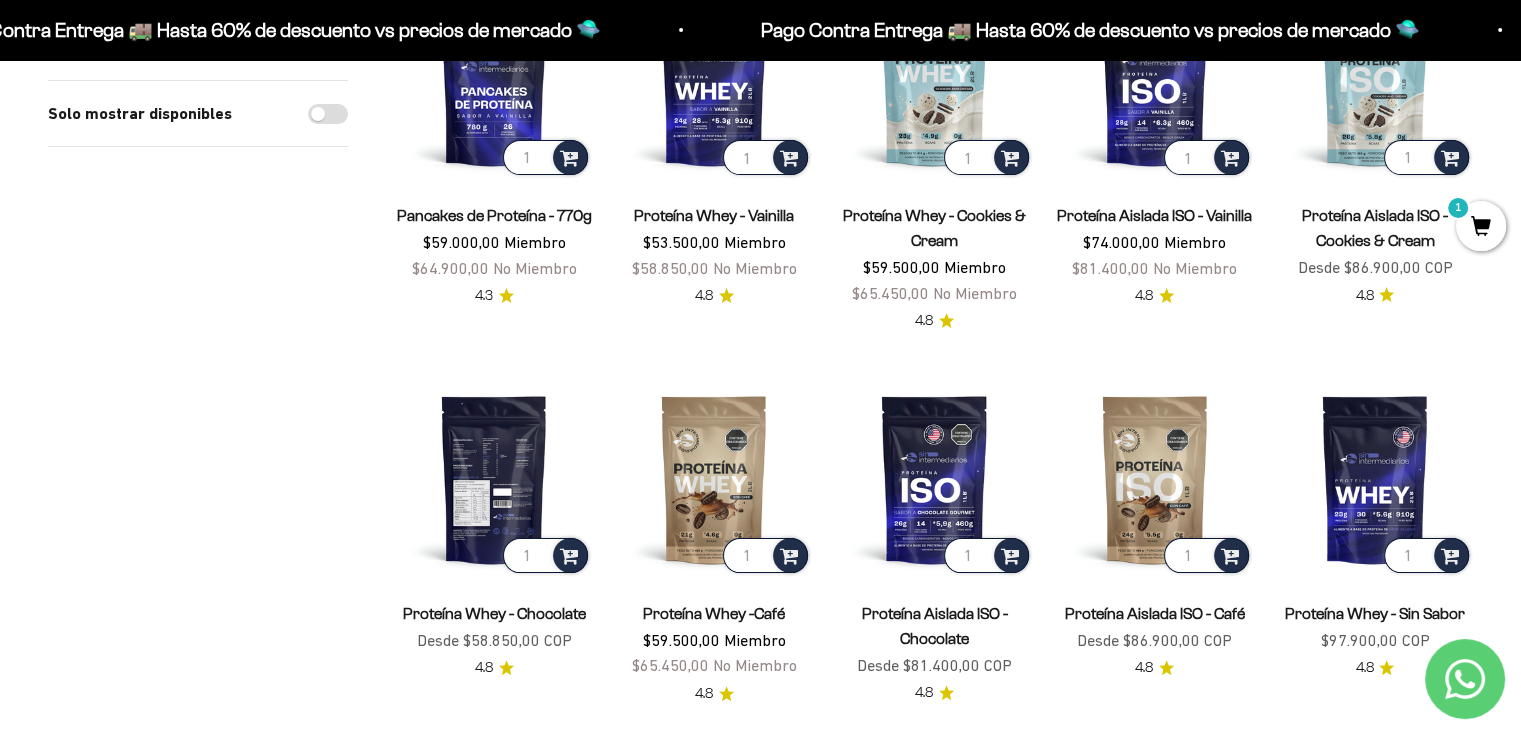 click at bounding box center (494, 479) 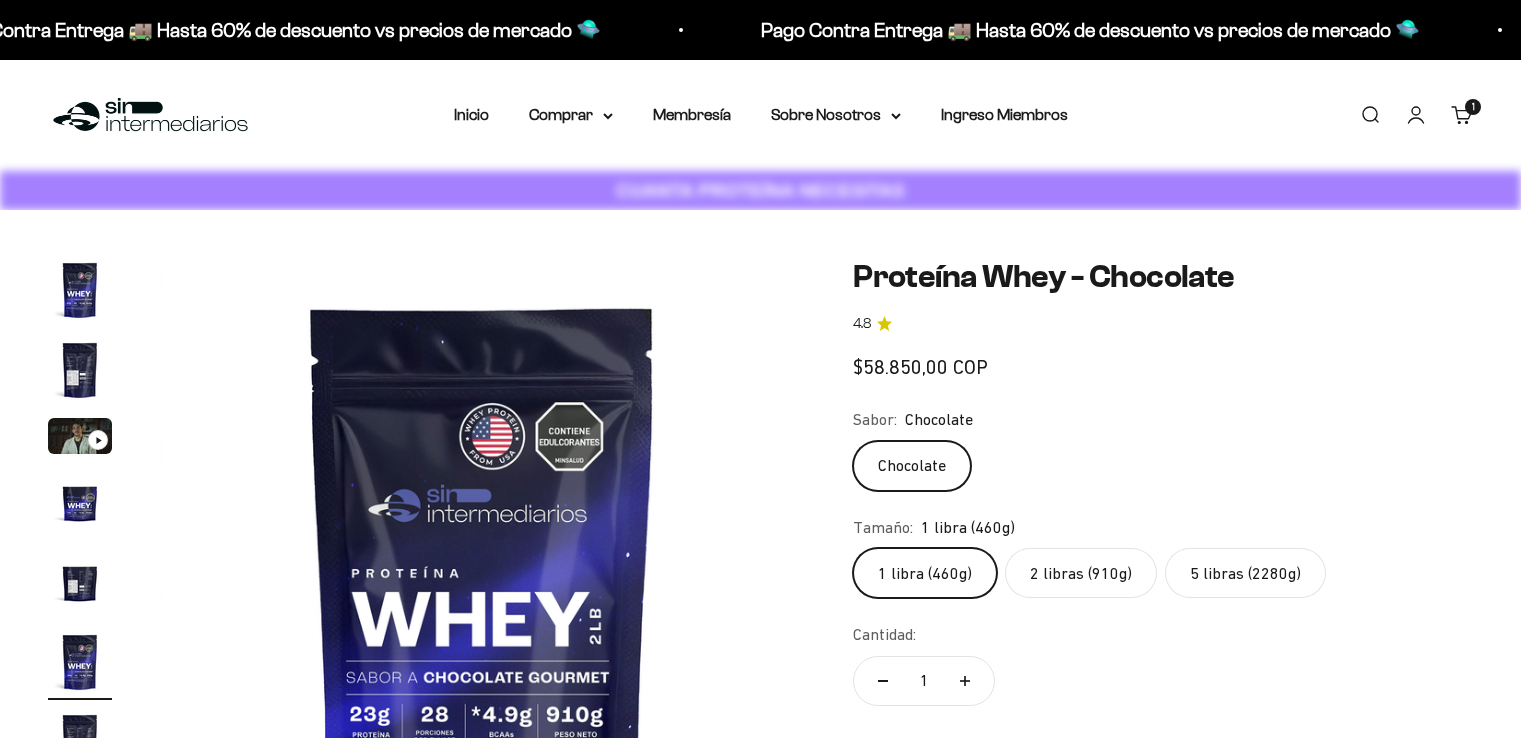 scroll, scrollTop: 0, scrollLeft: 0, axis: both 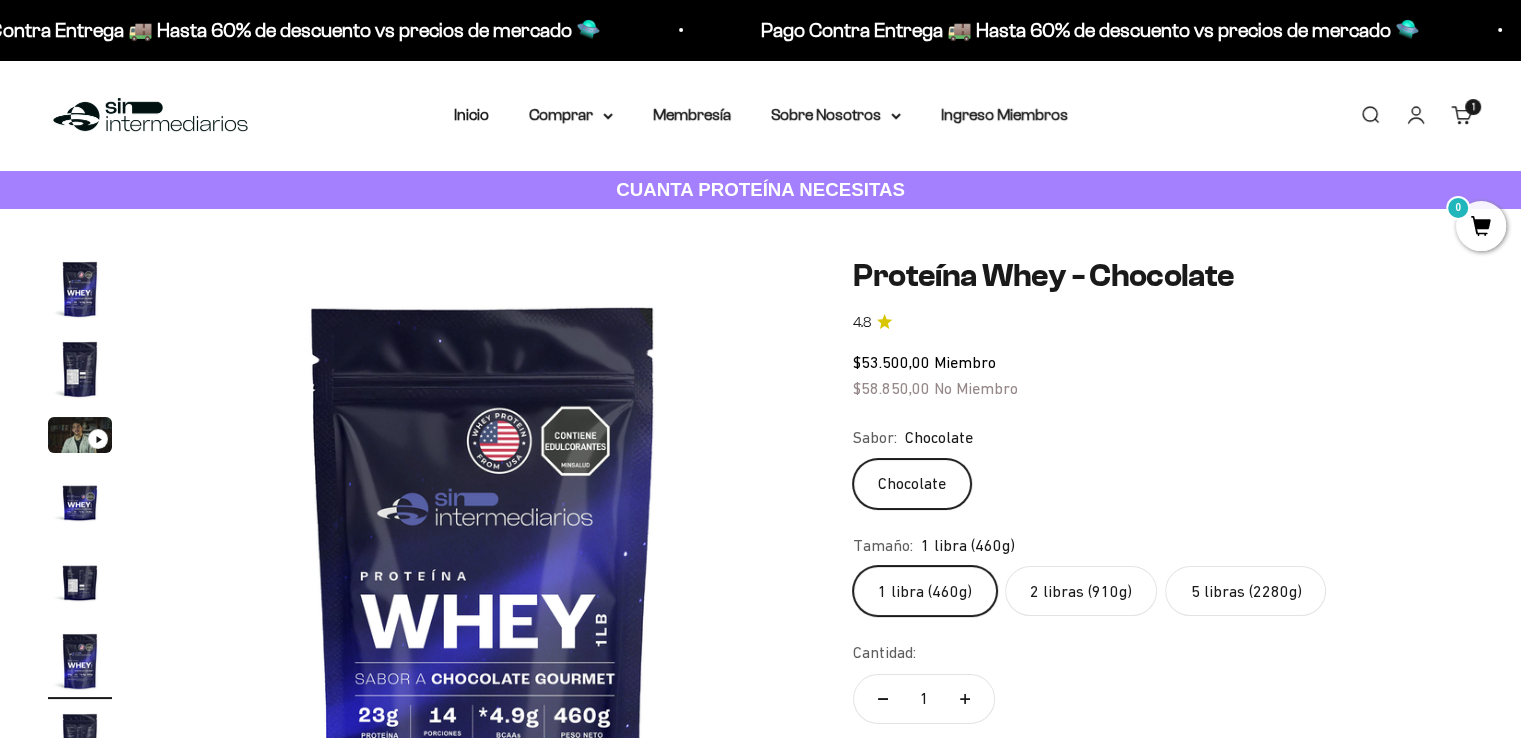 click at bounding box center [80, 369] 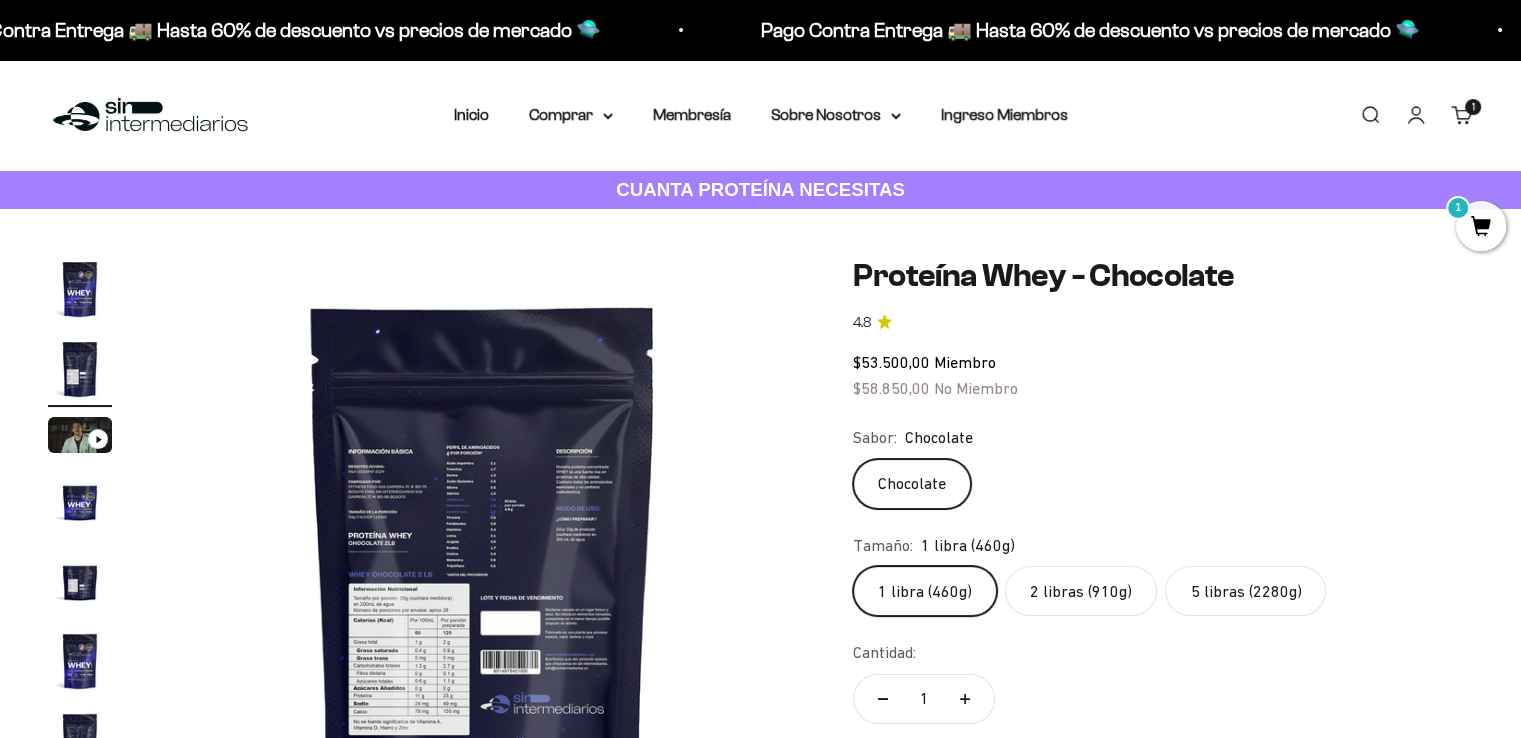 click at bounding box center [482, 579] 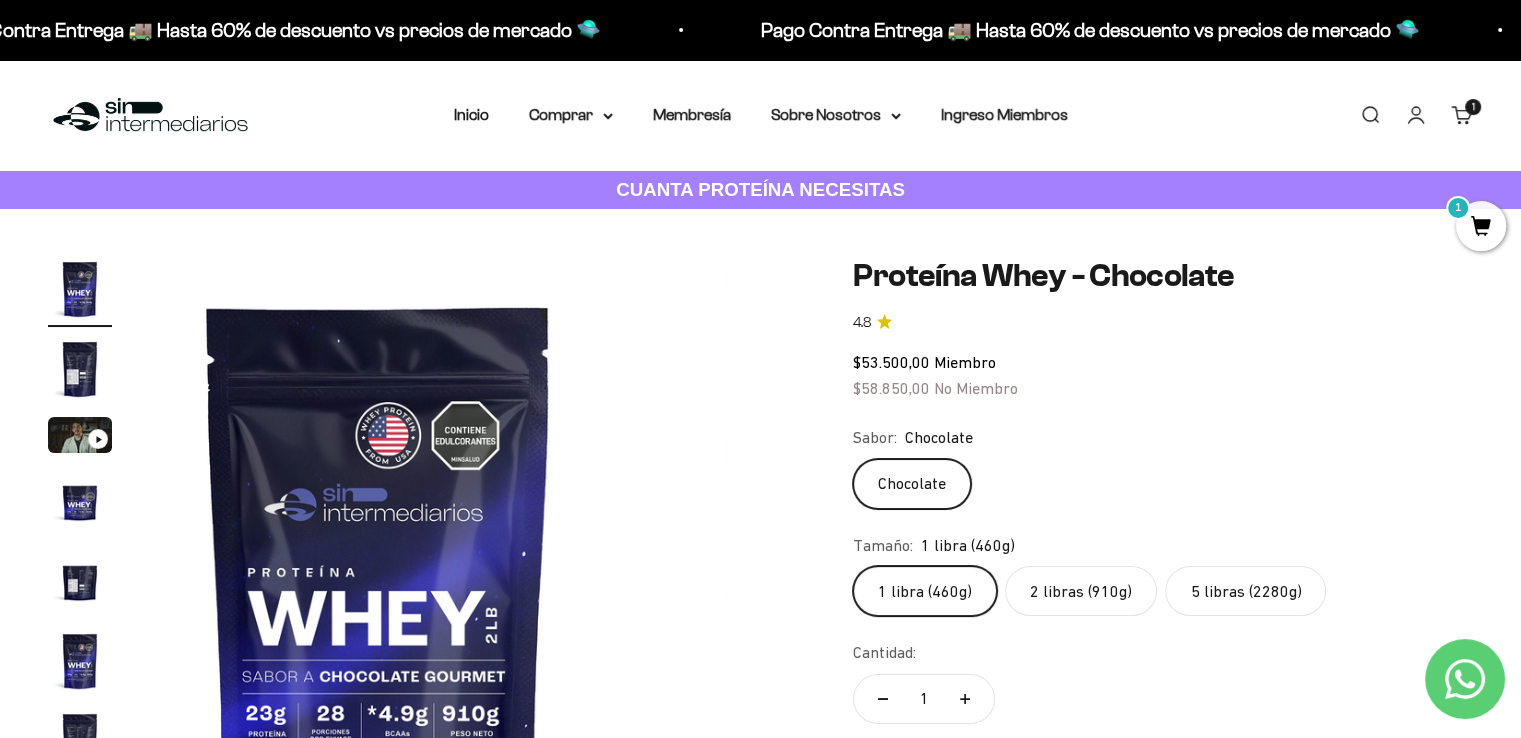 scroll, scrollTop: 0, scrollLeft: 0, axis: both 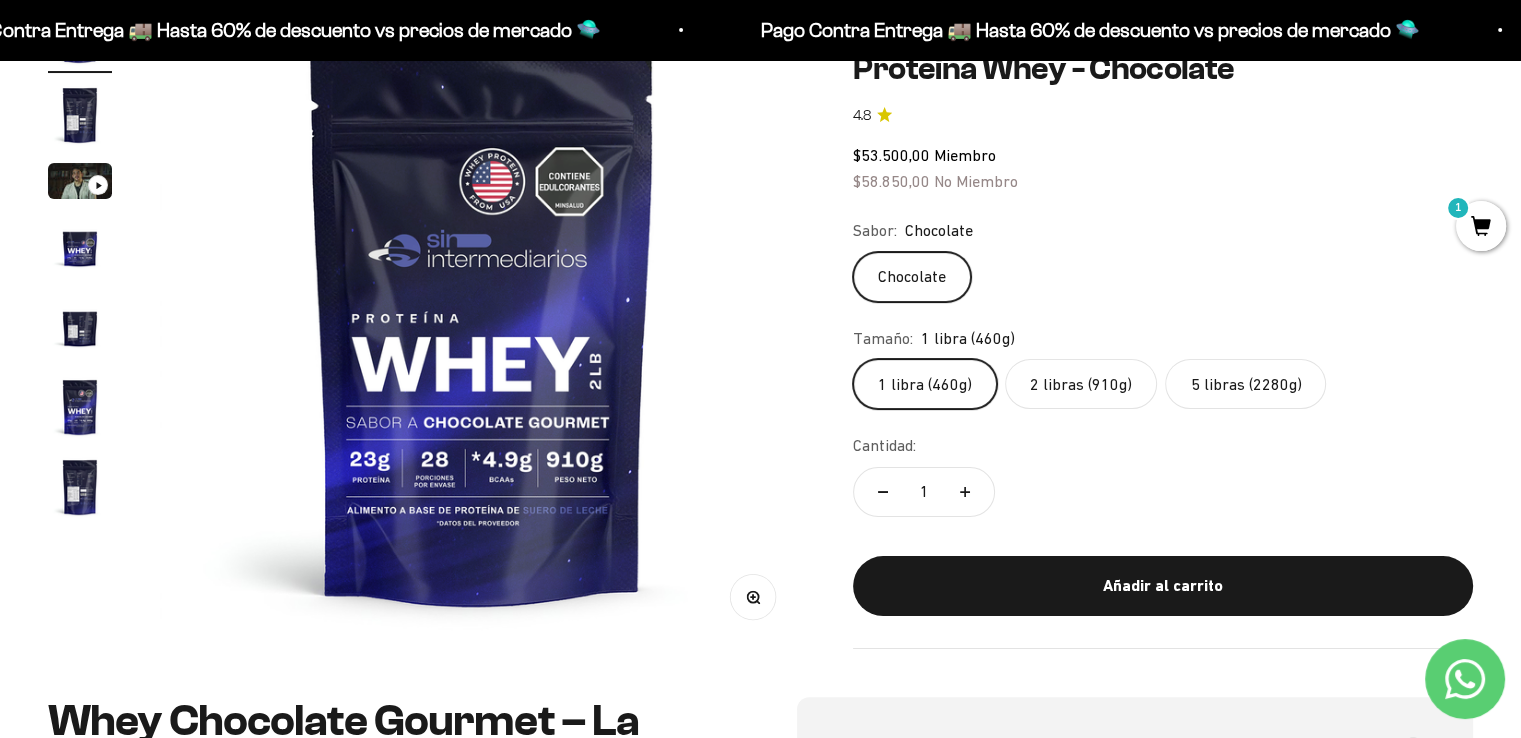 click at bounding box center [80, 327] 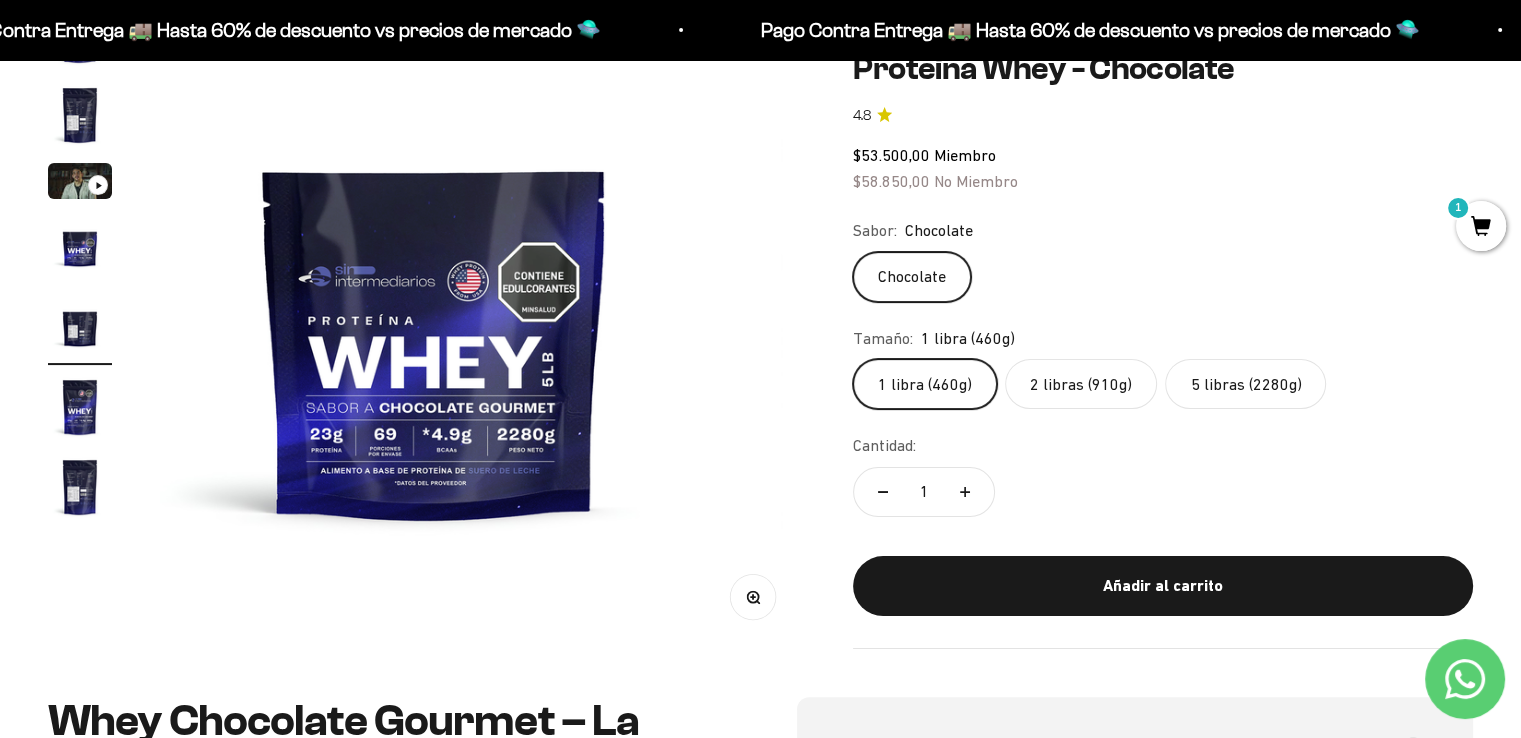 scroll, scrollTop: 0, scrollLeft: 2676, axis: horizontal 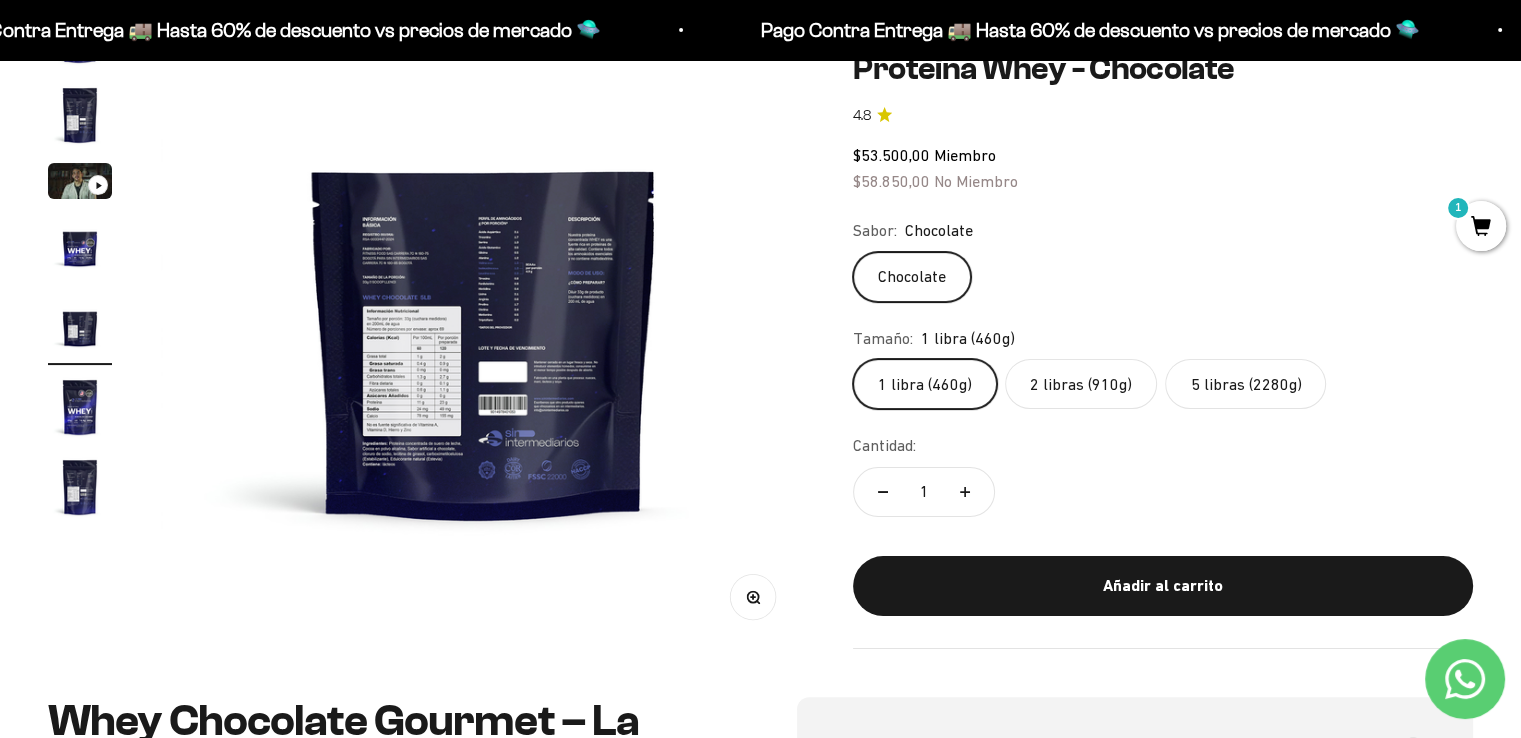 click at bounding box center [483, 325] 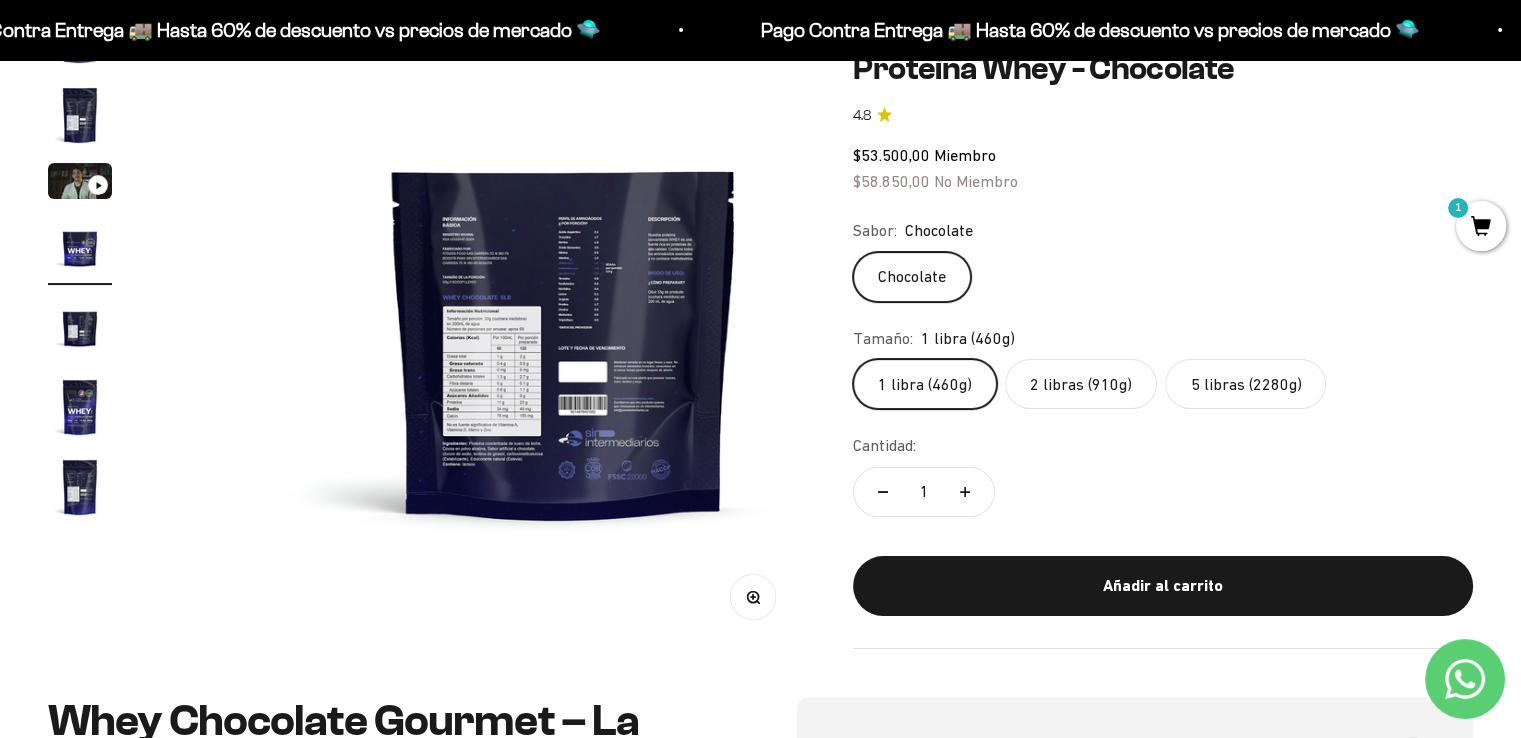 click at bounding box center [563, 325] 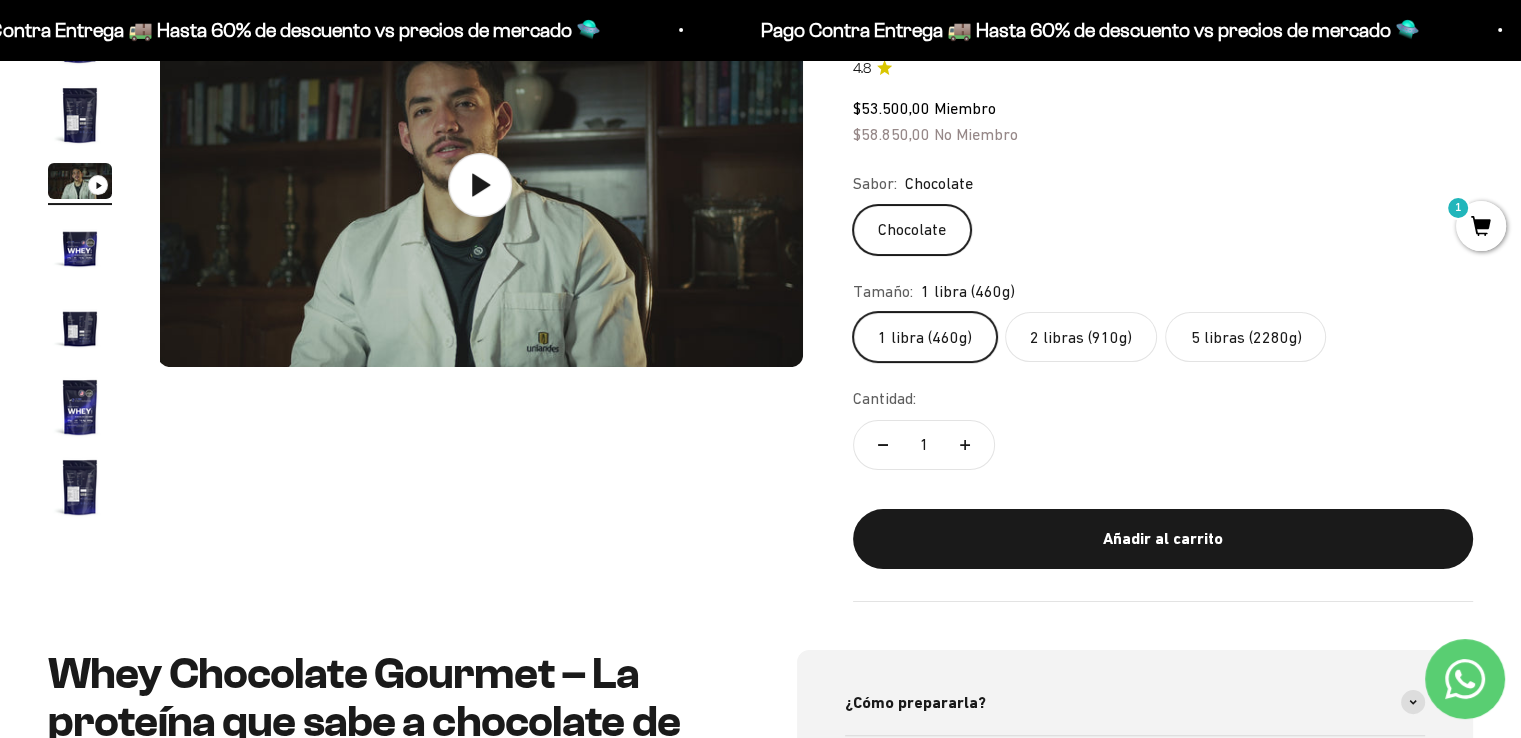 scroll, scrollTop: 0, scrollLeft: 1338, axis: horizontal 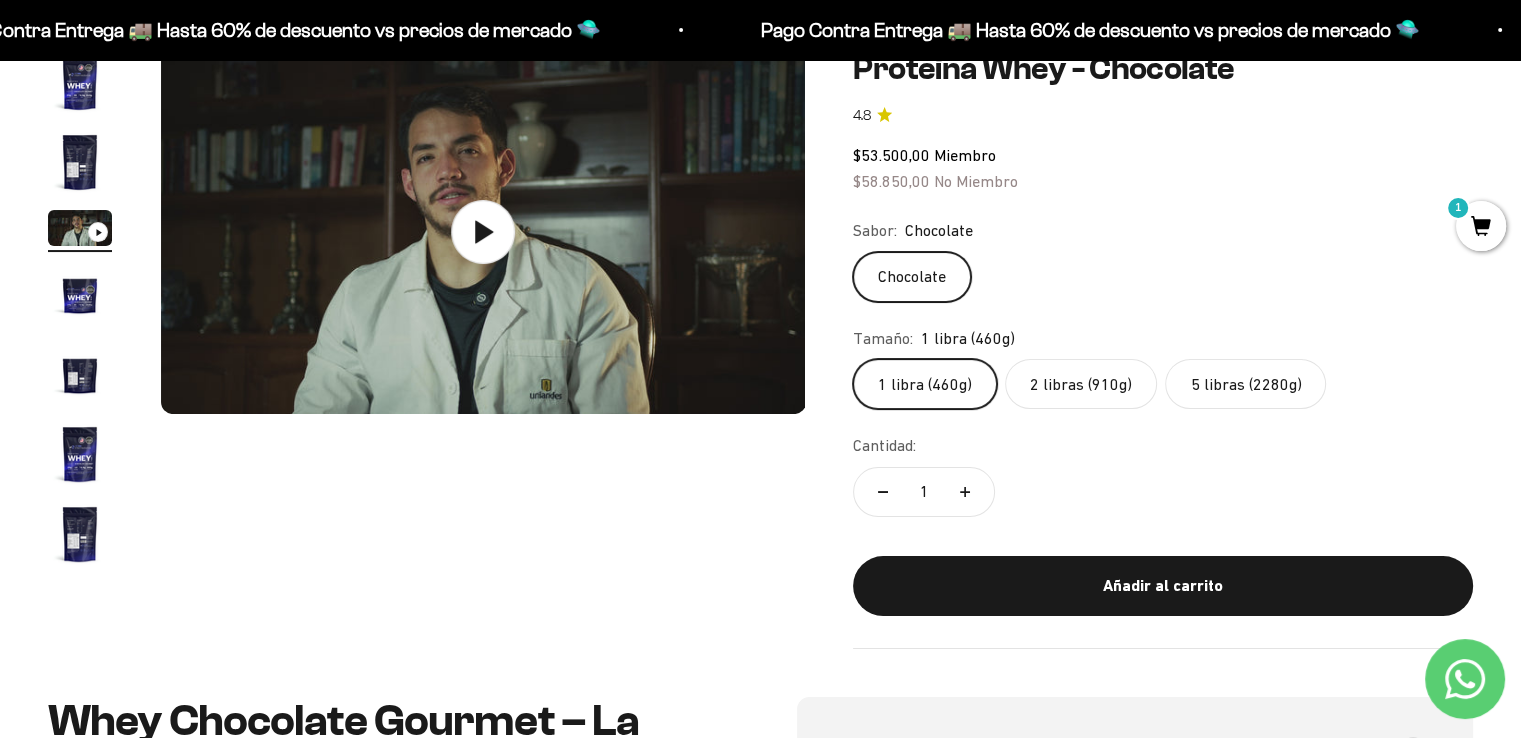 click on "5 libras (2280g)" 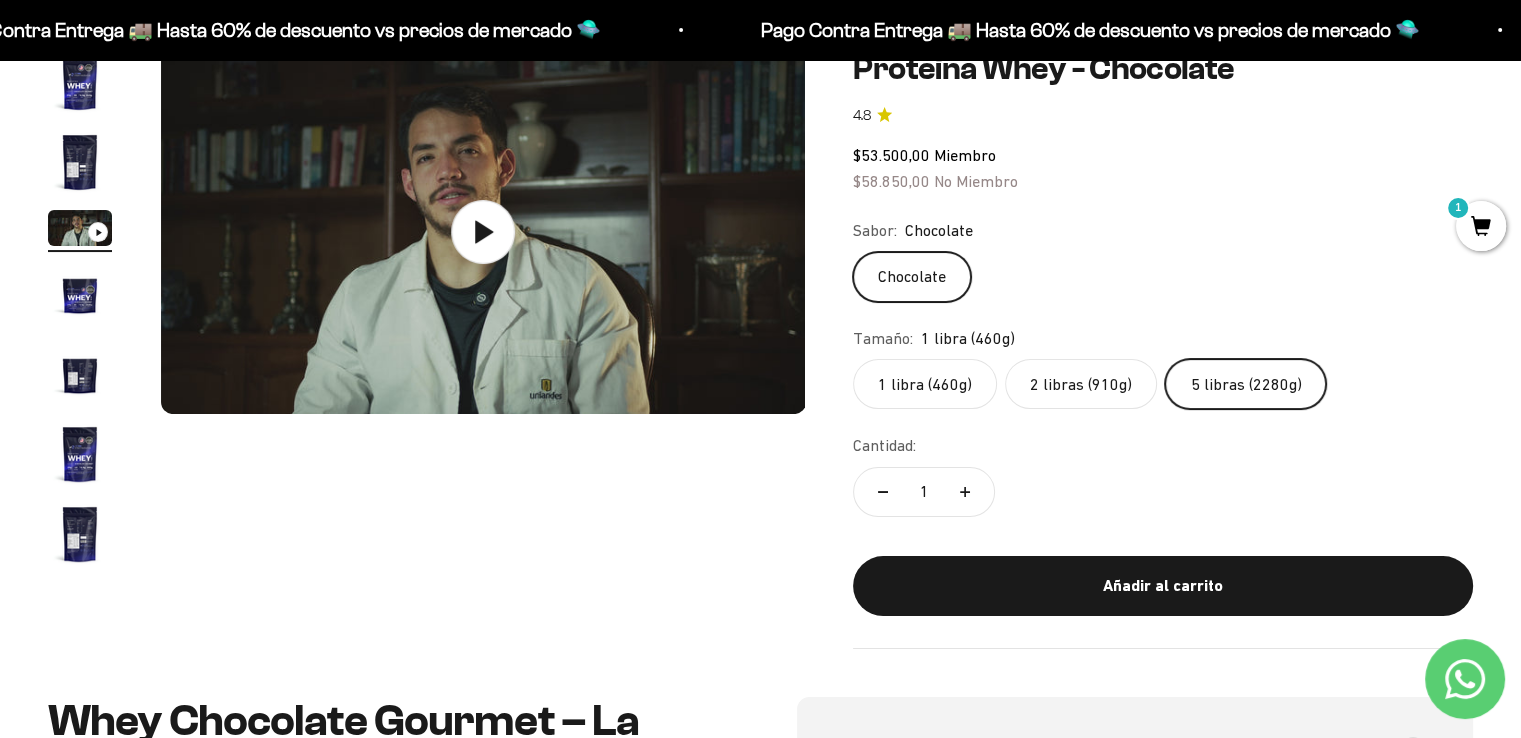 scroll, scrollTop: 0, scrollLeft: 2008, axis: horizontal 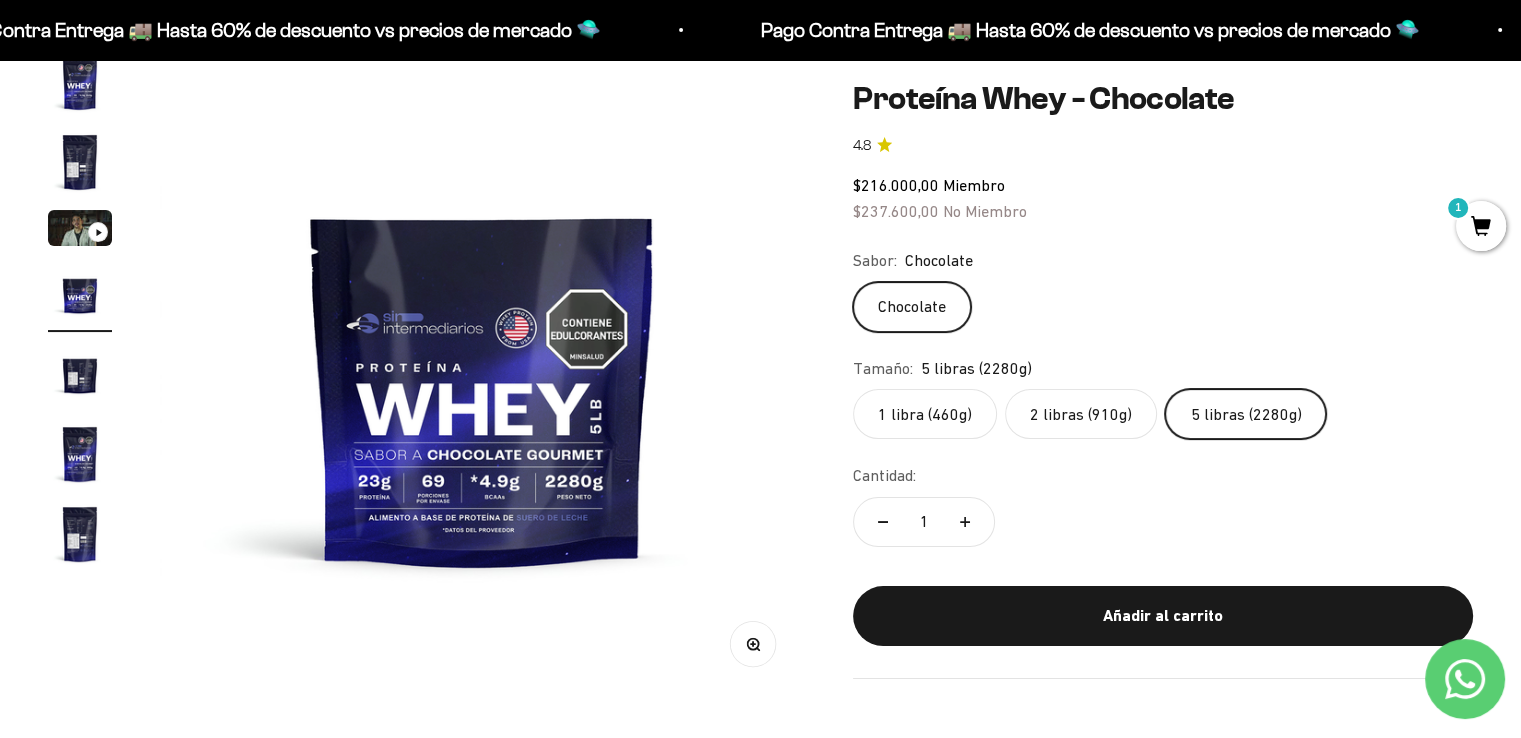 click at bounding box center (80, 162) 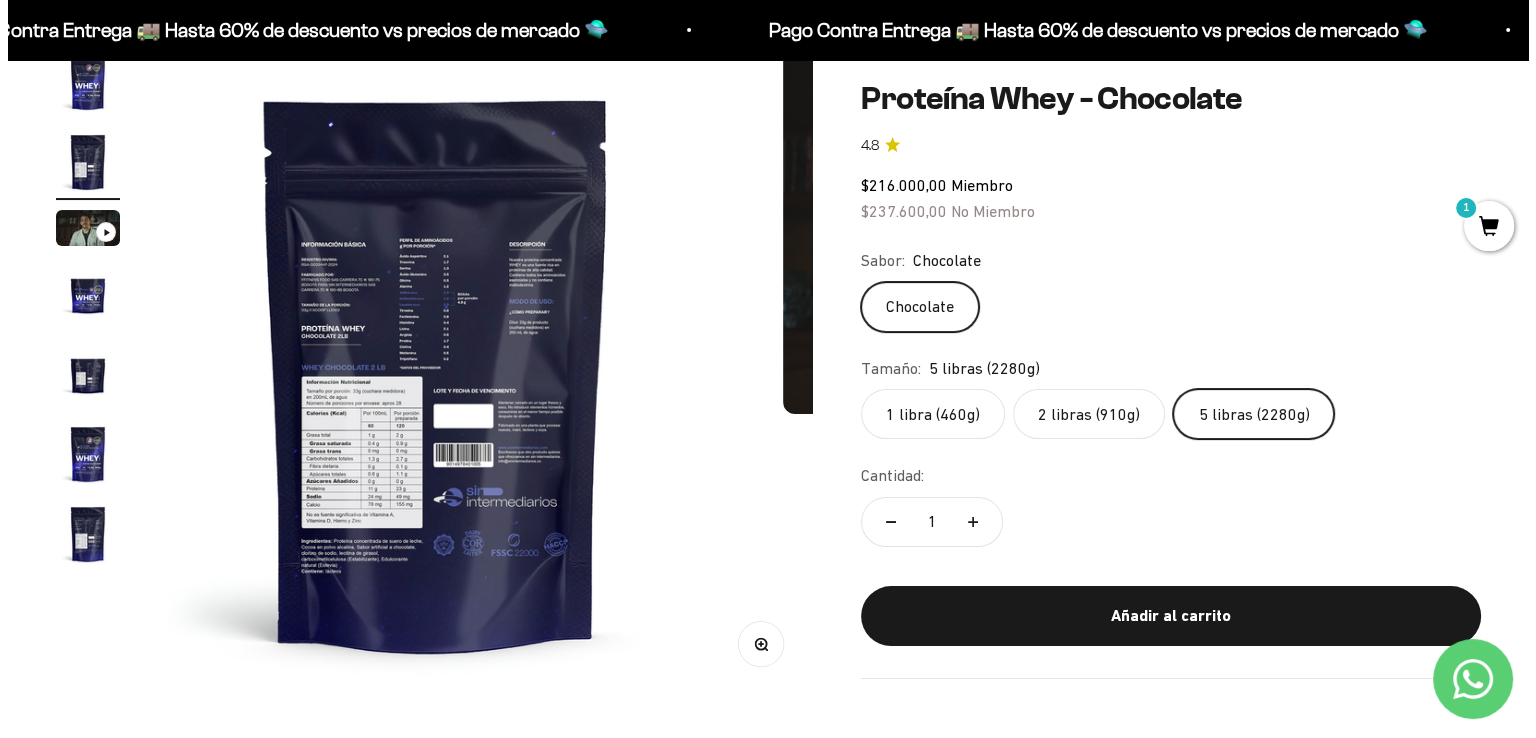 scroll, scrollTop: 0, scrollLeft: 669, axis: horizontal 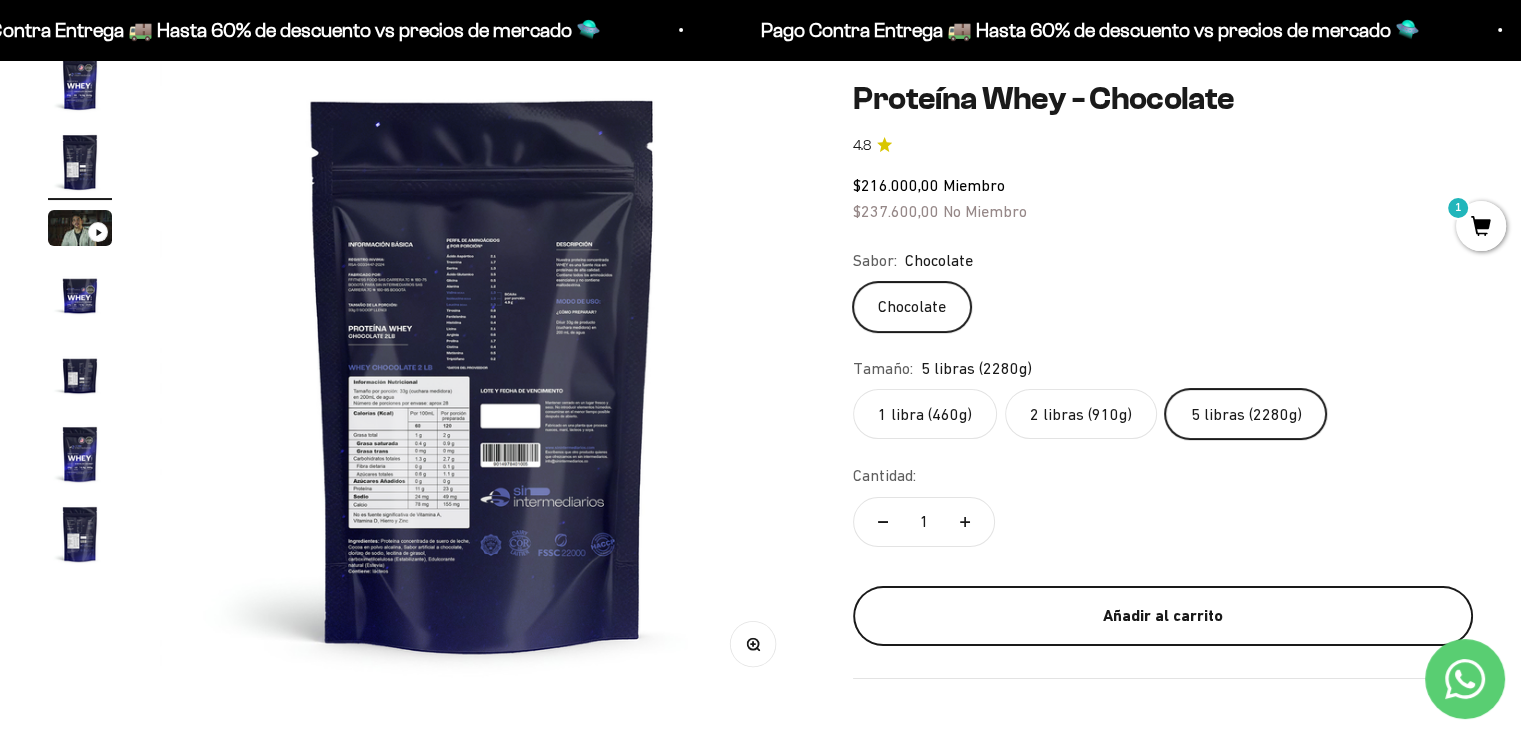 click on "Añadir al carrito" at bounding box center [1163, 616] 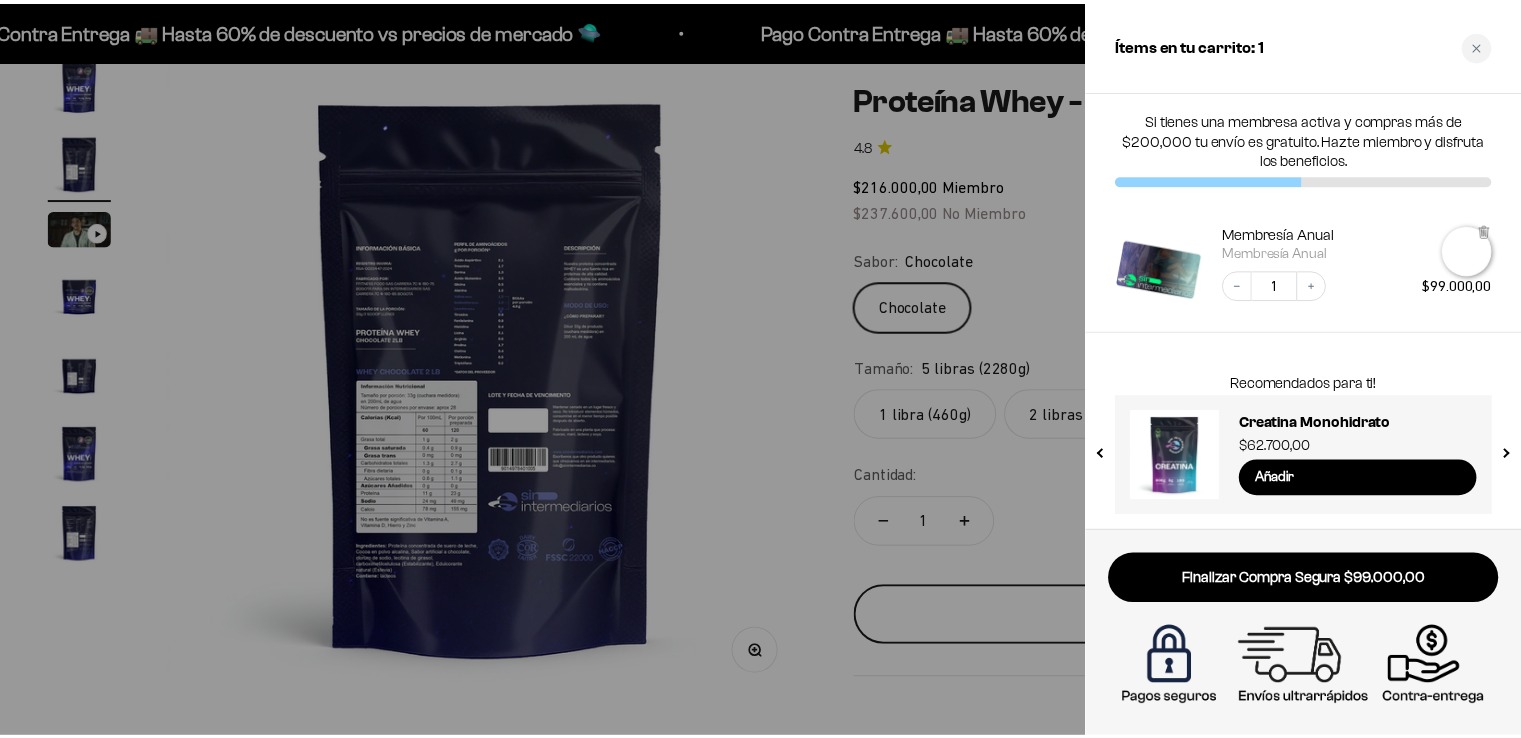 scroll, scrollTop: 0, scrollLeft: 677, axis: horizontal 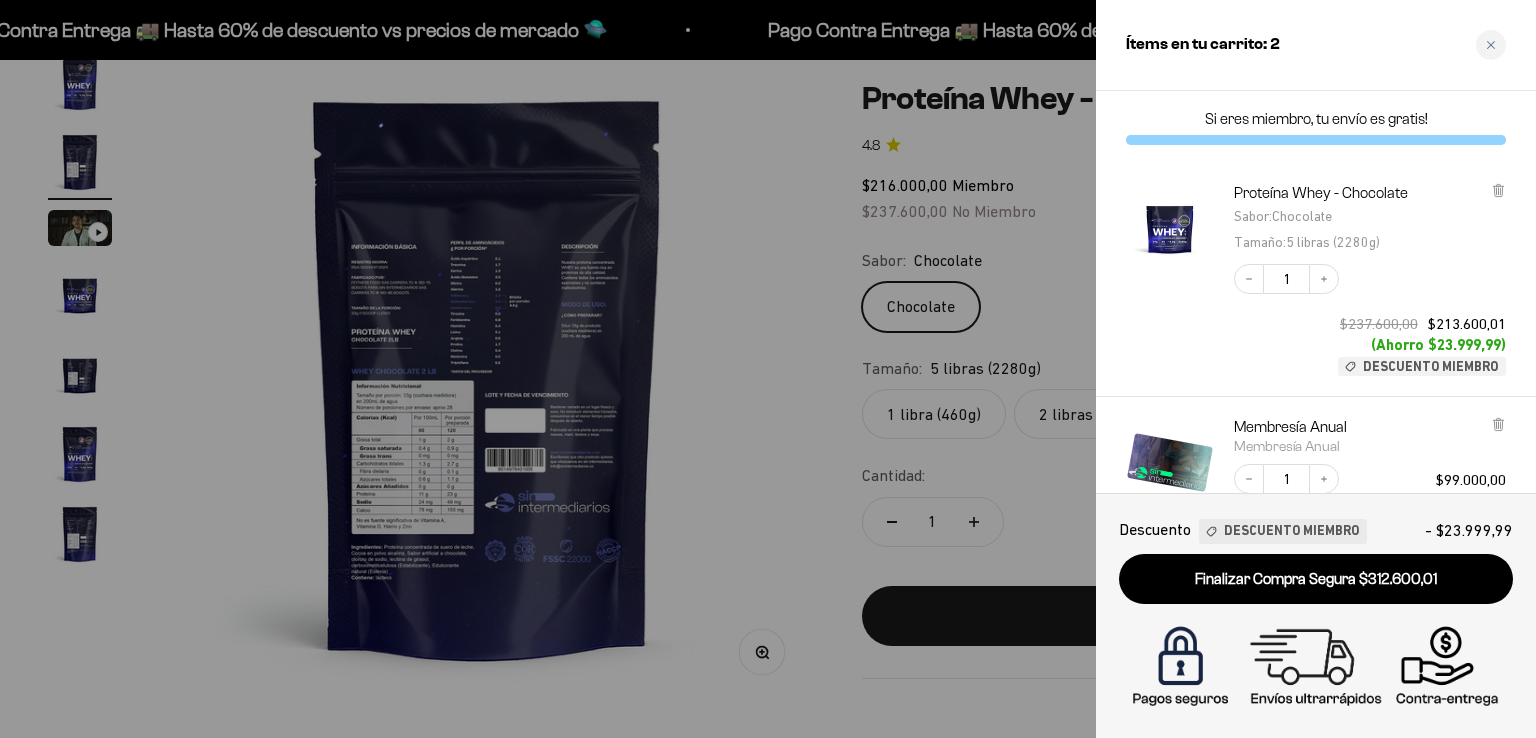 click at bounding box center [768, 369] 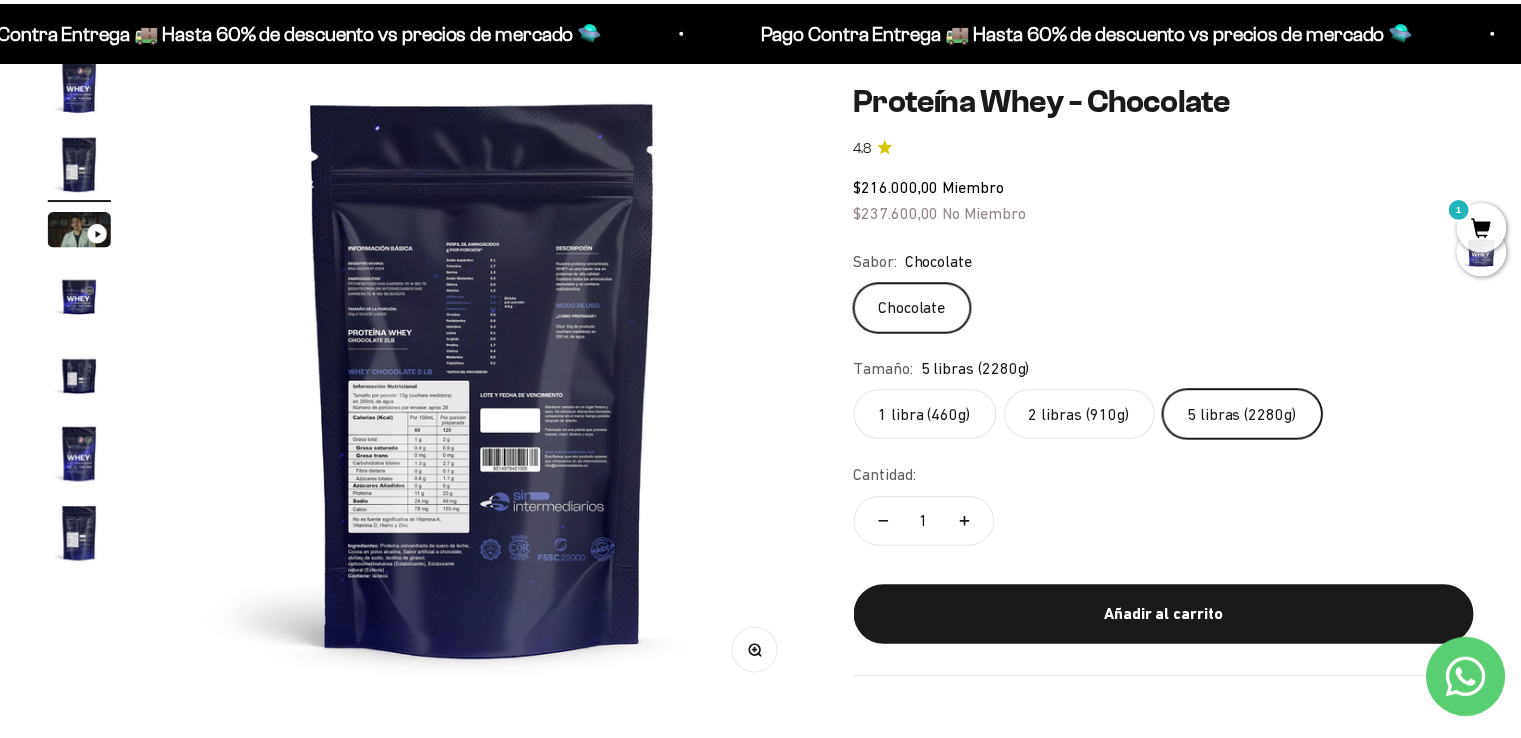 scroll, scrollTop: 0, scrollLeft: 669, axis: horizontal 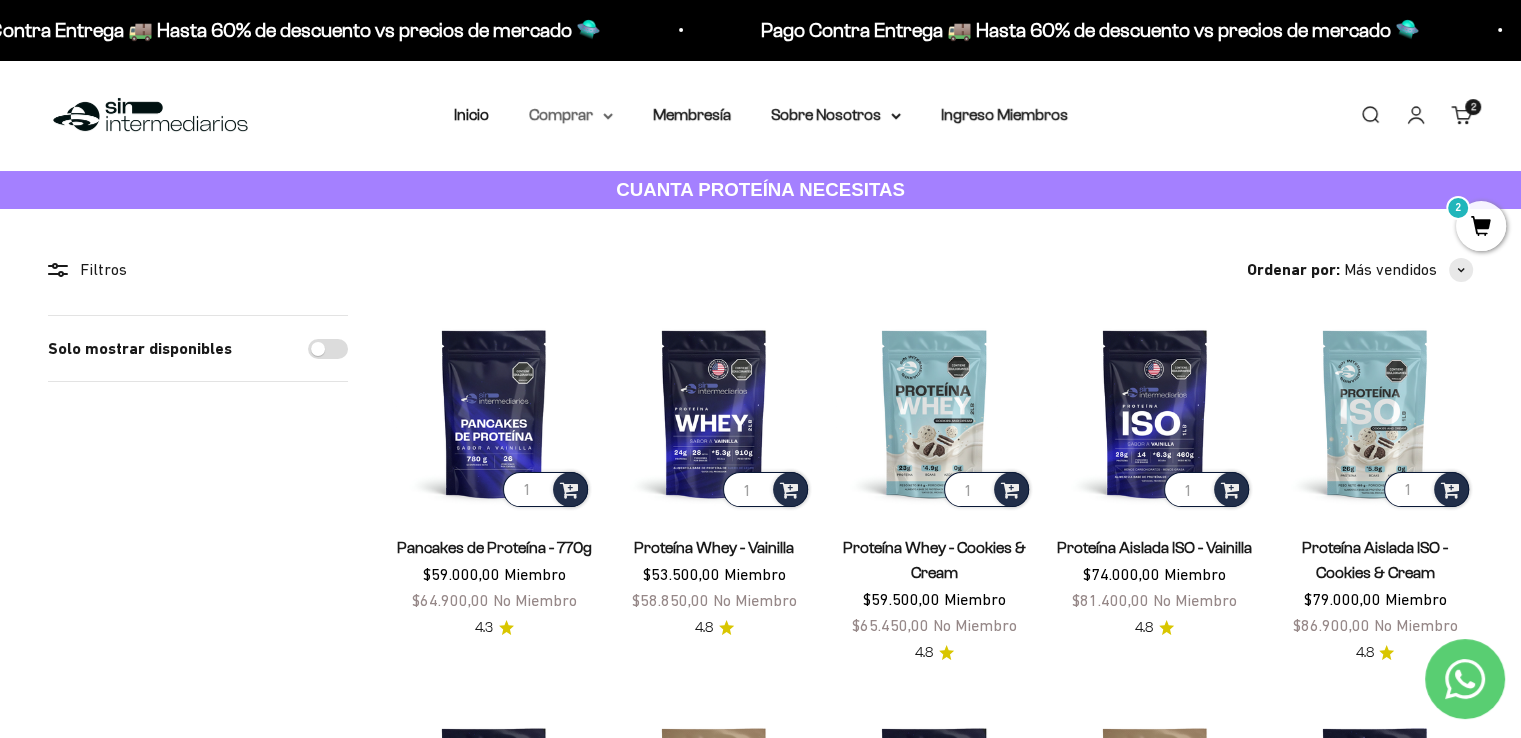click on "Comprar" at bounding box center (571, 115) 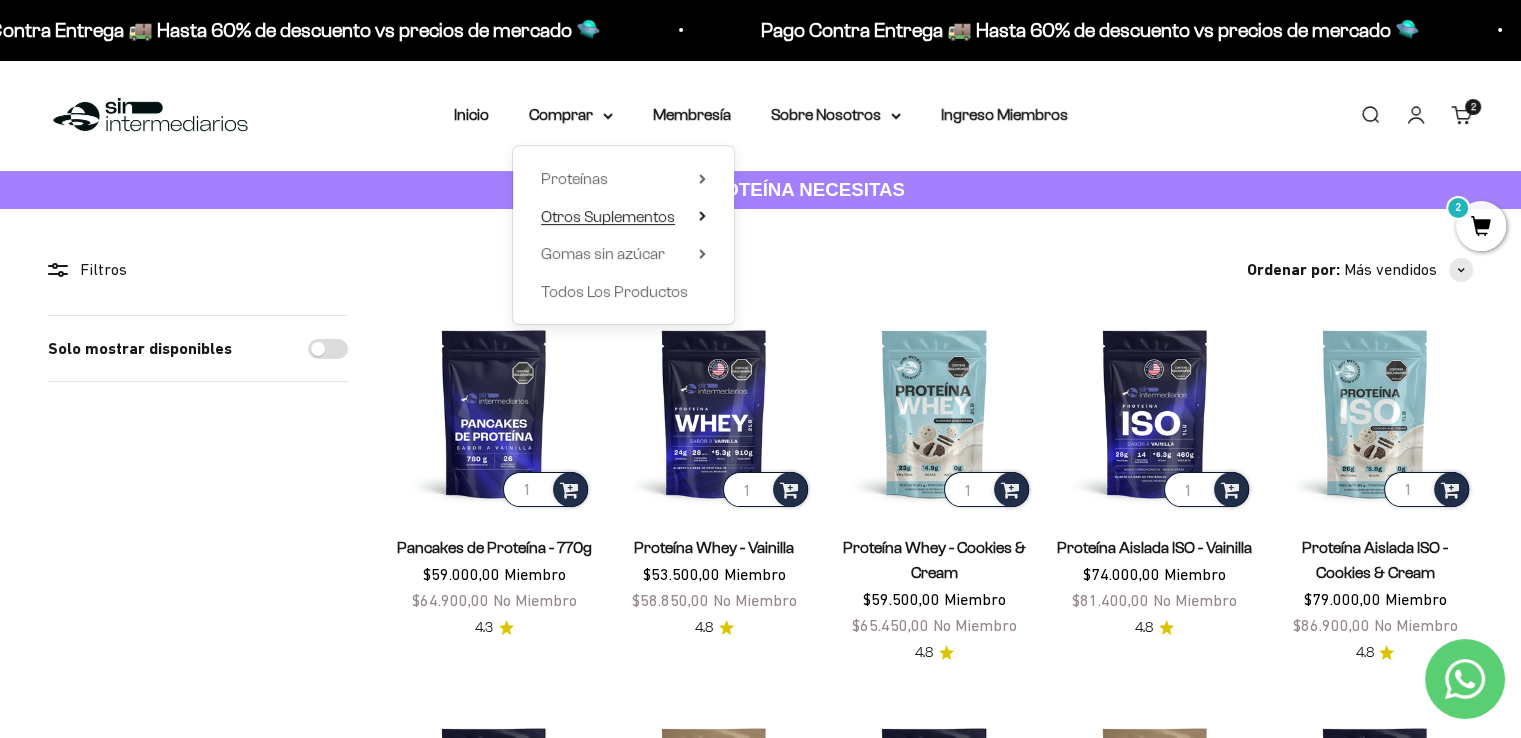 click on "Otros Suplementos" at bounding box center [608, 216] 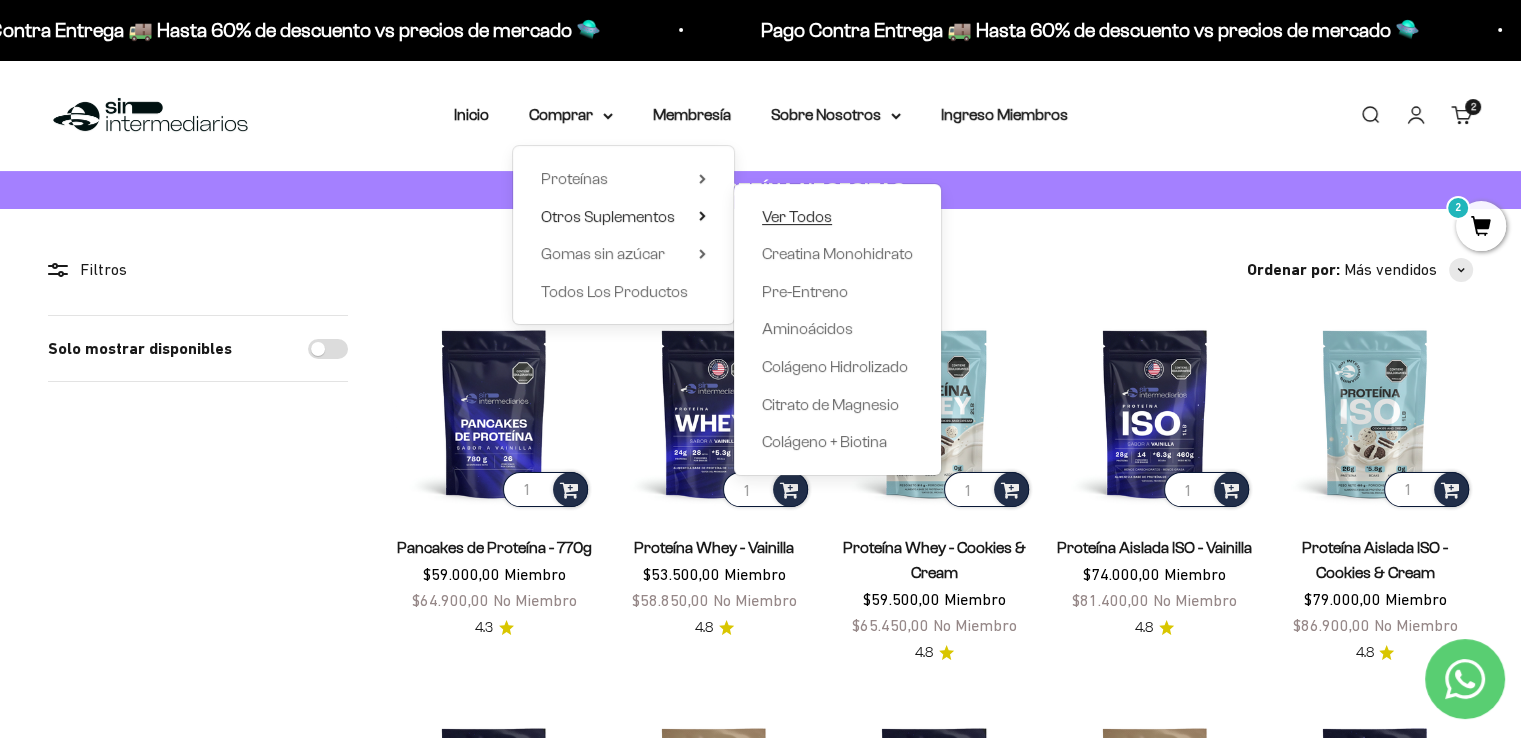 click on "Ver Todos" at bounding box center (797, 216) 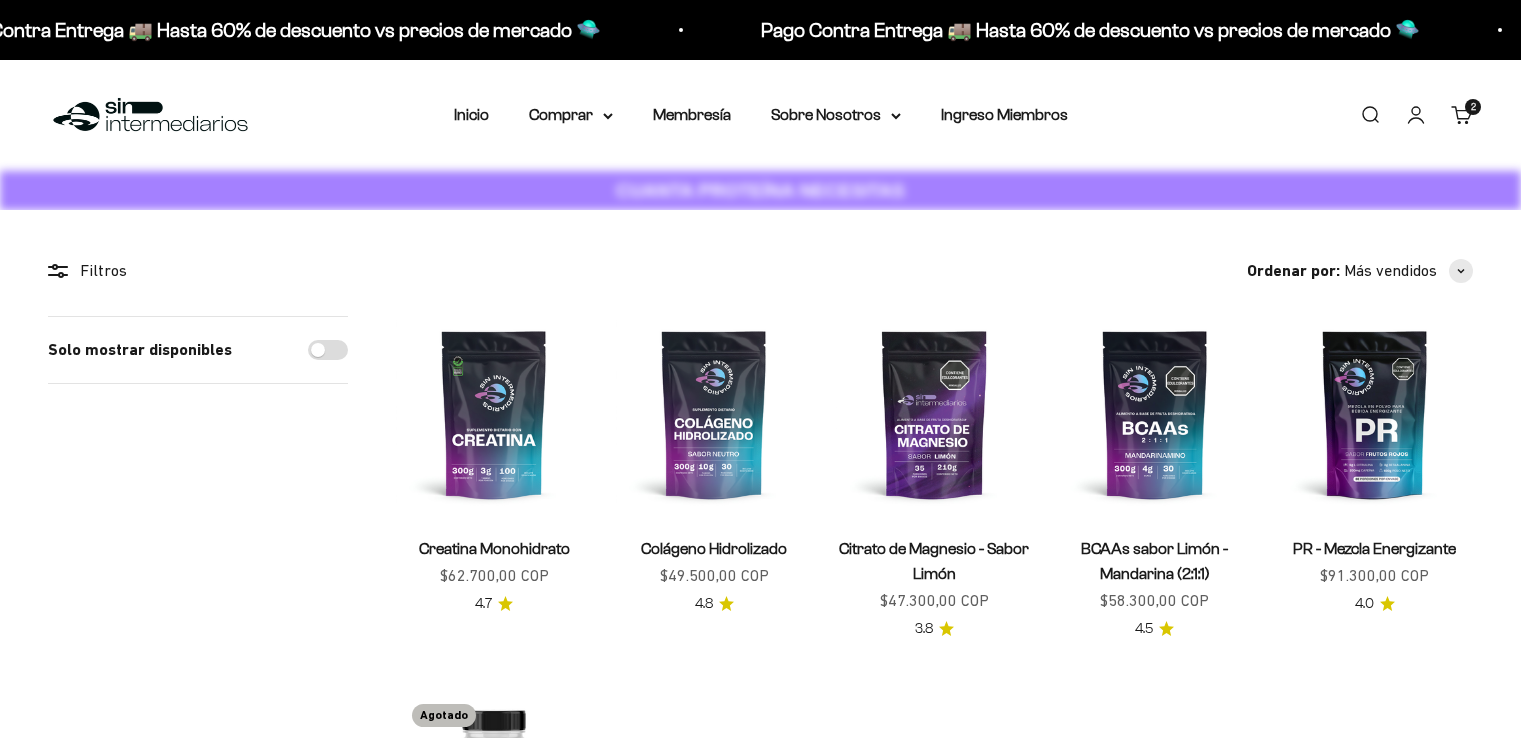 scroll, scrollTop: 0, scrollLeft: 0, axis: both 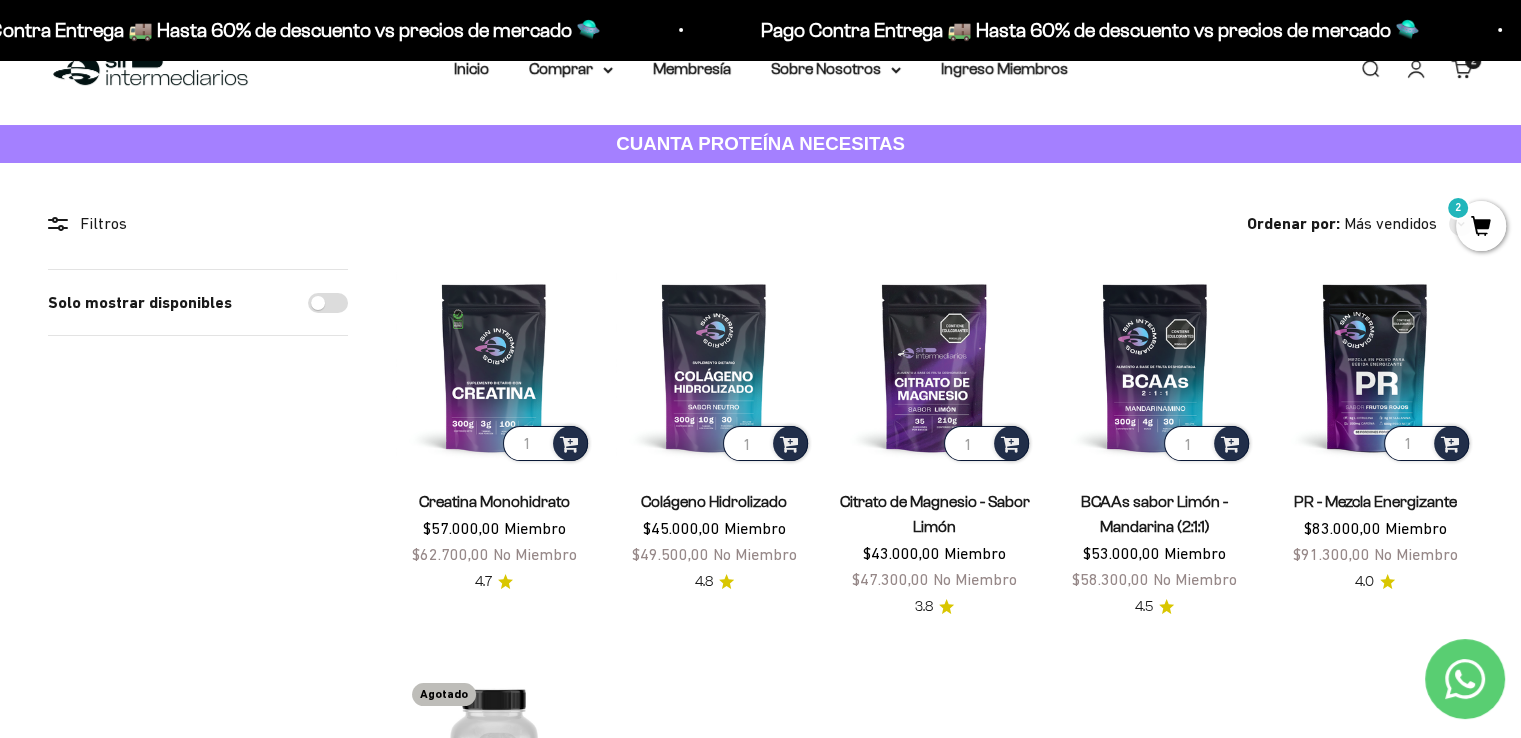 click on "CUANTA PROTEÍNA NECESITAS" at bounding box center (760, 143) 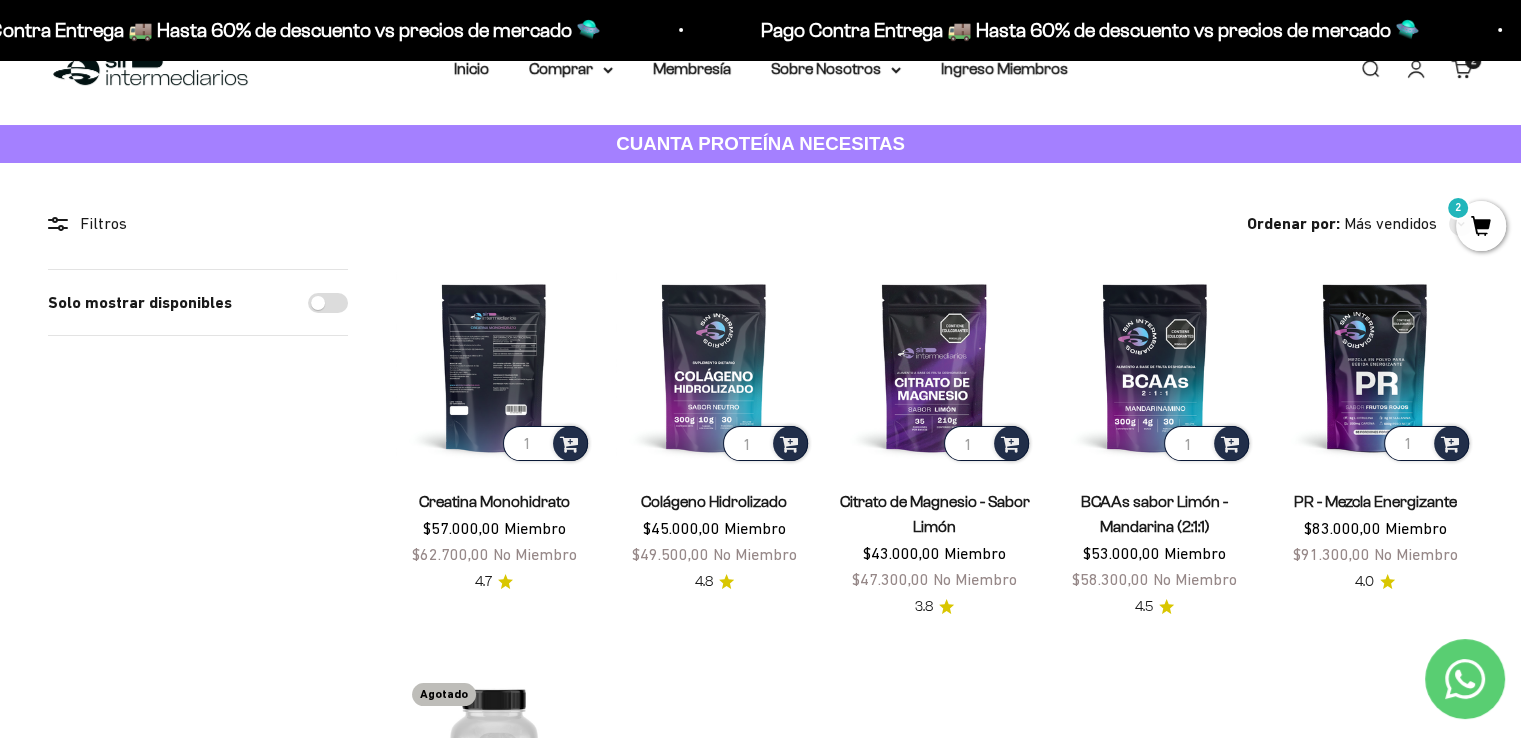 click at bounding box center (494, 367) 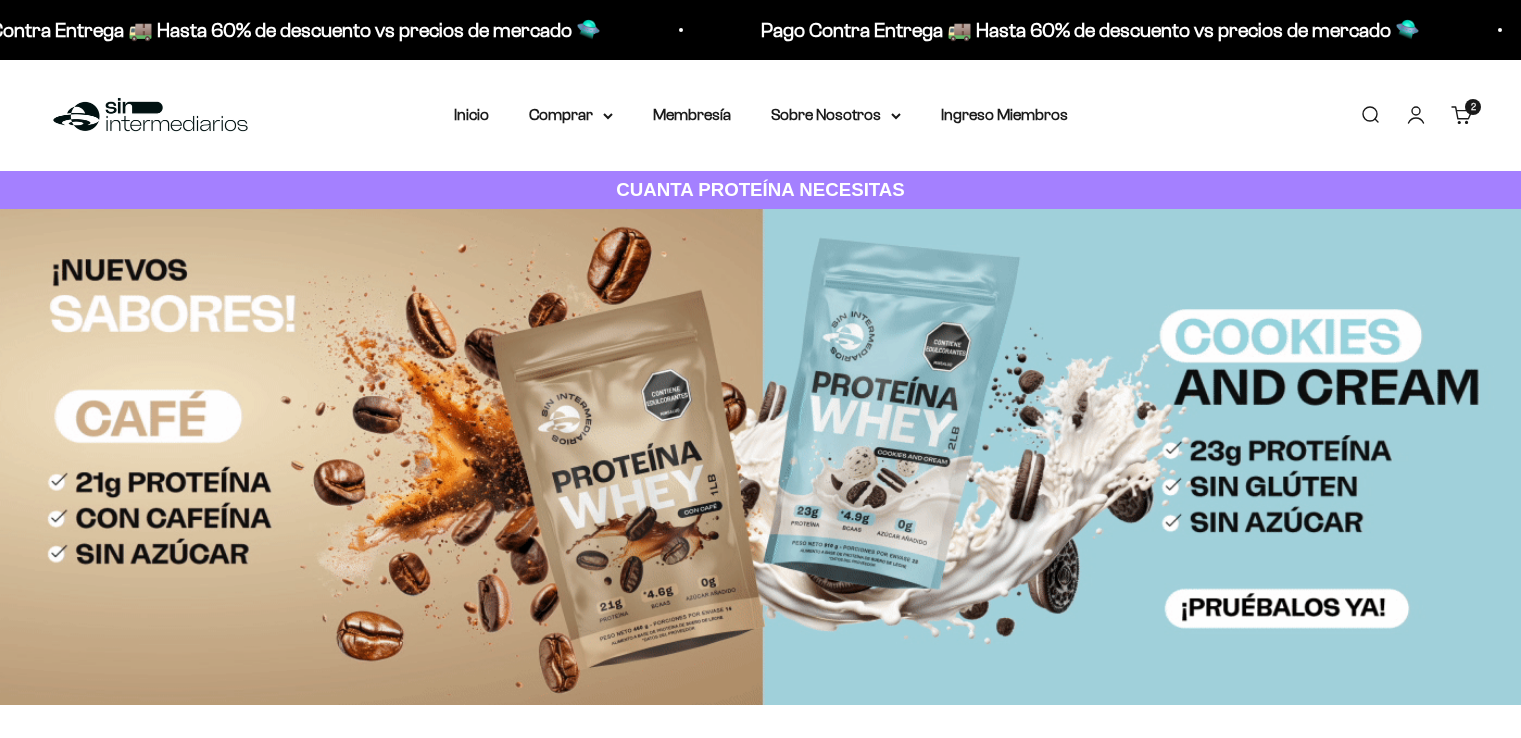 scroll, scrollTop: 0, scrollLeft: 0, axis: both 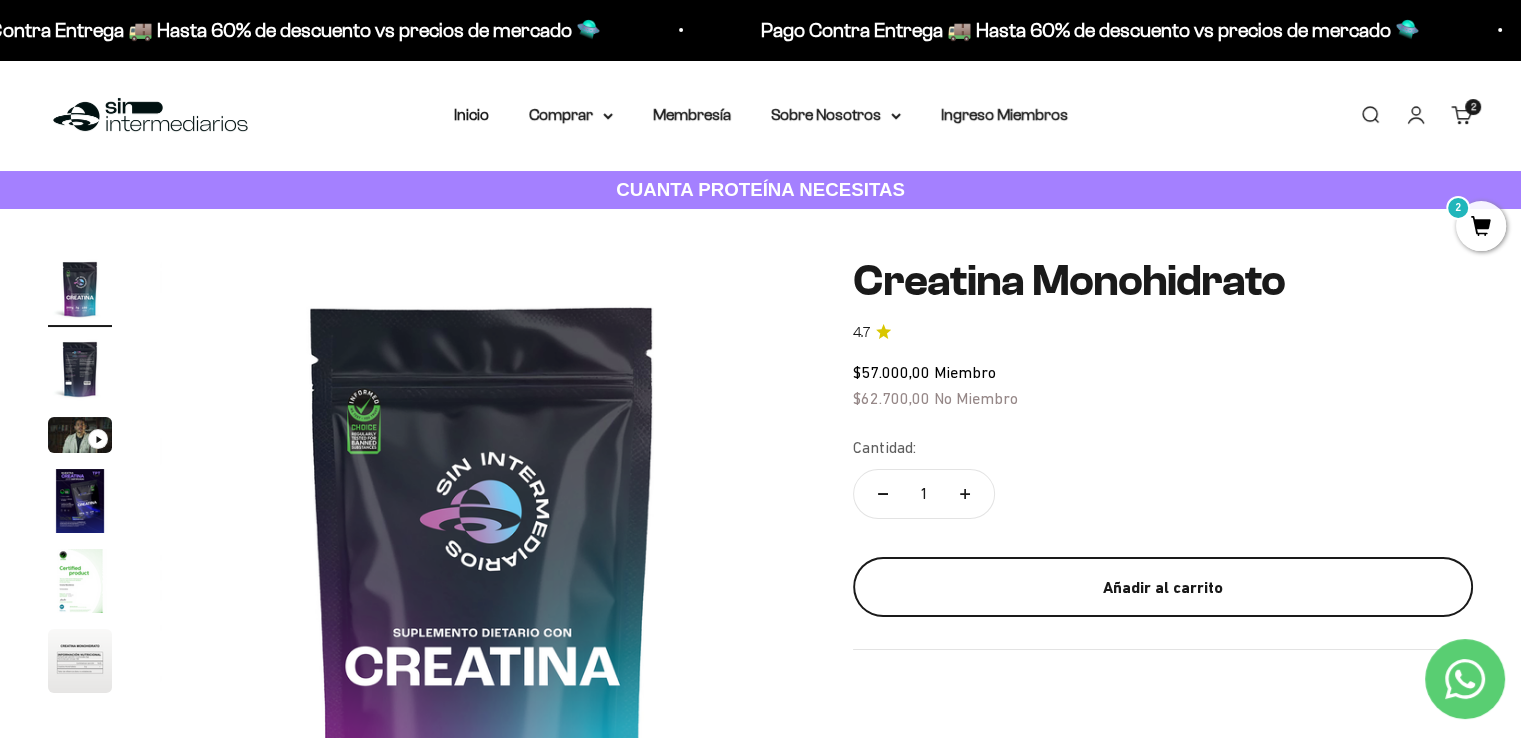 click on "Añadir al carrito" at bounding box center (1163, 588) 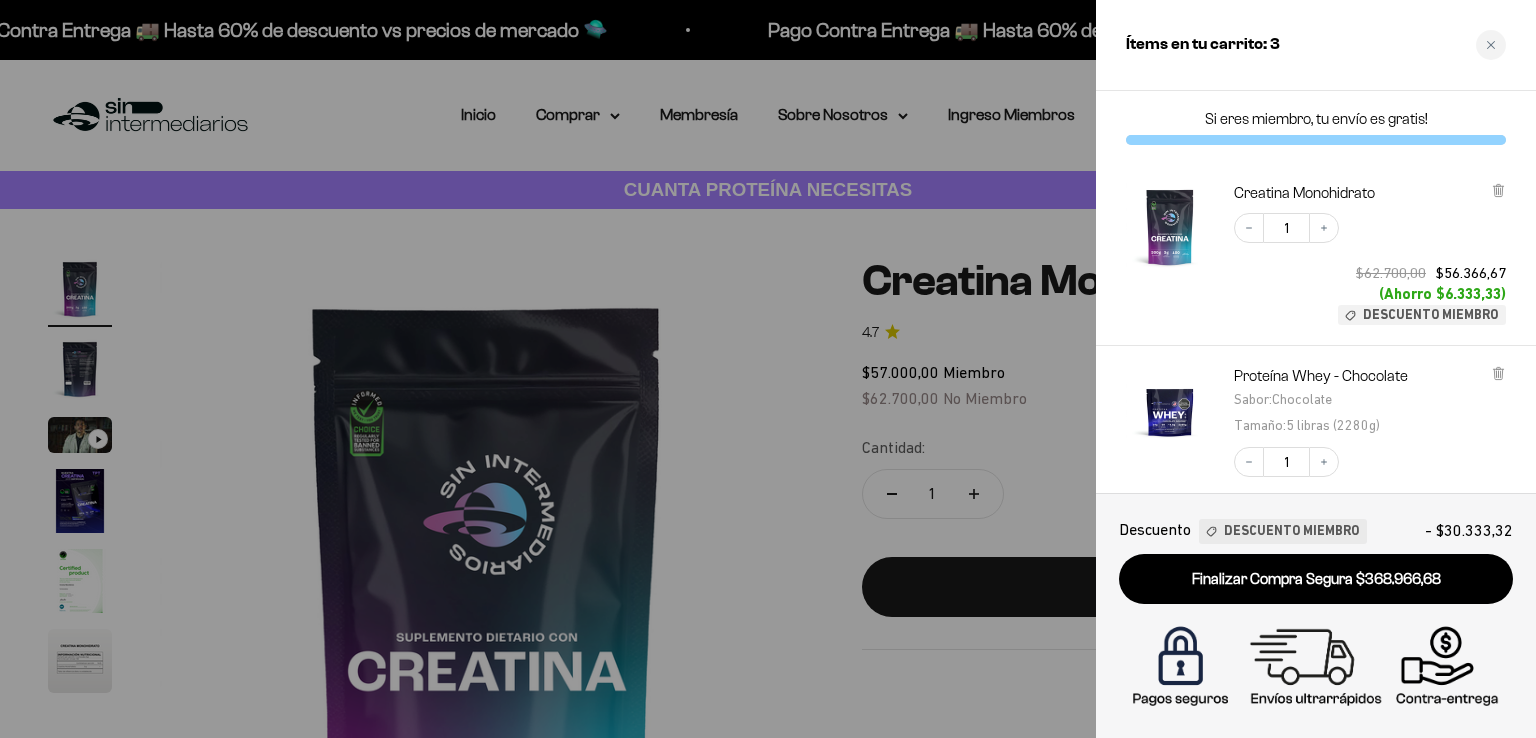 click at bounding box center [768, 369] 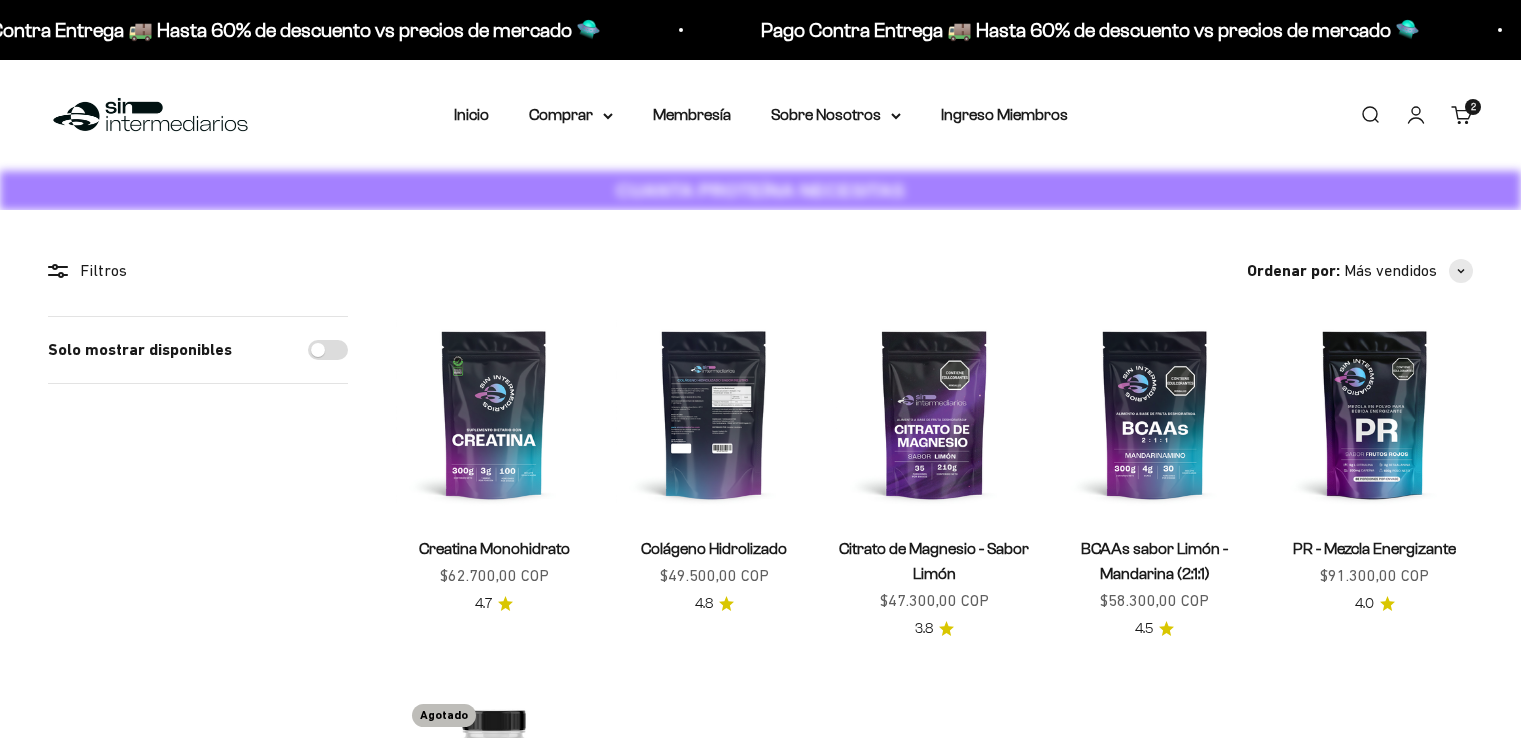 scroll, scrollTop: 46, scrollLeft: 0, axis: vertical 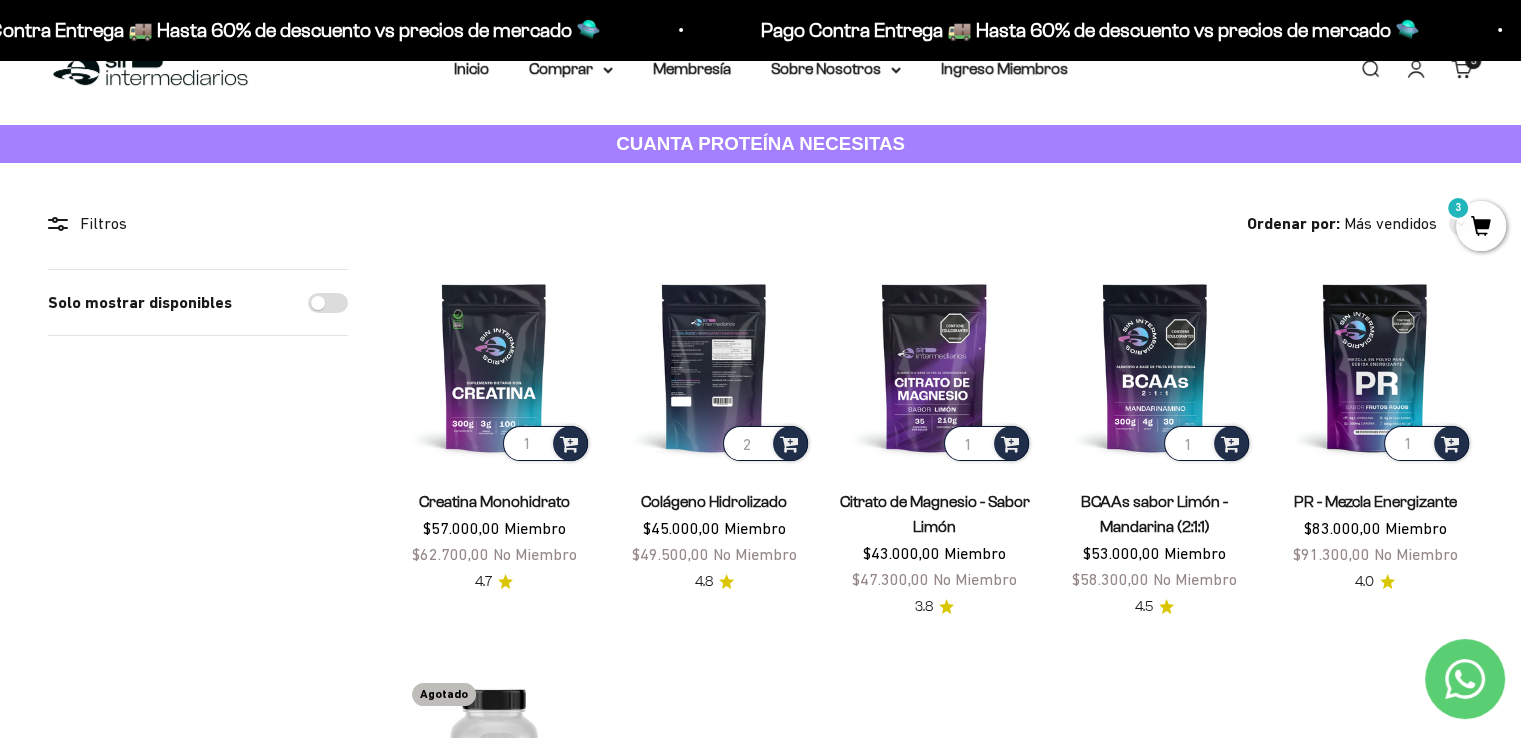 type on "2" 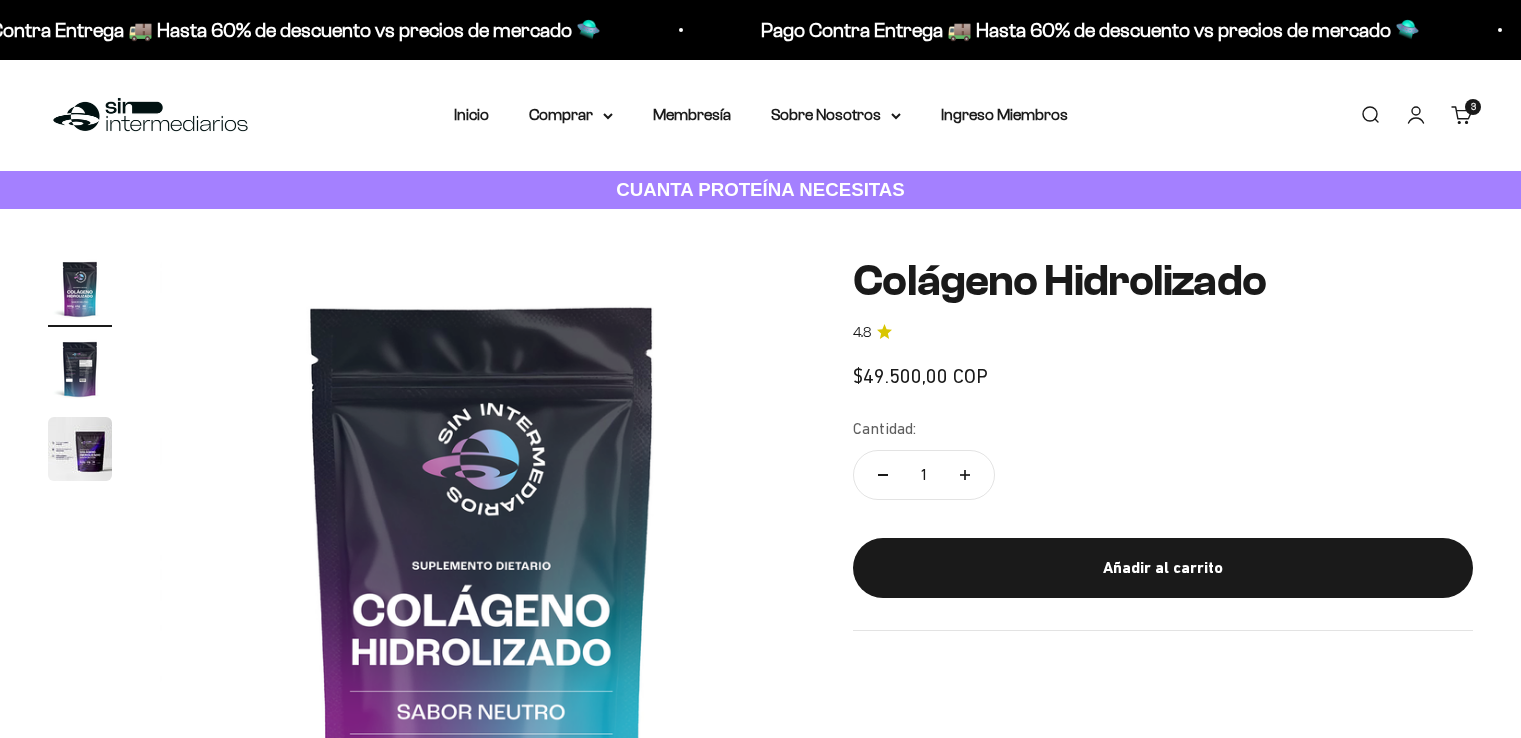 scroll, scrollTop: 0, scrollLeft: 0, axis: both 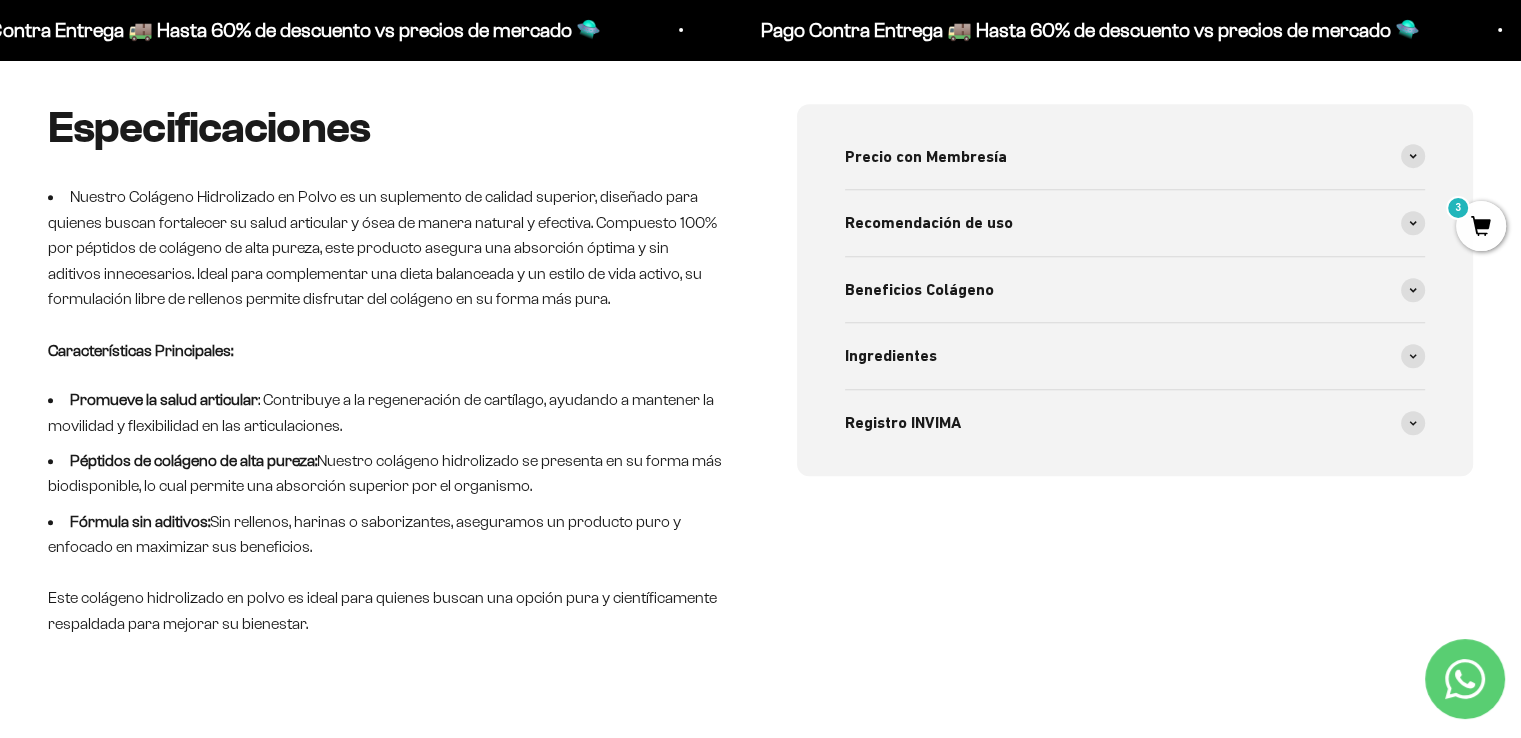 drag, startPoint x: 1527, startPoint y: 72, endPoint x: 1535, endPoint y: 178, distance: 106.30146 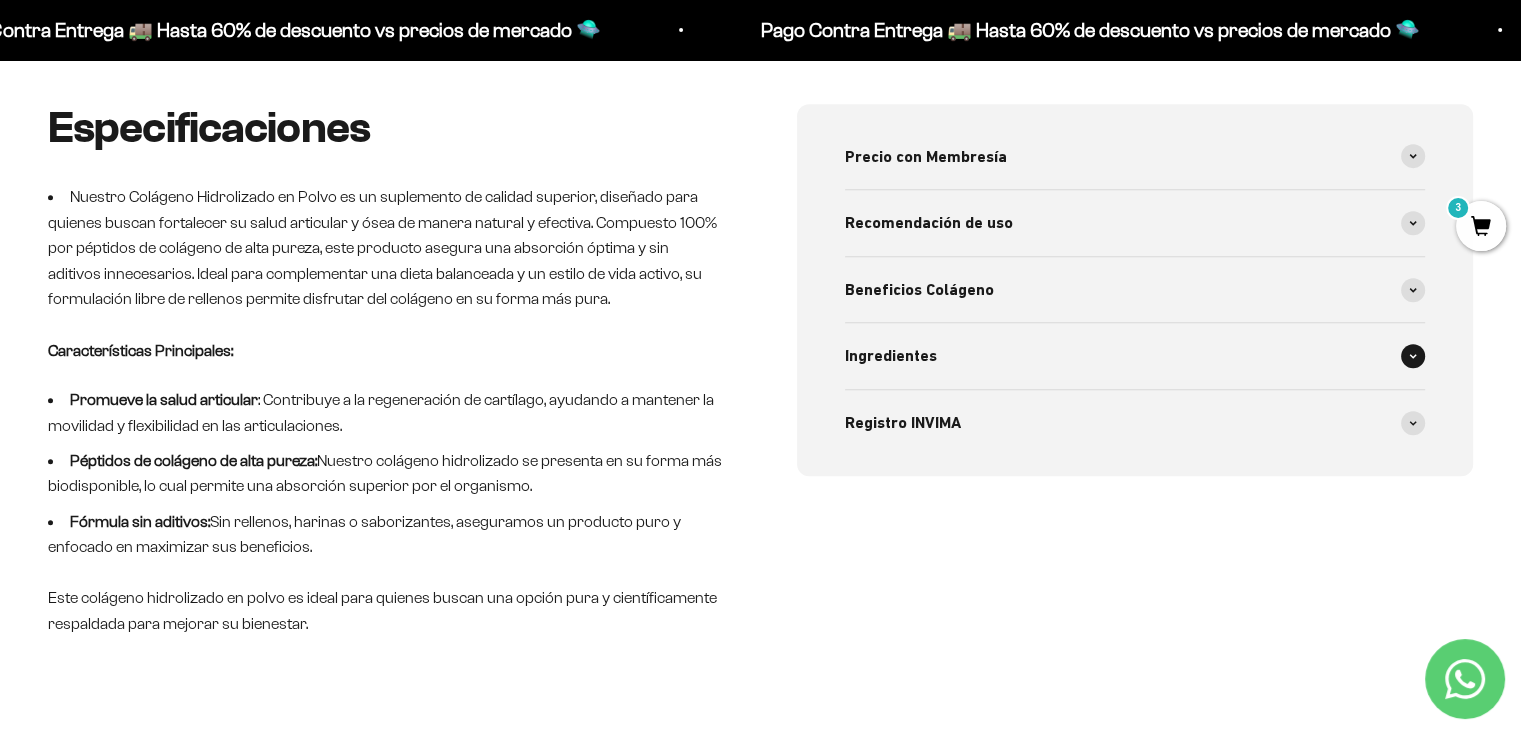 click at bounding box center (1413, 356) 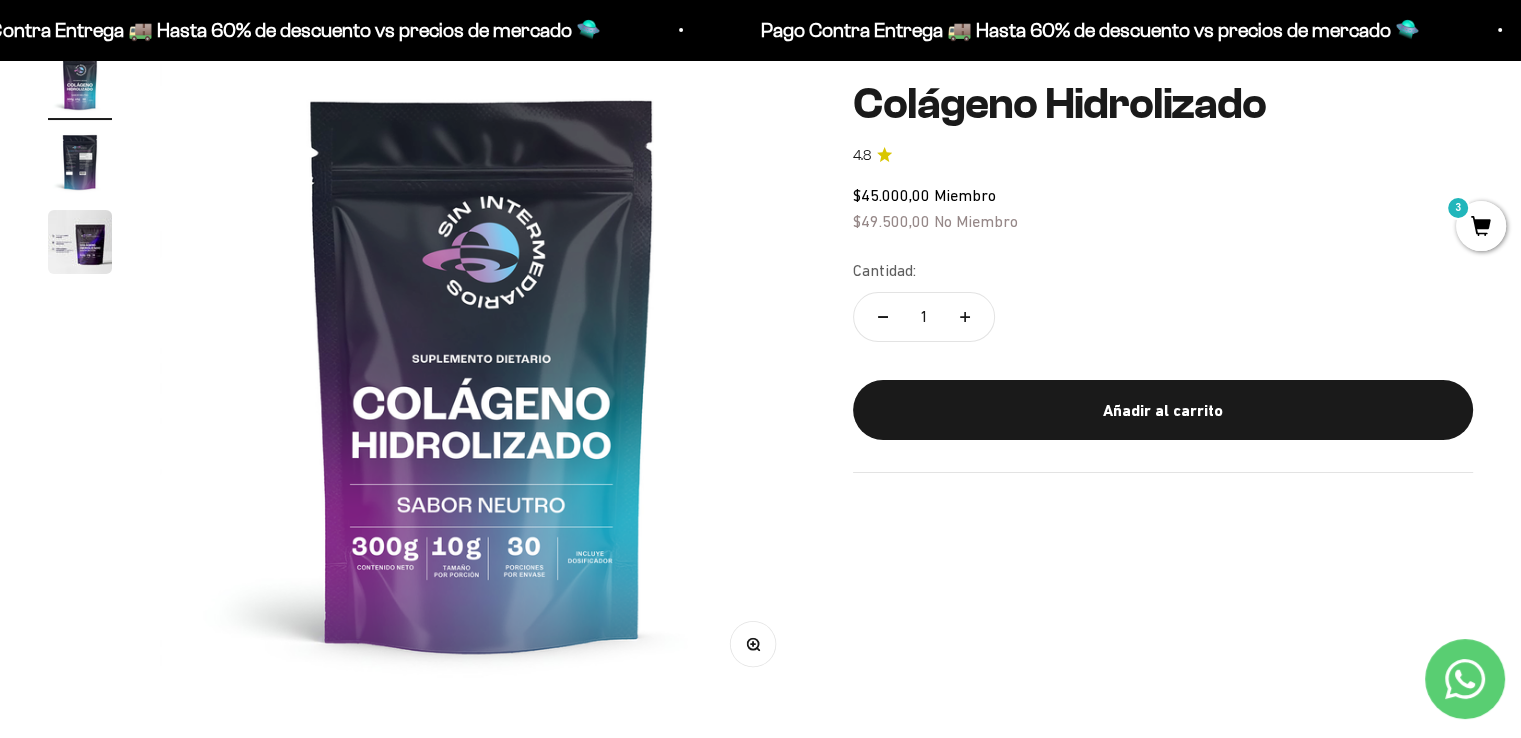 scroll, scrollTop: 188, scrollLeft: 0, axis: vertical 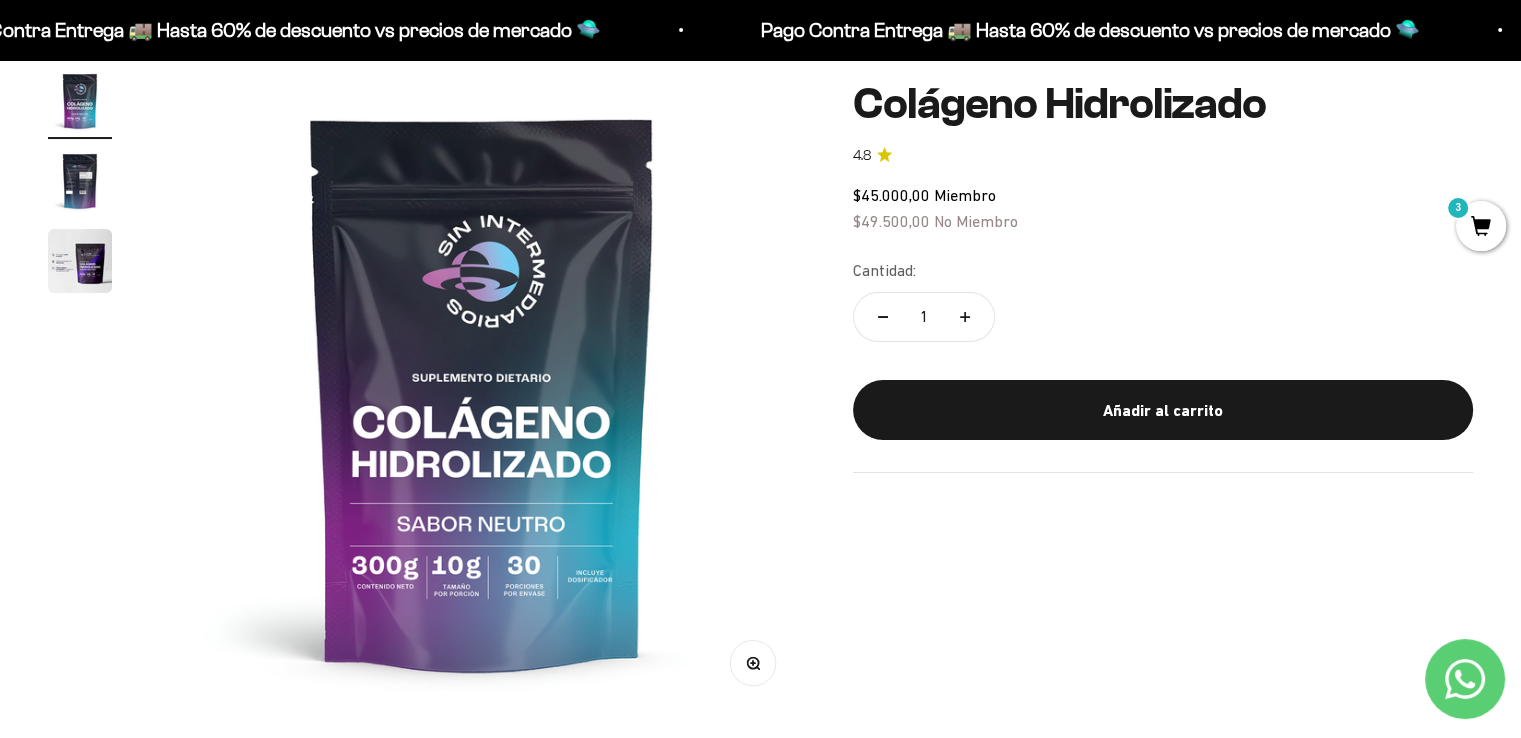 click 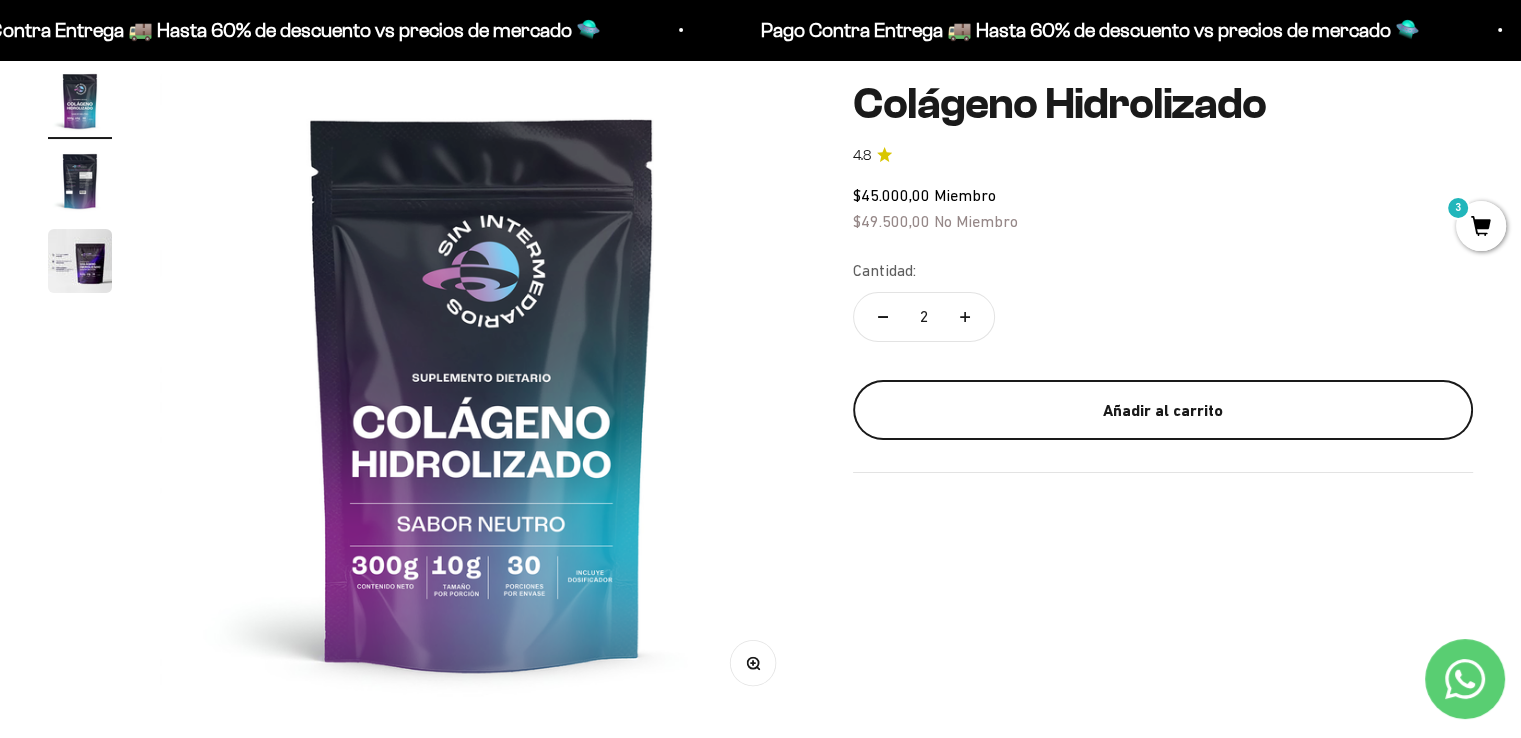 click on "Añadir al carrito" at bounding box center (1163, 410) 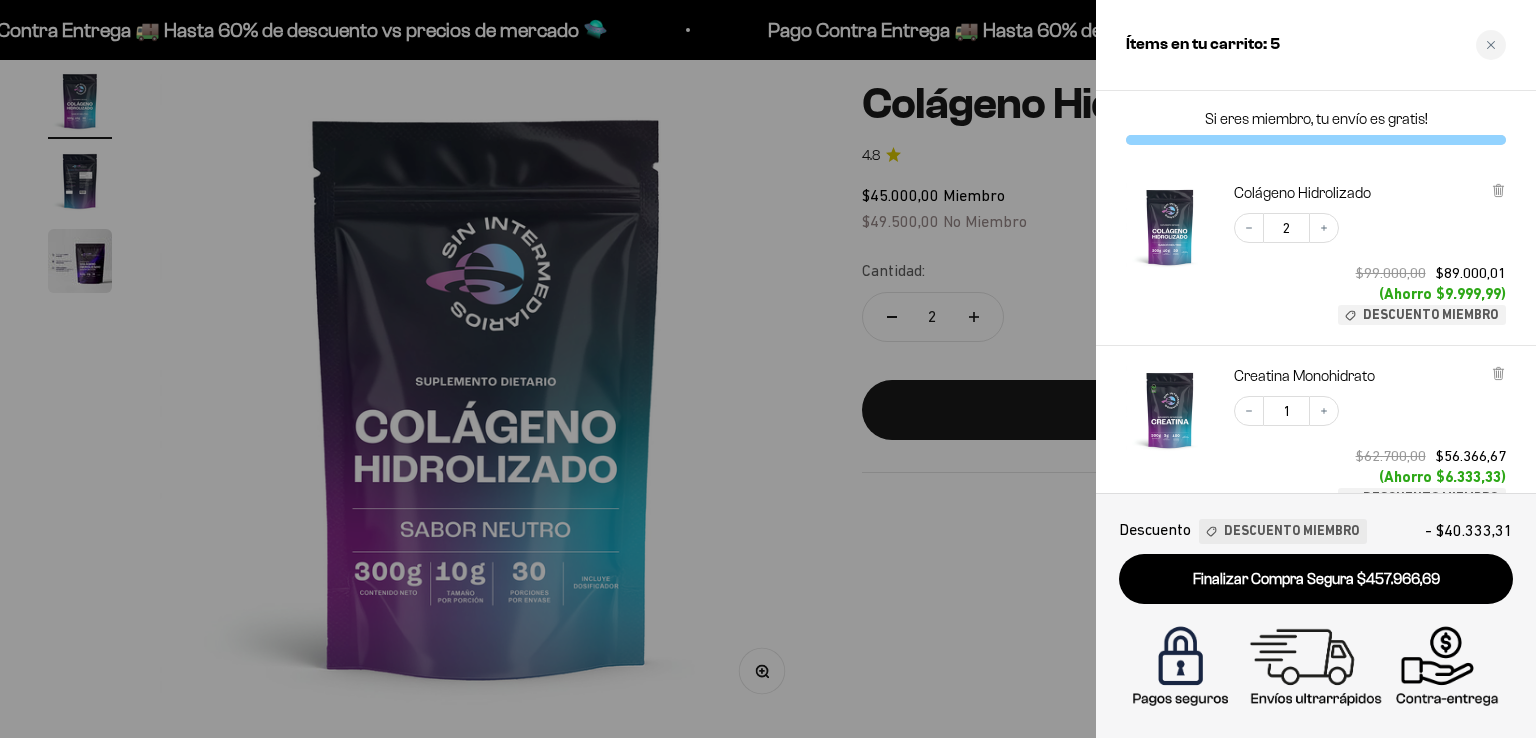 click at bounding box center [768, 369] 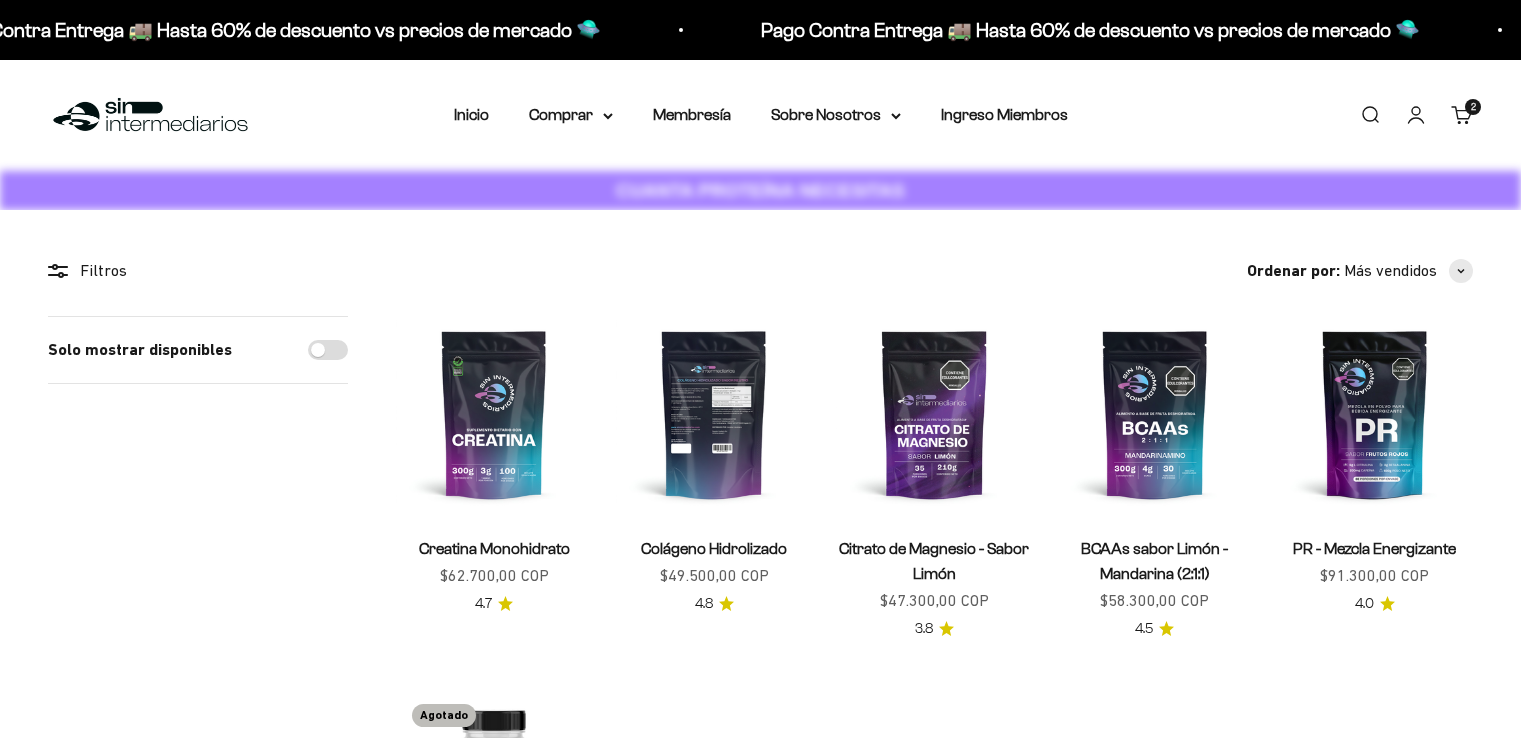 scroll, scrollTop: 46, scrollLeft: 0, axis: vertical 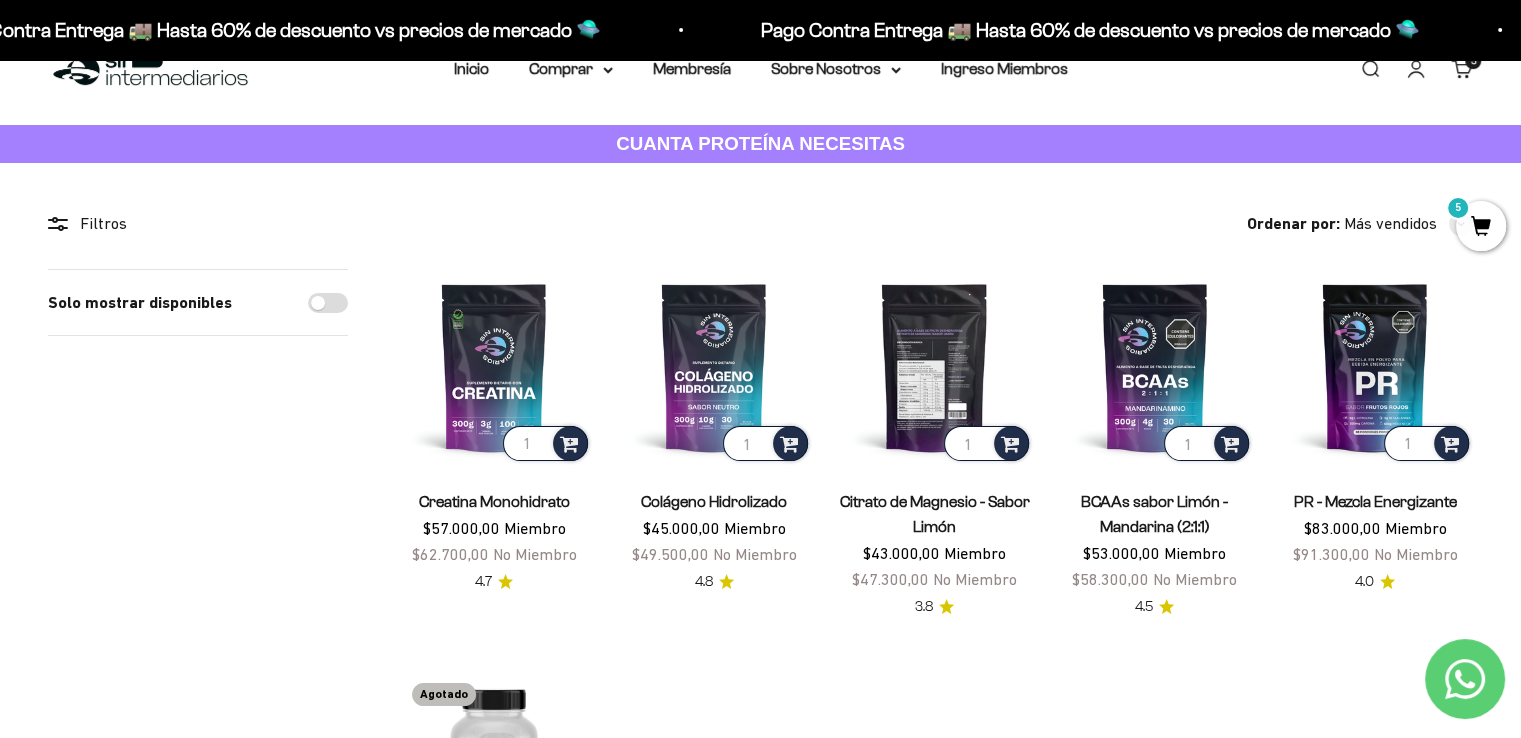 click at bounding box center (934, 367) 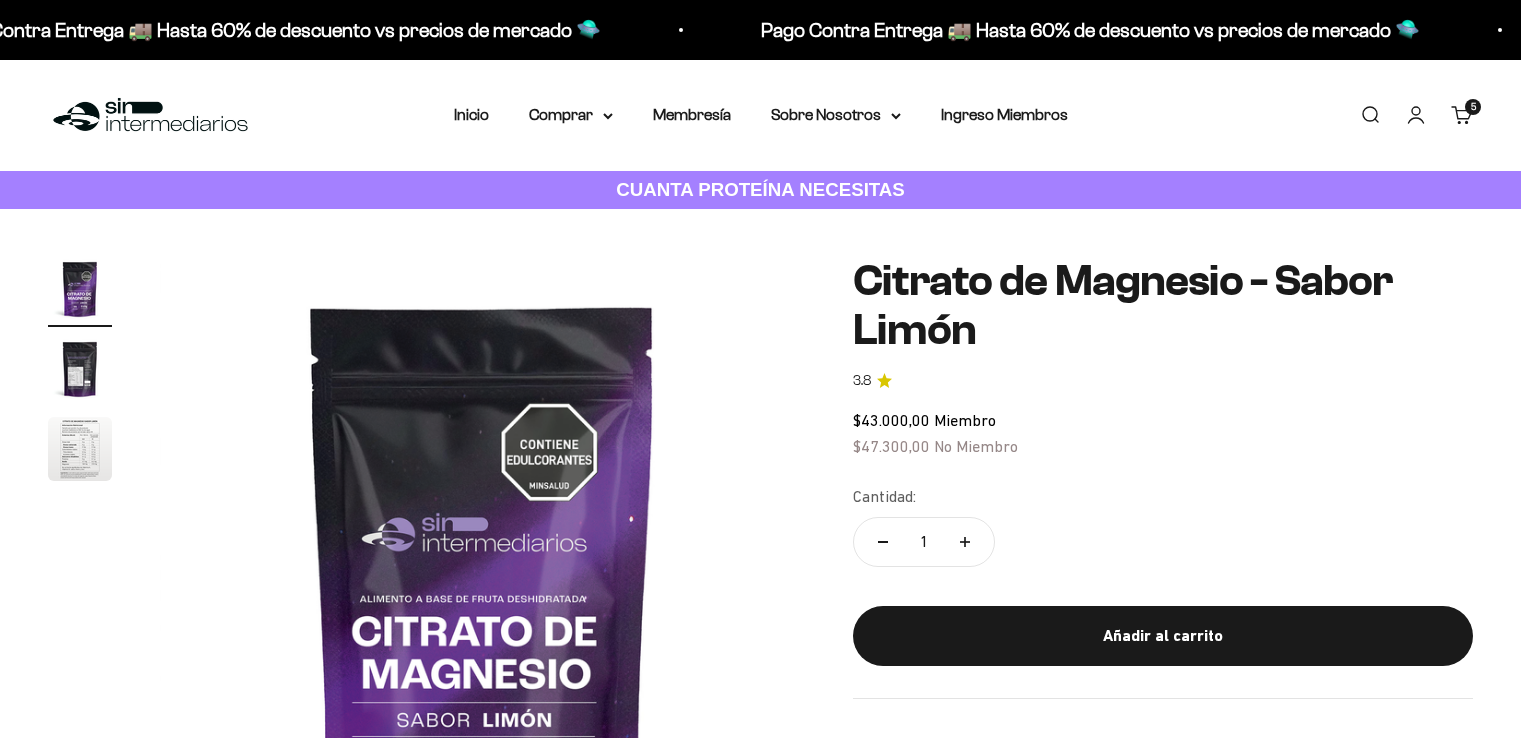 scroll, scrollTop: 0, scrollLeft: 0, axis: both 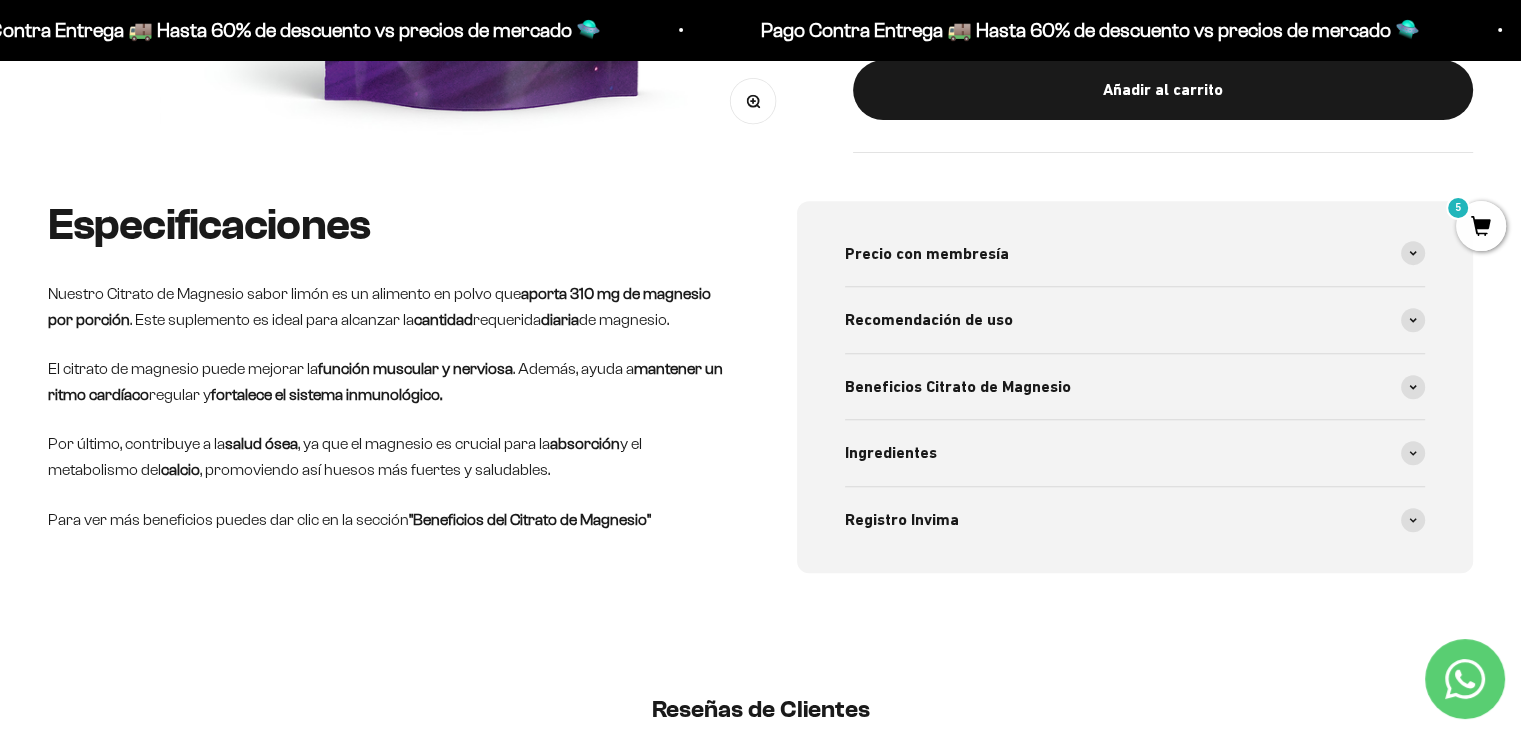 drag, startPoint x: 1524, startPoint y: 74, endPoint x: 1535, endPoint y: 169, distance: 95.63472 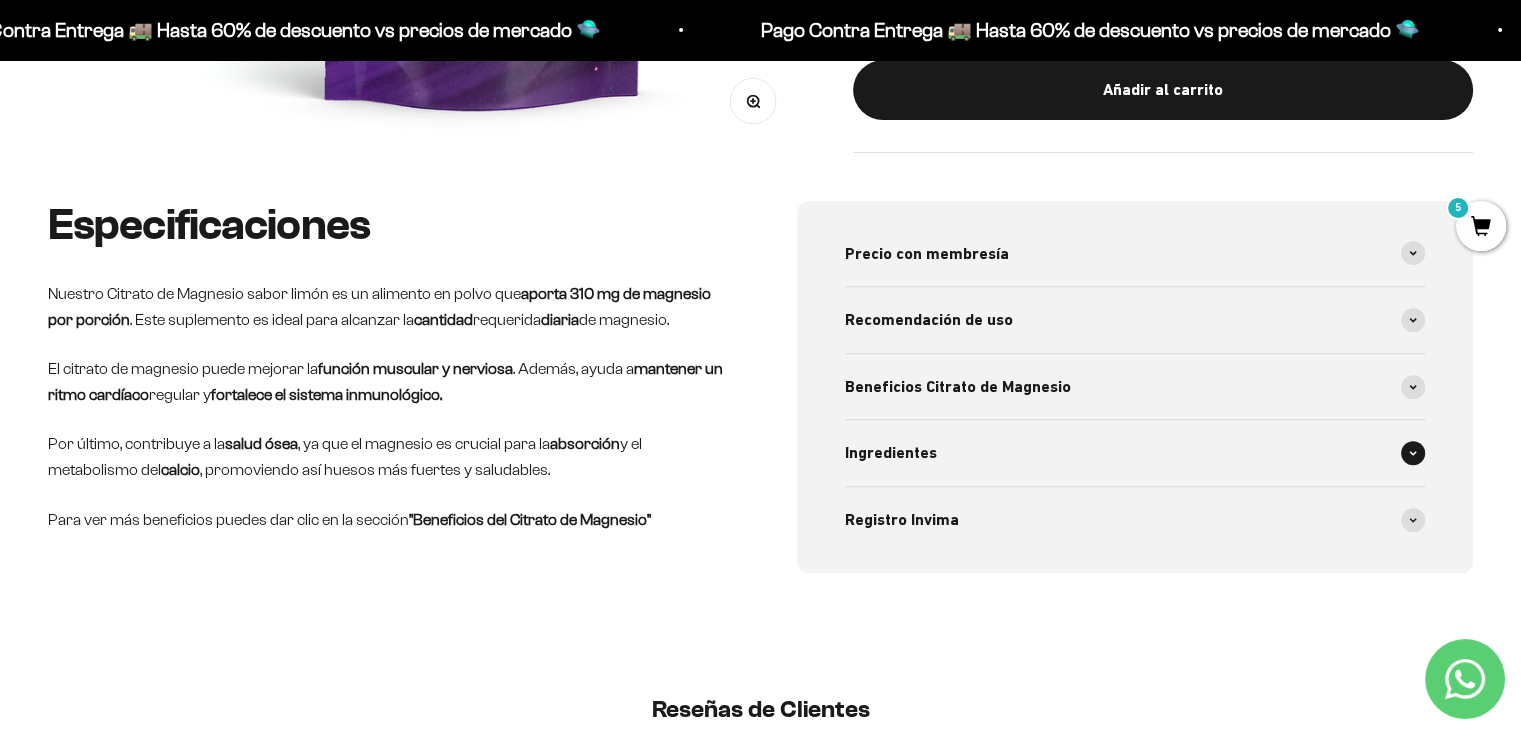 click on "Ingredientes" at bounding box center (1135, 453) 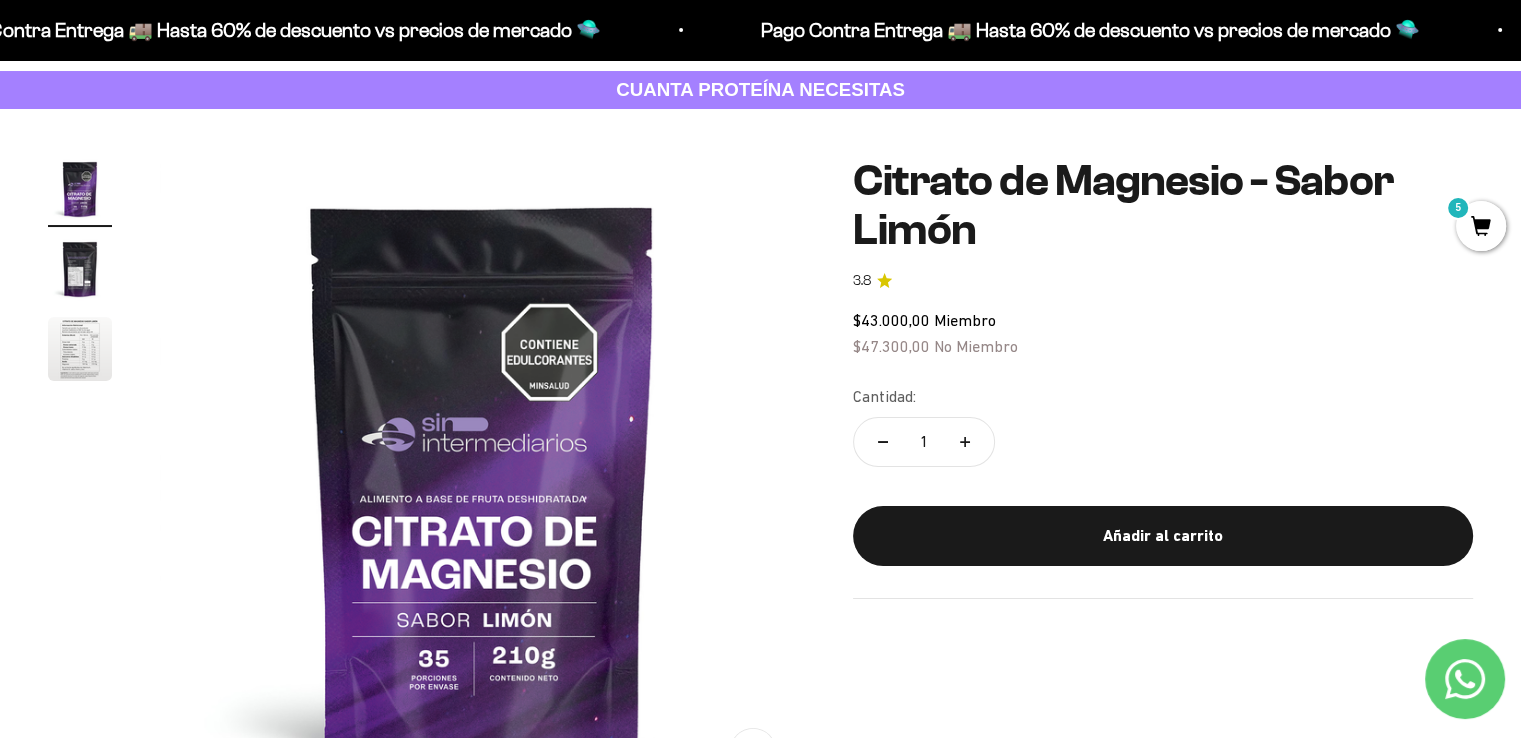 scroll, scrollTop: 0, scrollLeft: 0, axis: both 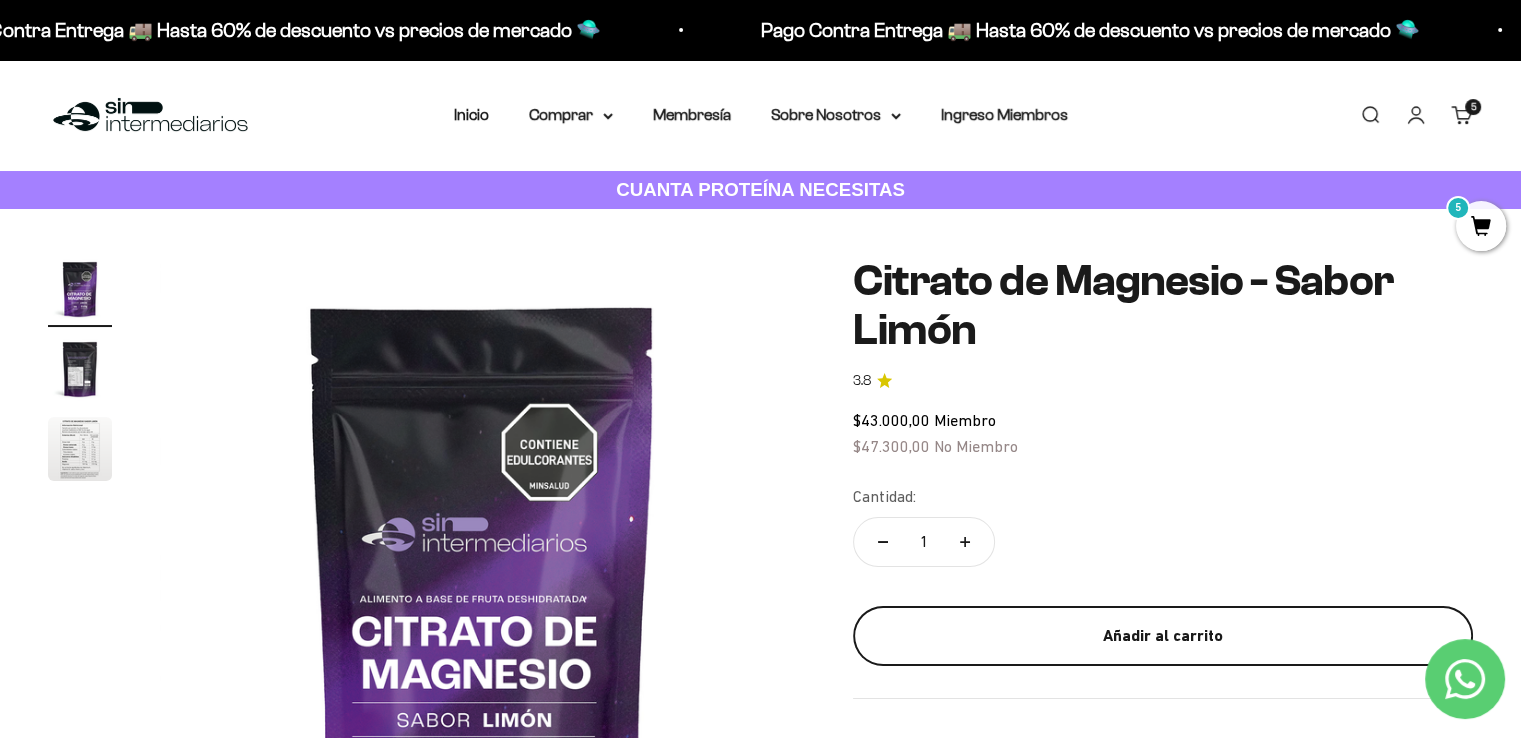 click on "Añadir al carrito" at bounding box center [1163, 636] 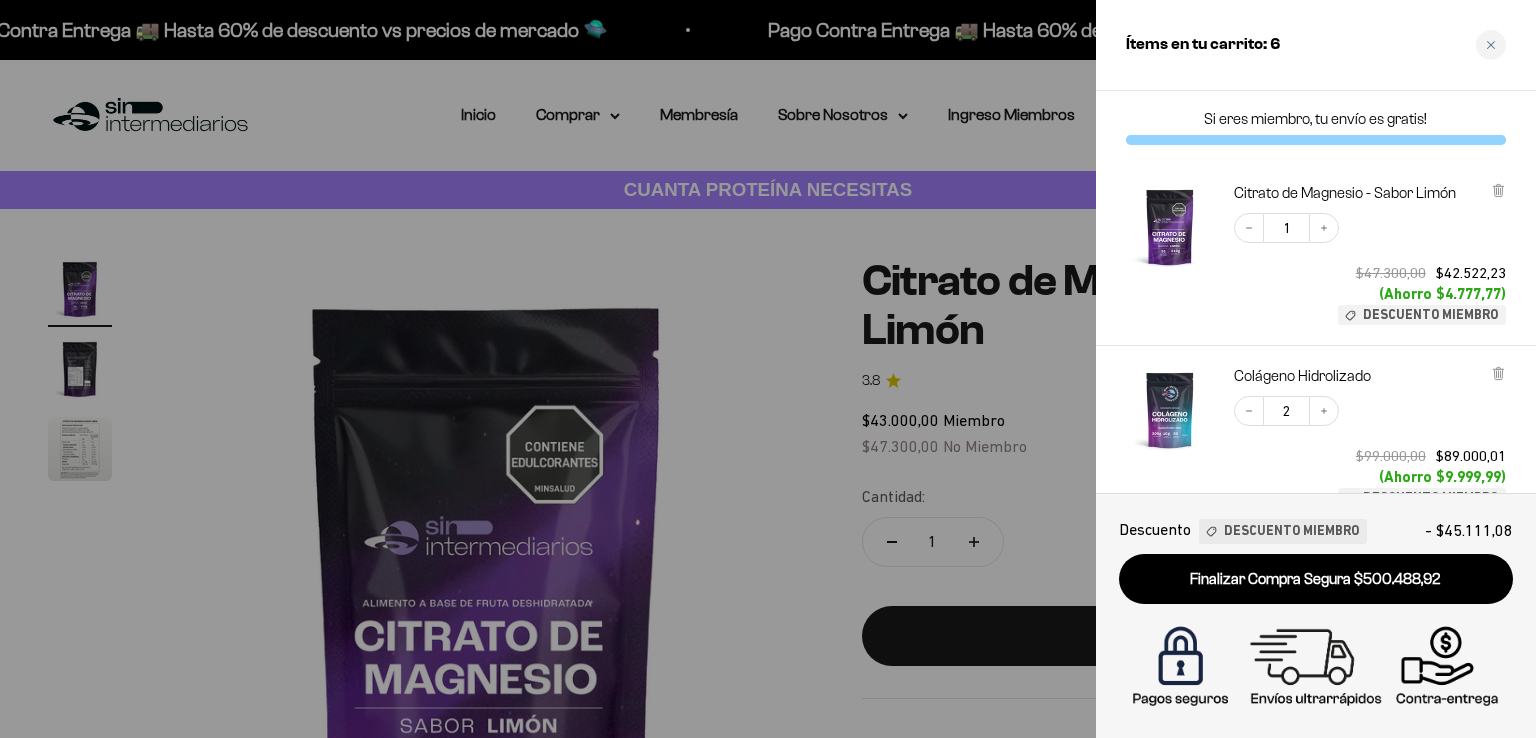 click at bounding box center (768, 369) 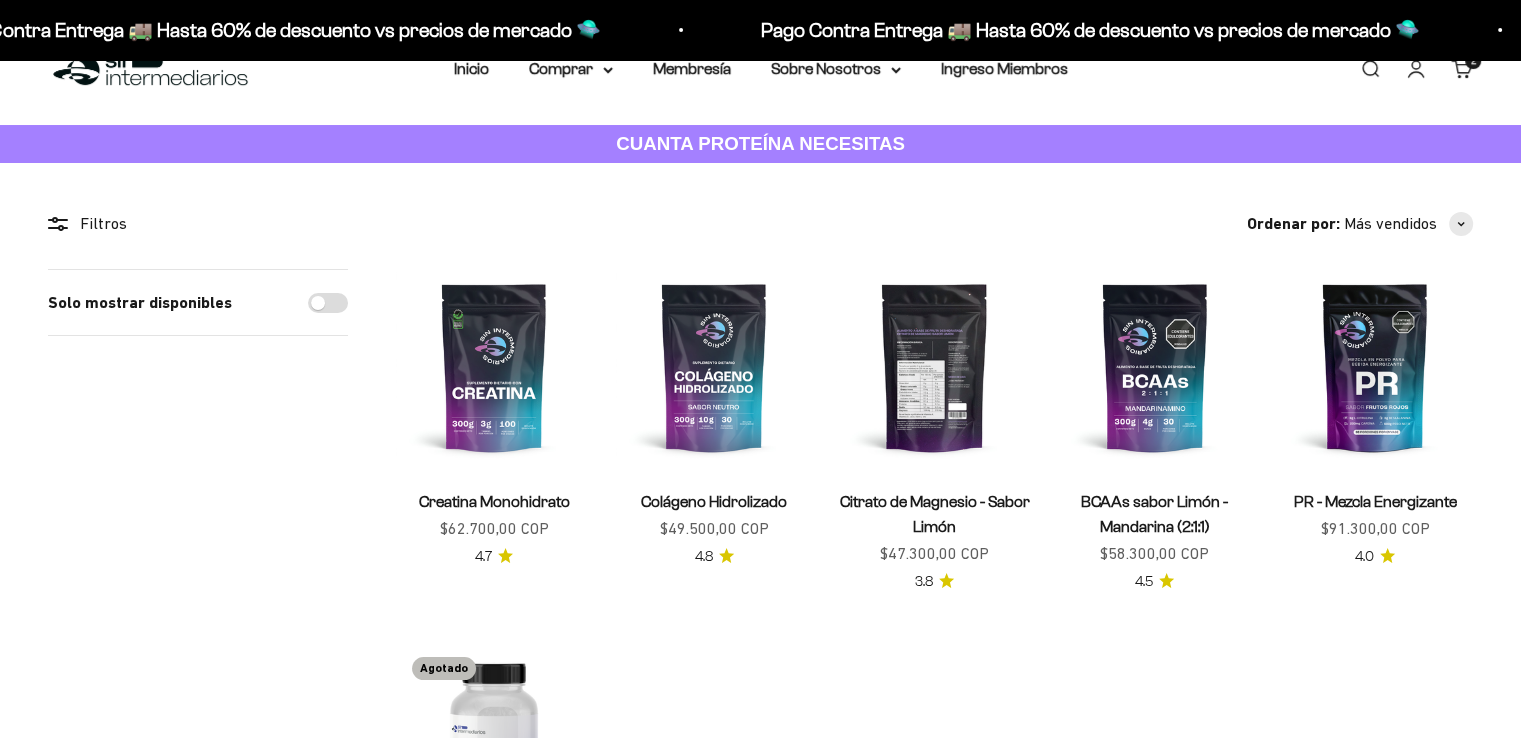 scroll, scrollTop: 46, scrollLeft: 0, axis: vertical 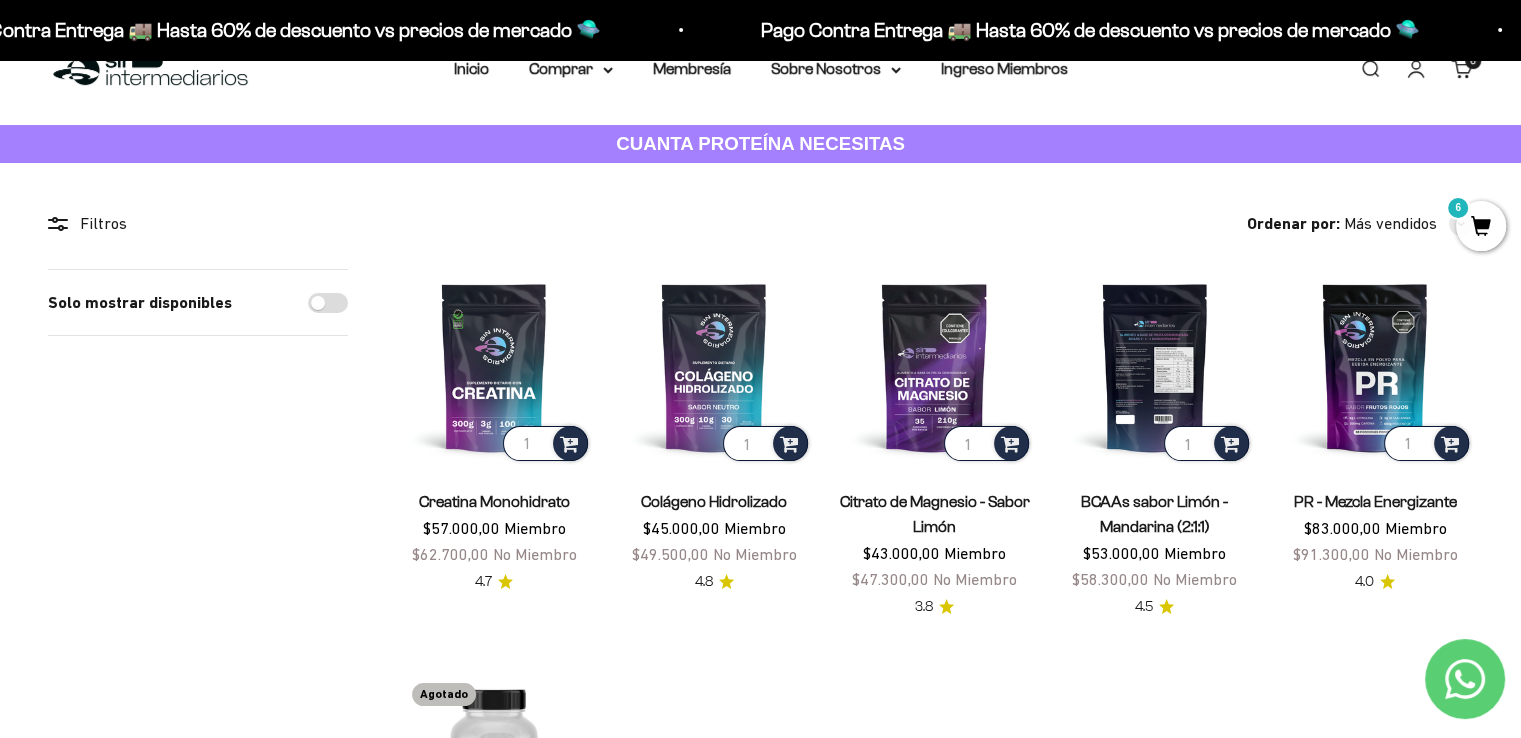 click at bounding box center (1155, 367) 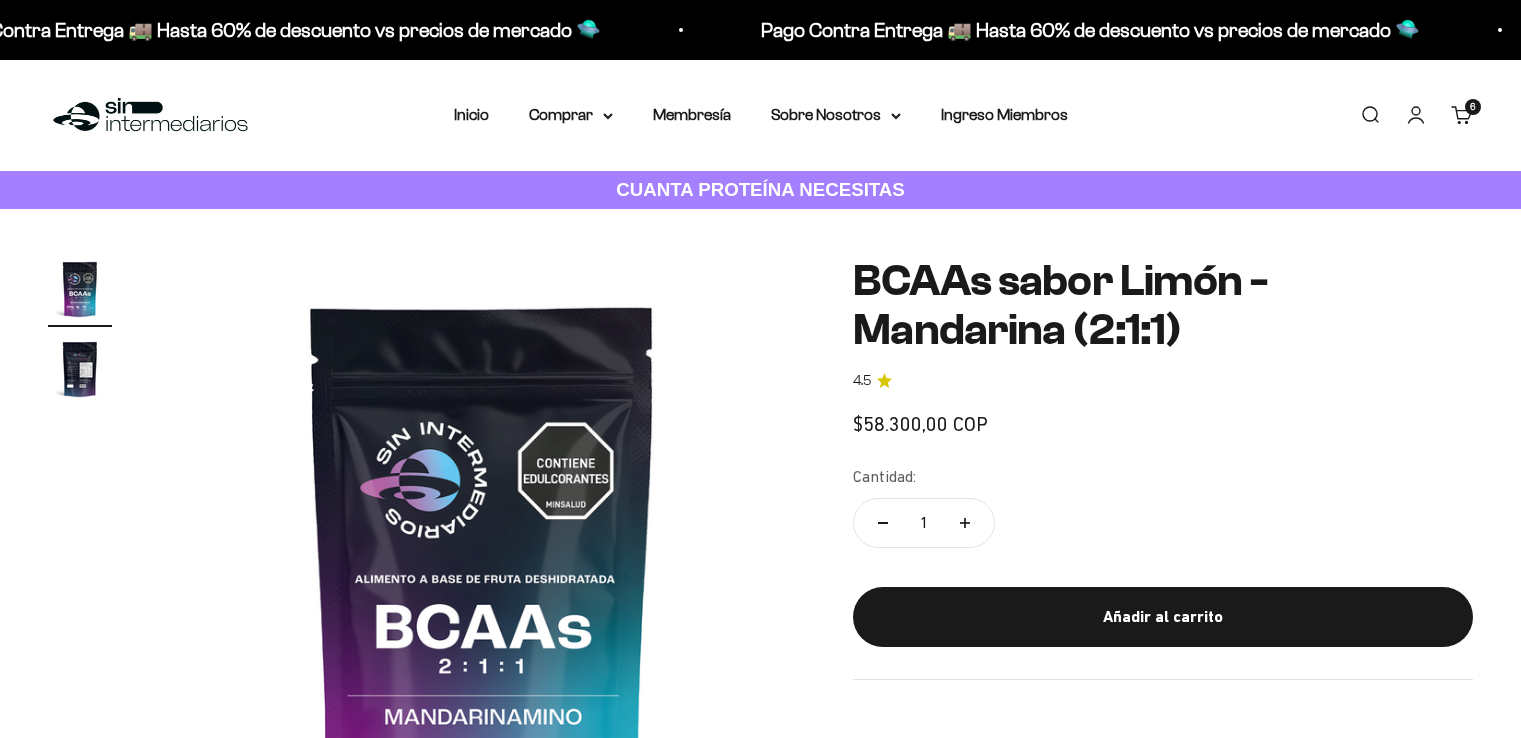 scroll, scrollTop: 0, scrollLeft: 0, axis: both 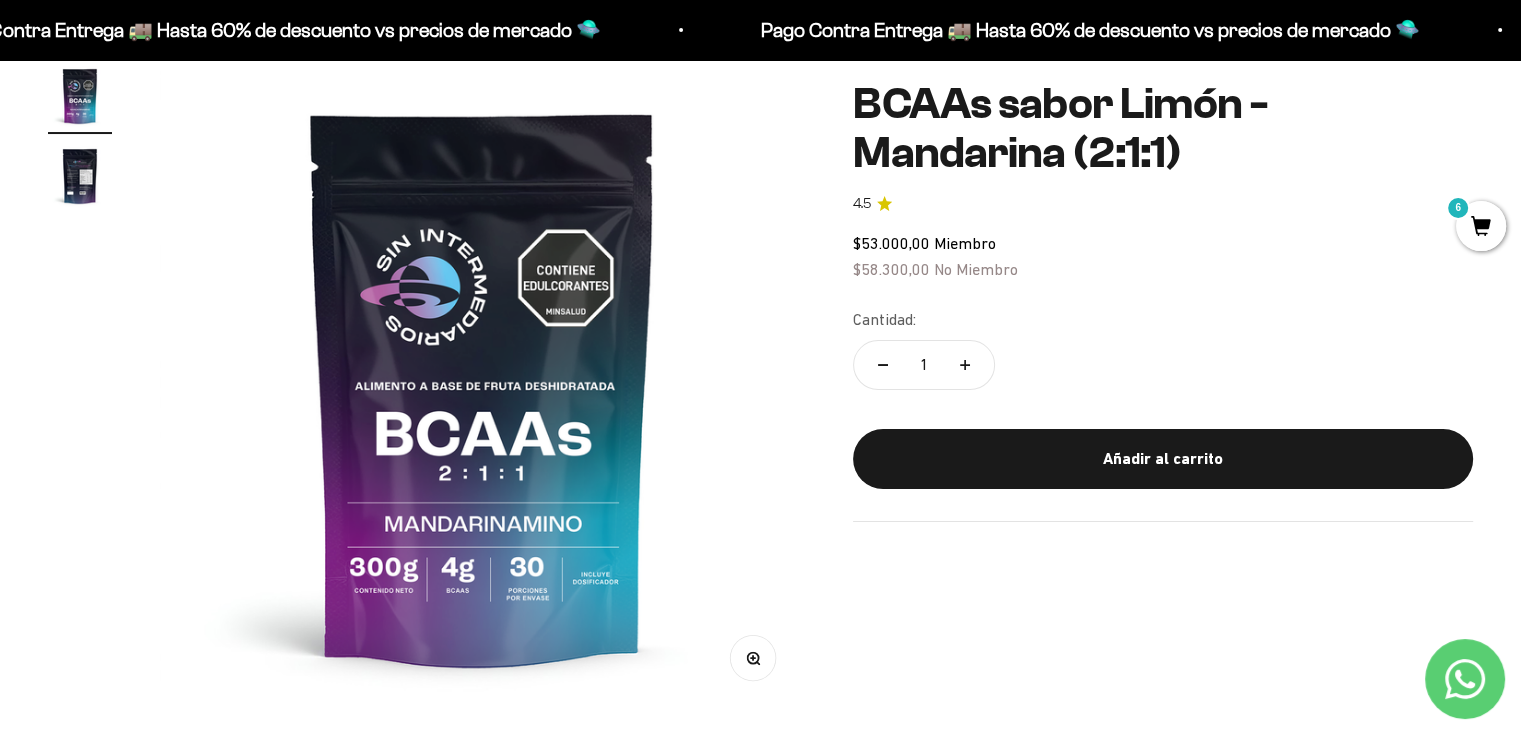 drag, startPoint x: 1526, startPoint y: 45, endPoint x: 1535, endPoint y: 69, distance: 25.632011 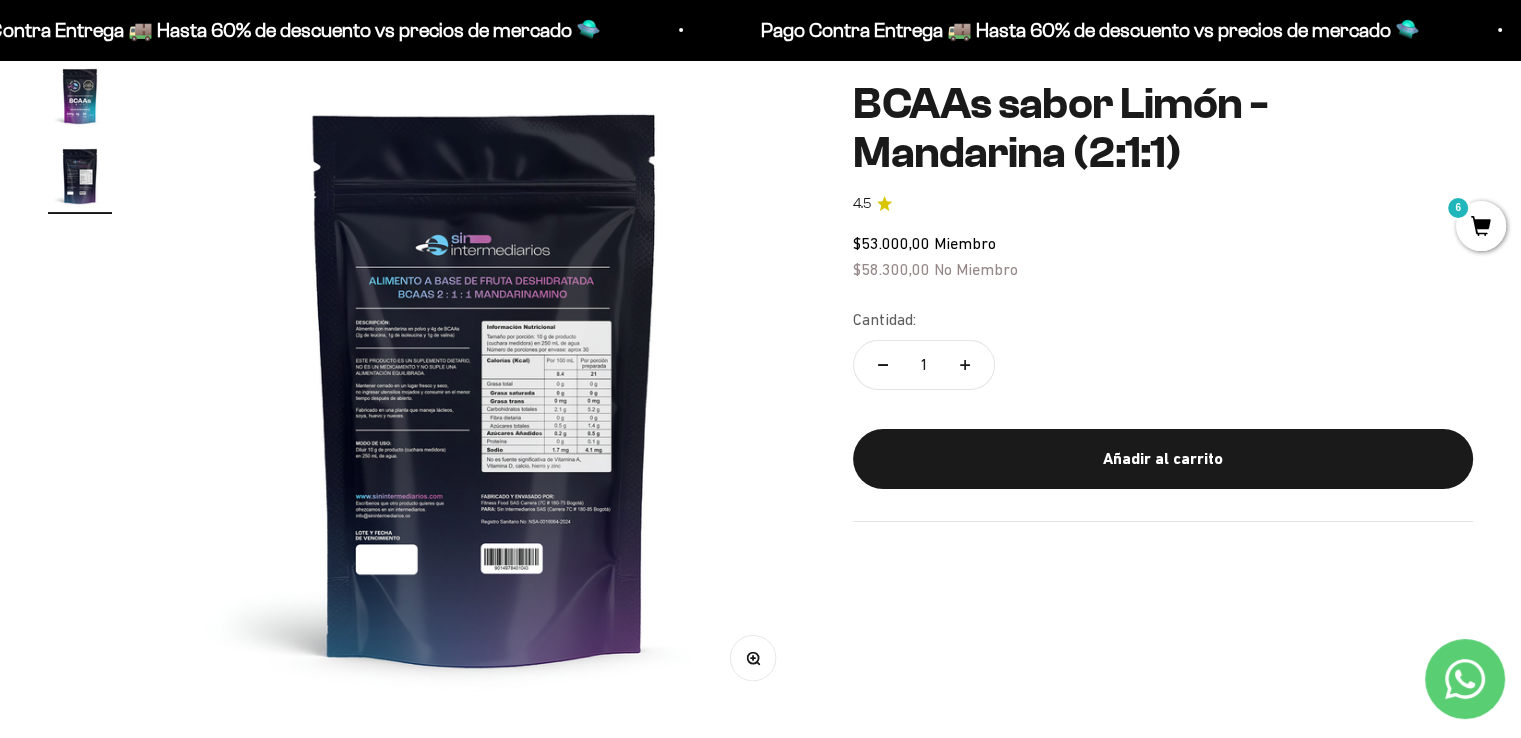 scroll, scrollTop: 0, scrollLeft: 668, axis: horizontal 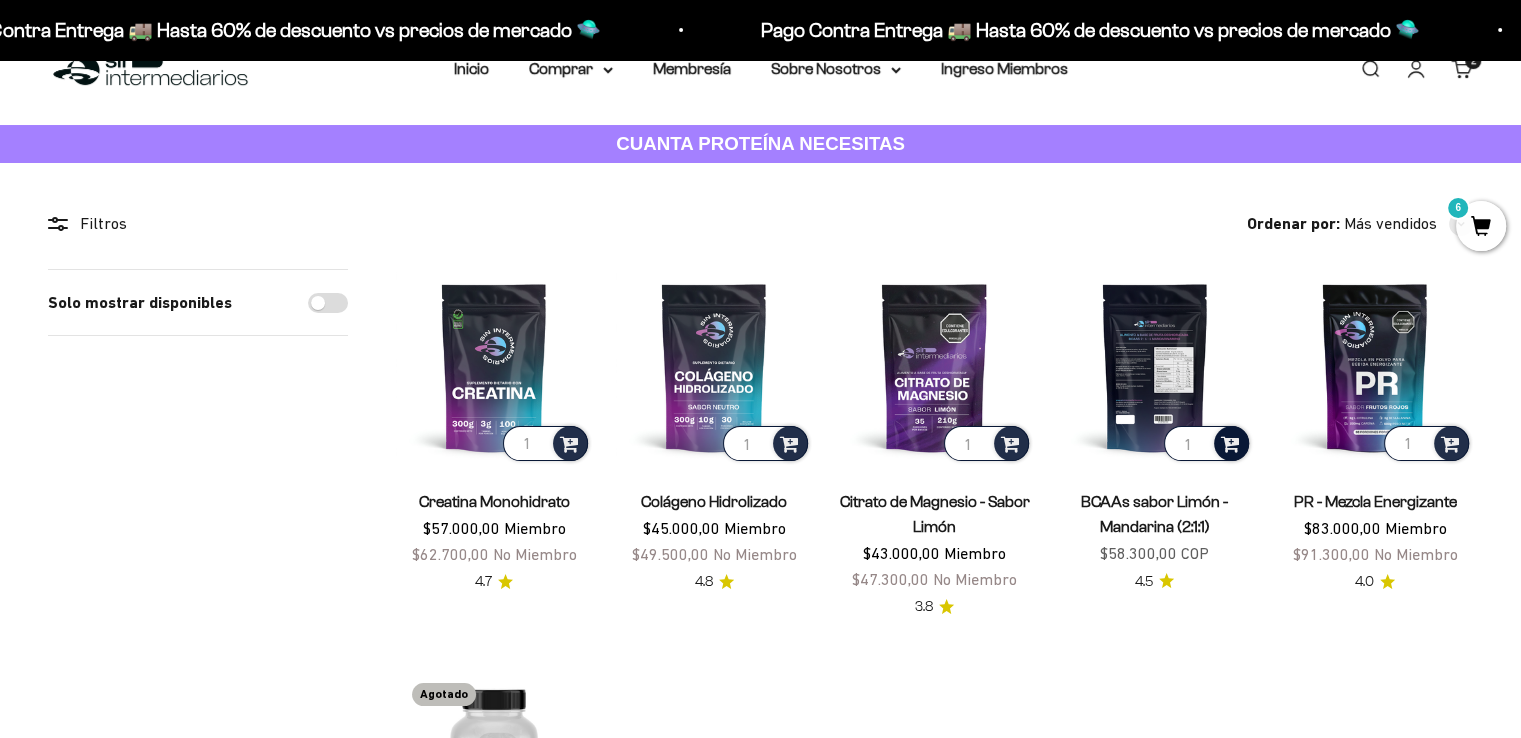 click at bounding box center (1230, 442) 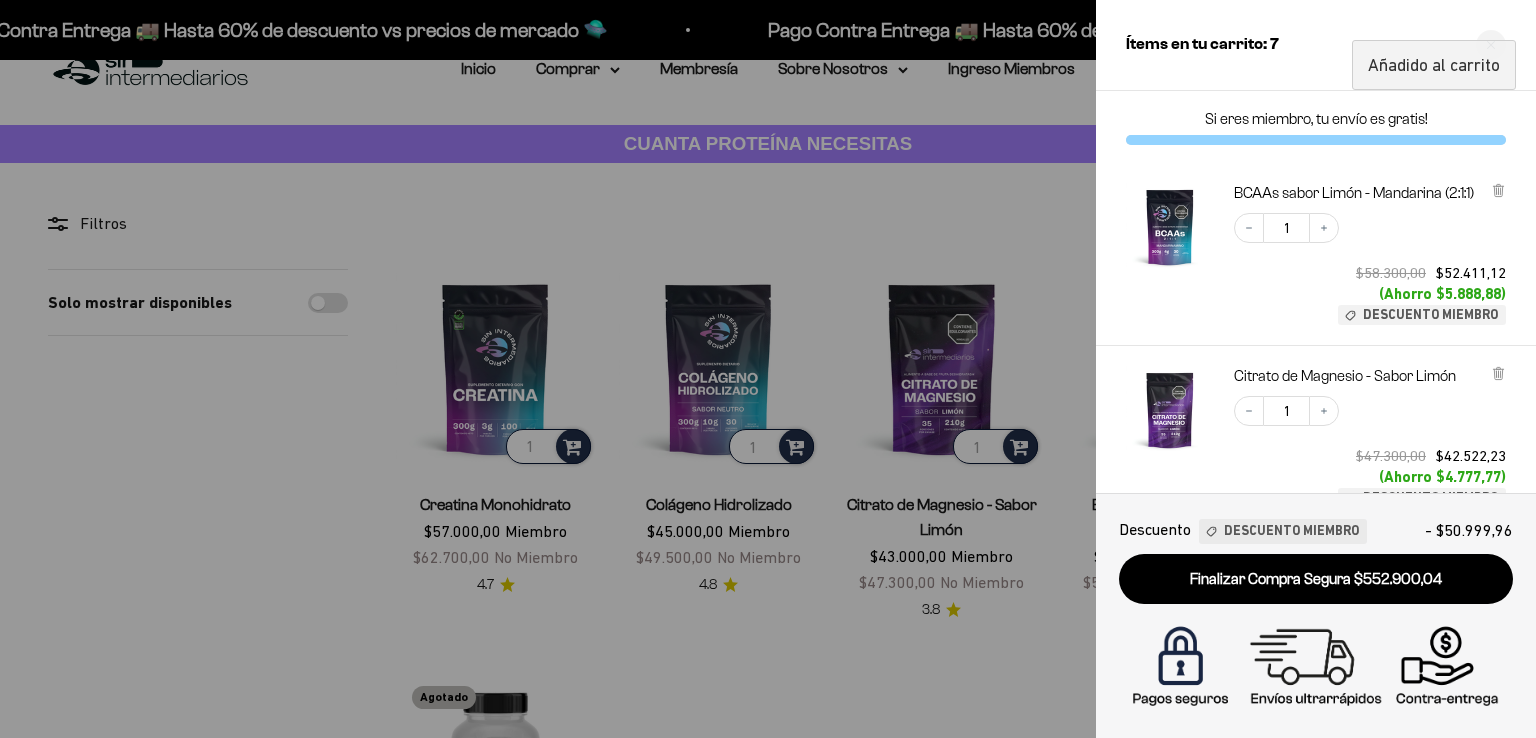 click at bounding box center [768, 369] 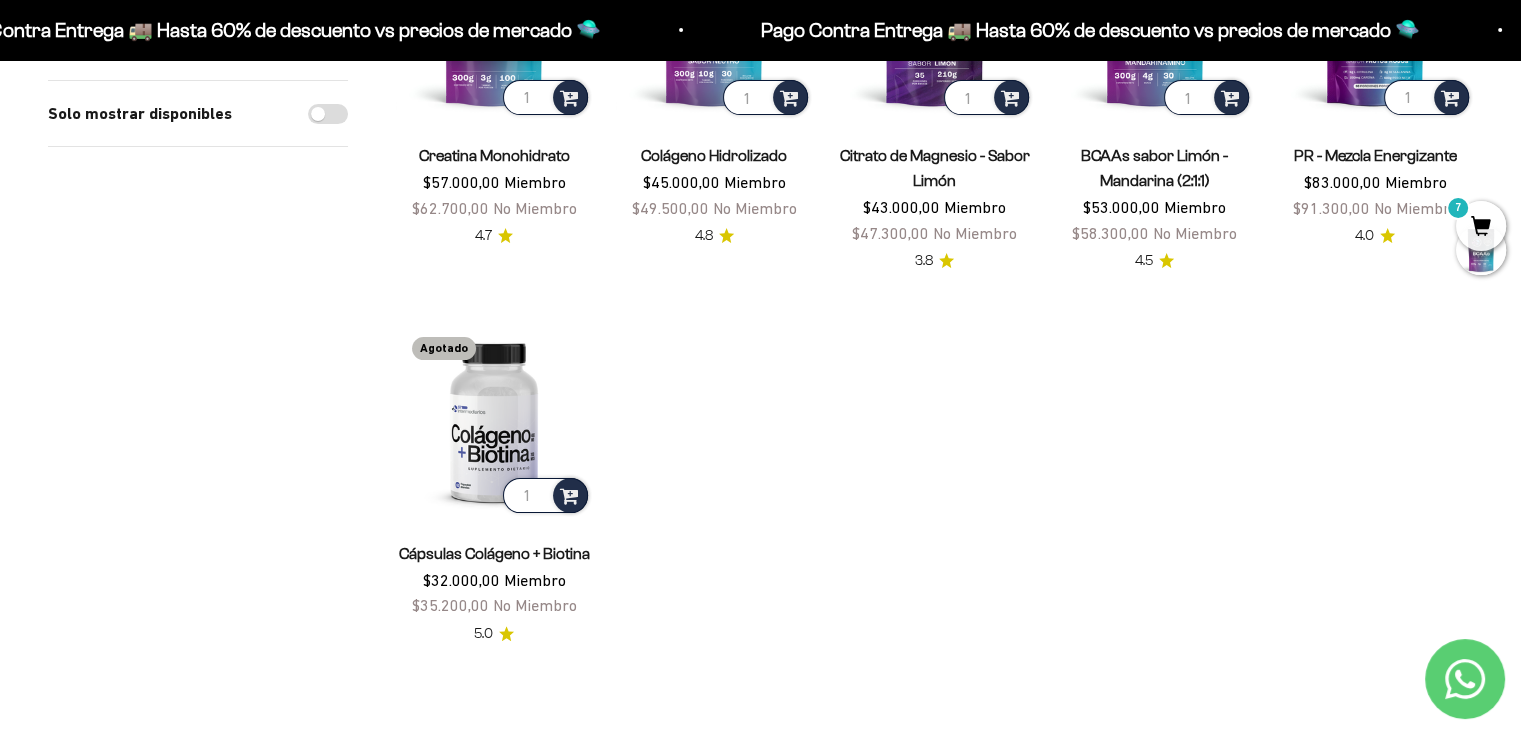 scroll, scrollTop: 403, scrollLeft: 0, axis: vertical 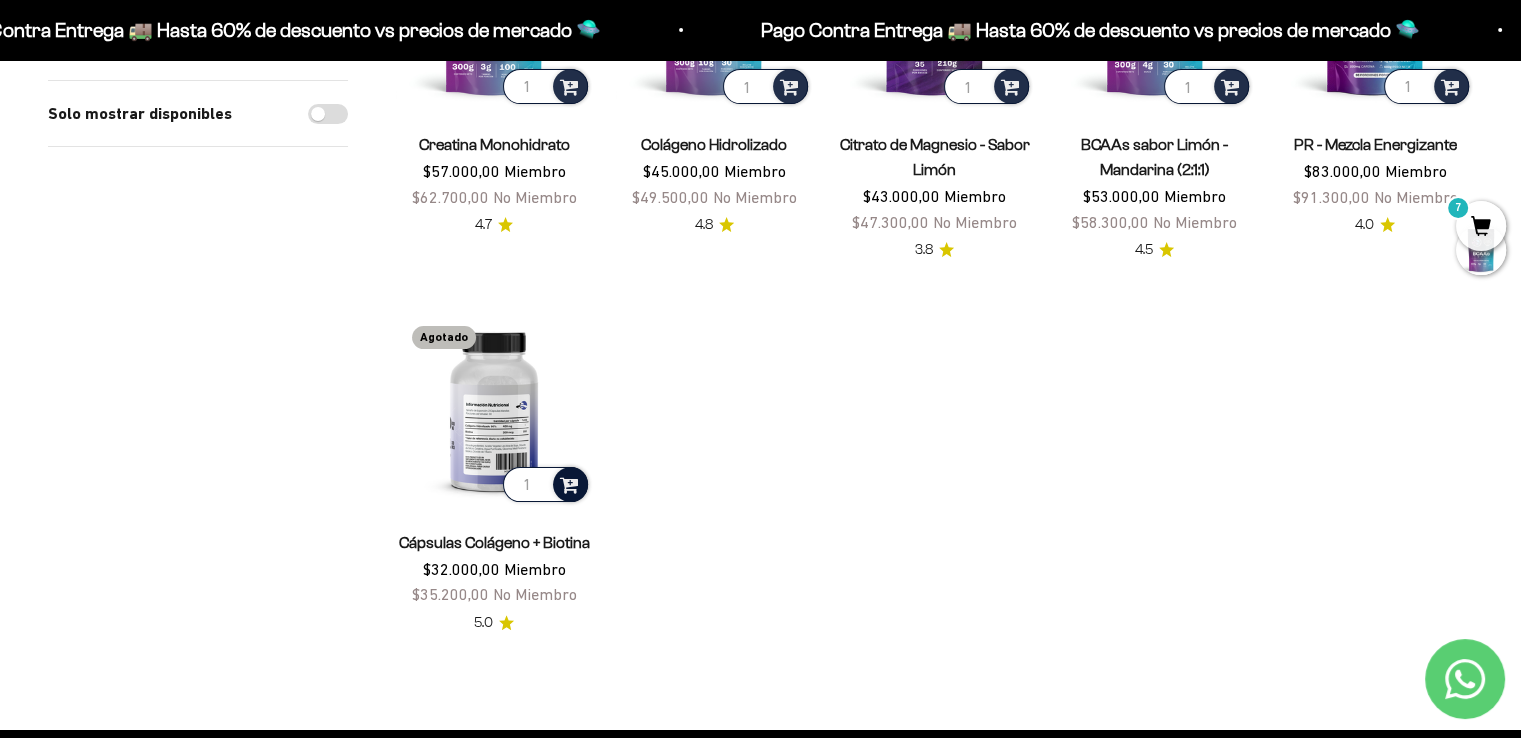 click at bounding box center (569, 483) 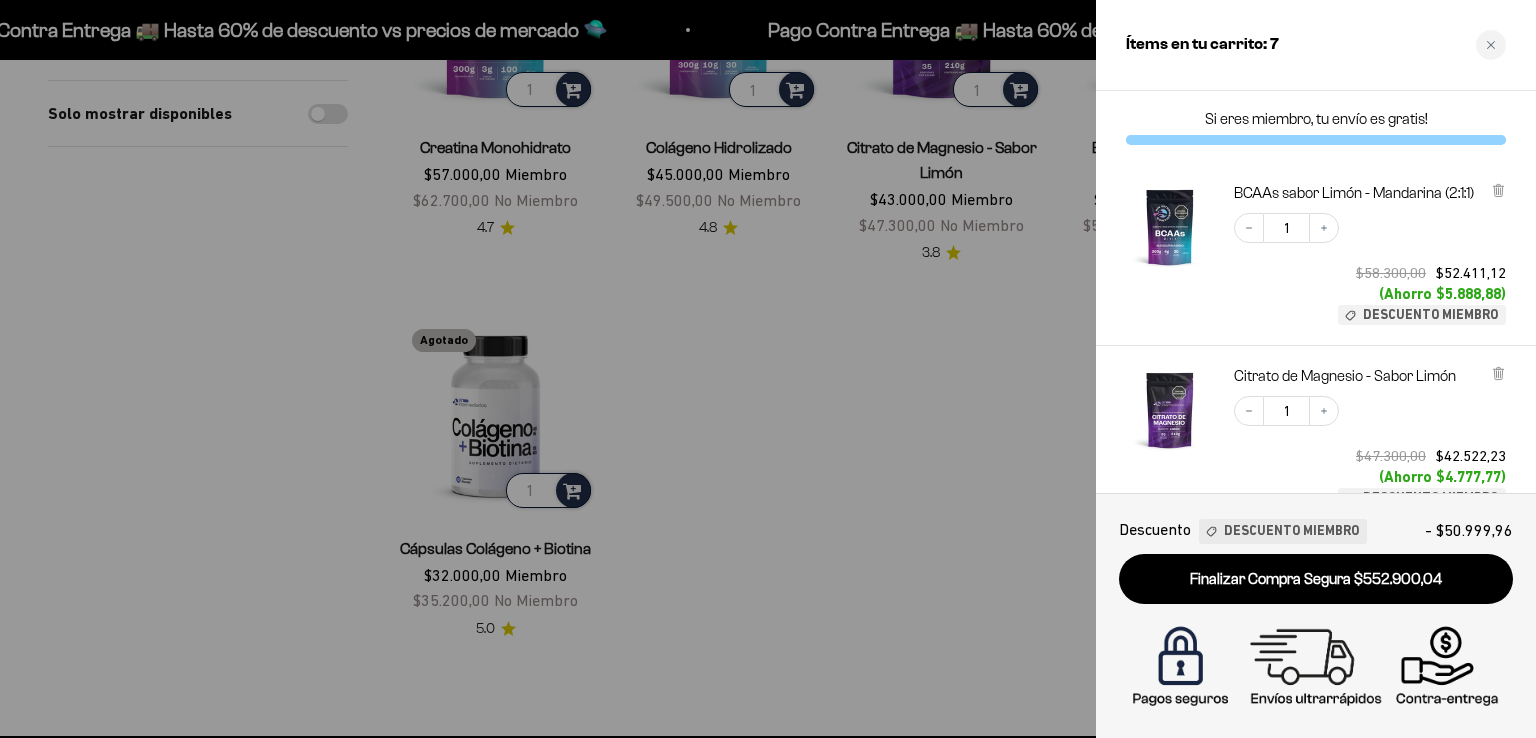 click at bounding box center (768, 369) 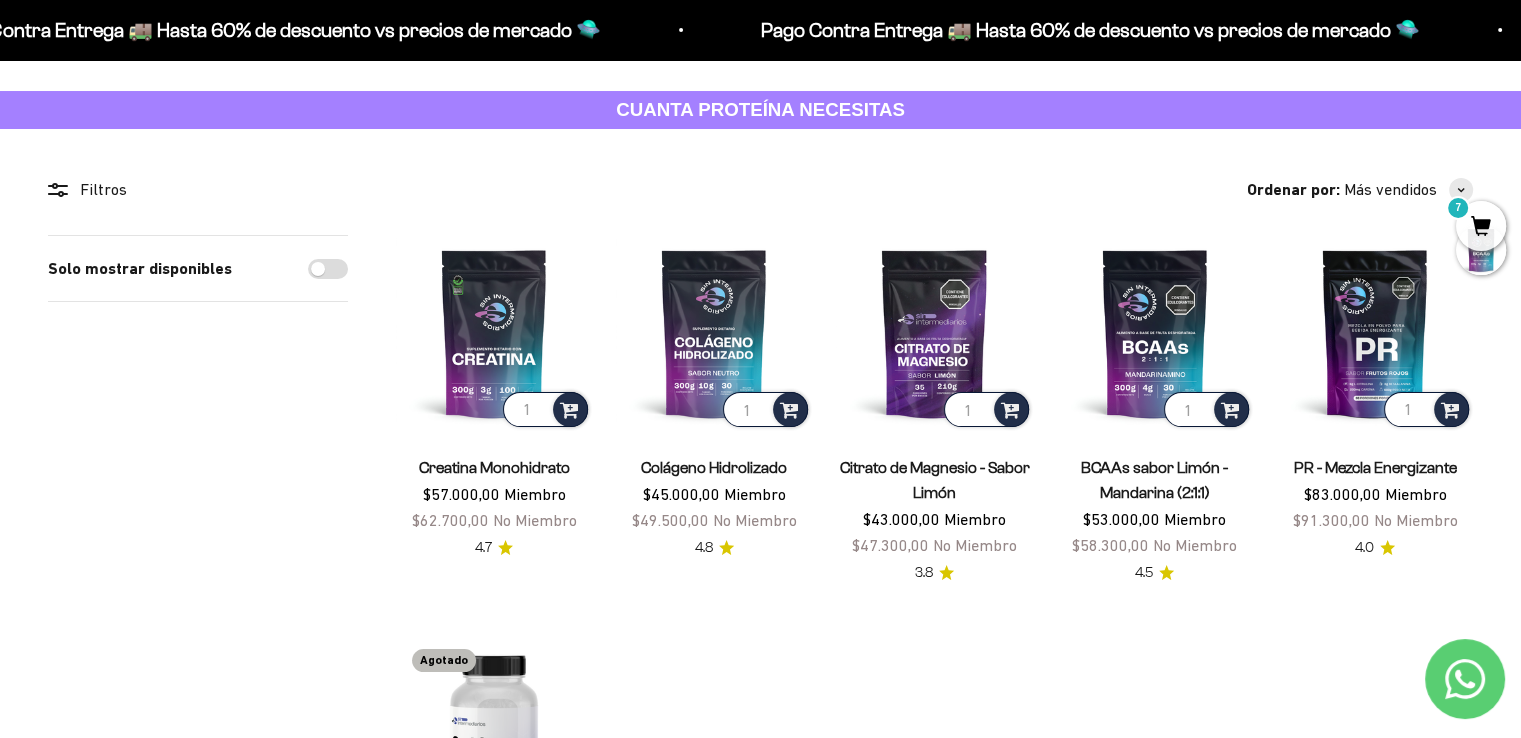 scroll, scrollTop: 0, scrollLeft: 0, axis: both 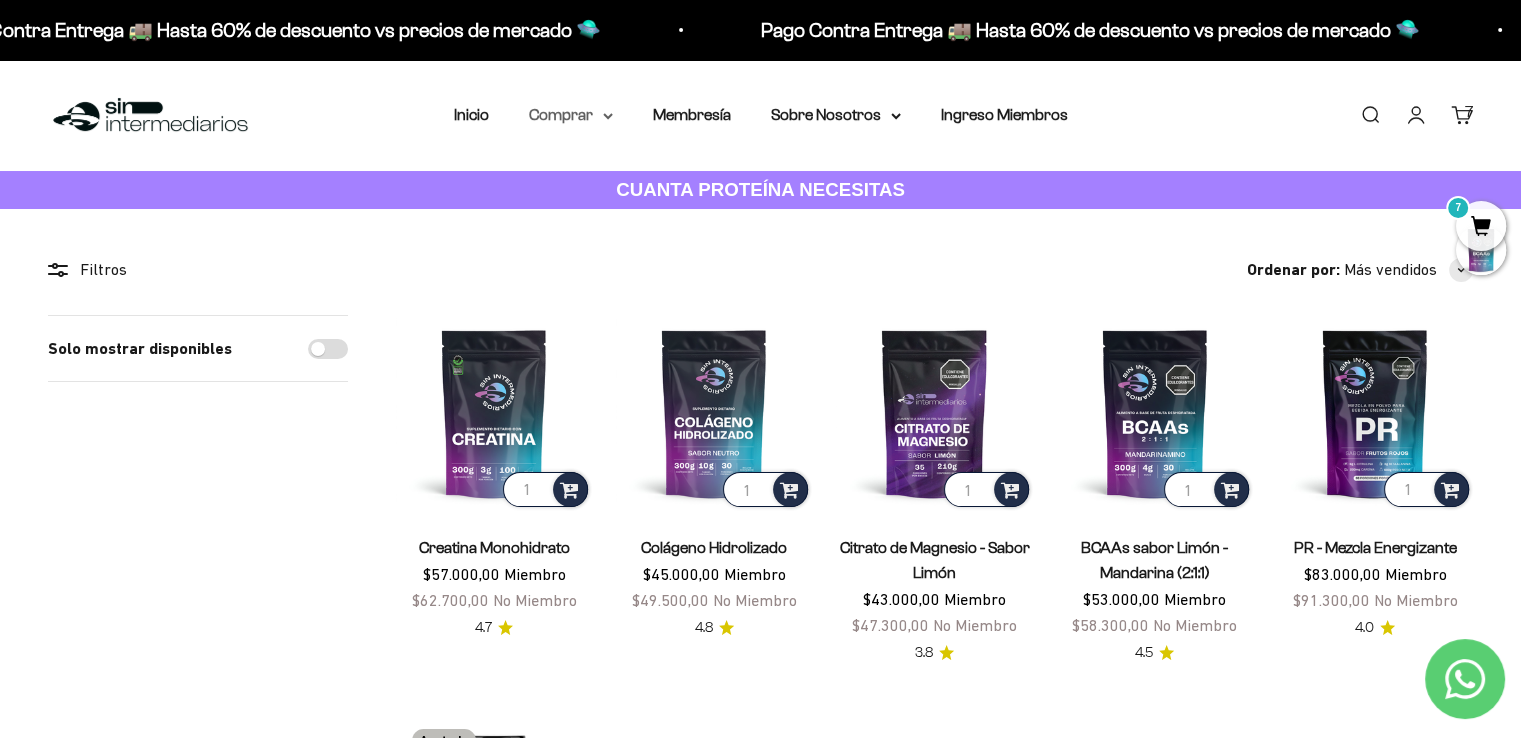 click on "Comprar" at bounding box center (571, 115) 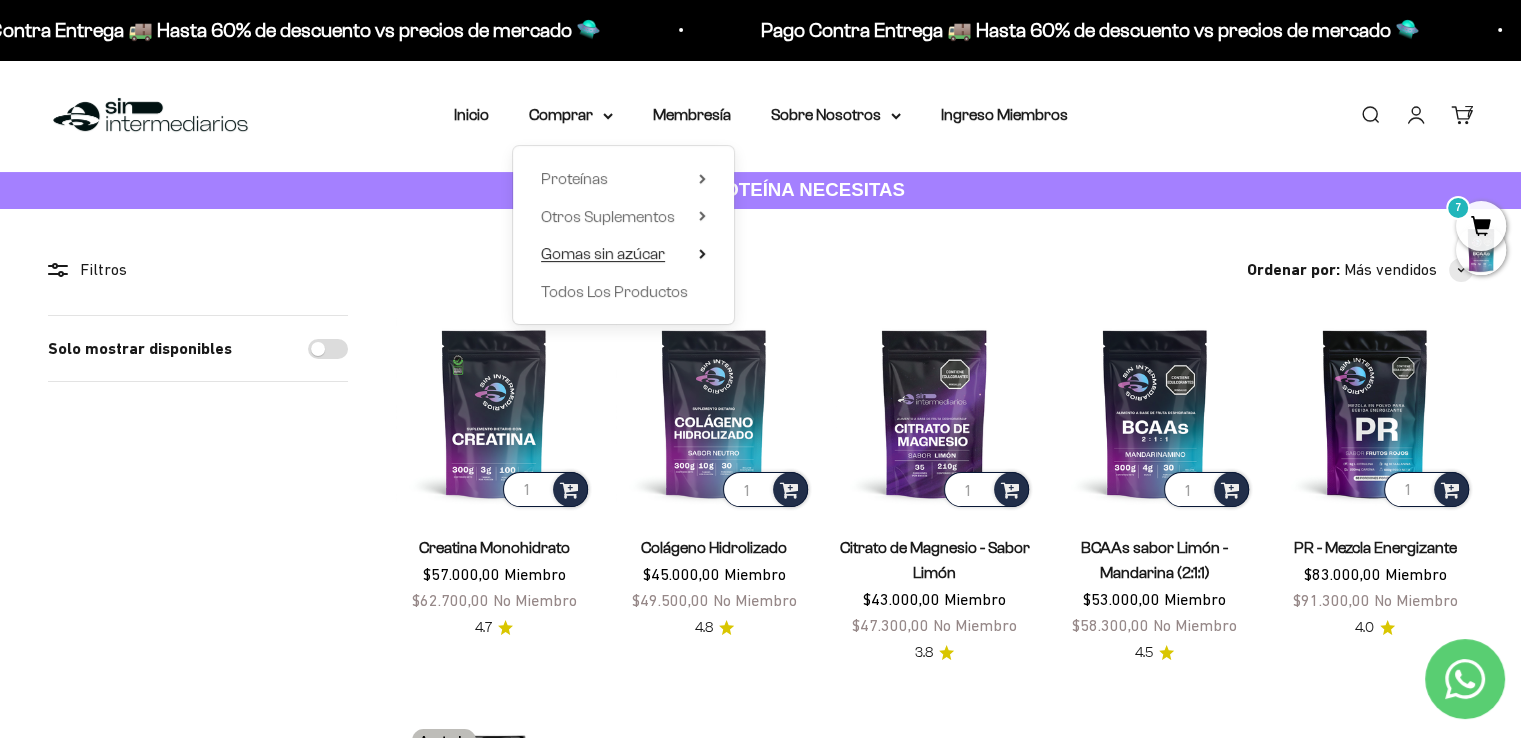 click on "Gomas sin azúcar" at bounding box center (603, 253) 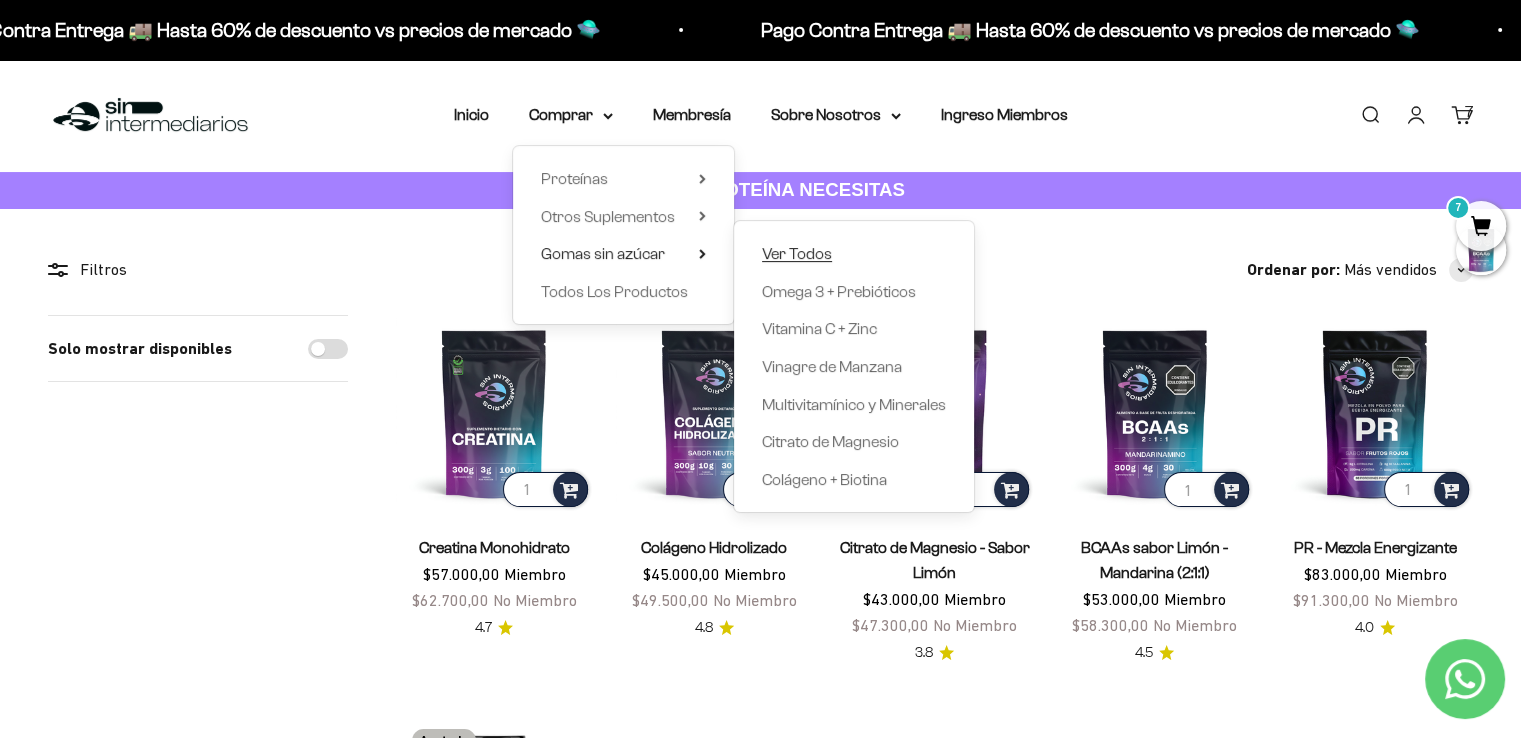 click on "Ver Todos" at bounding box center (797, 253) 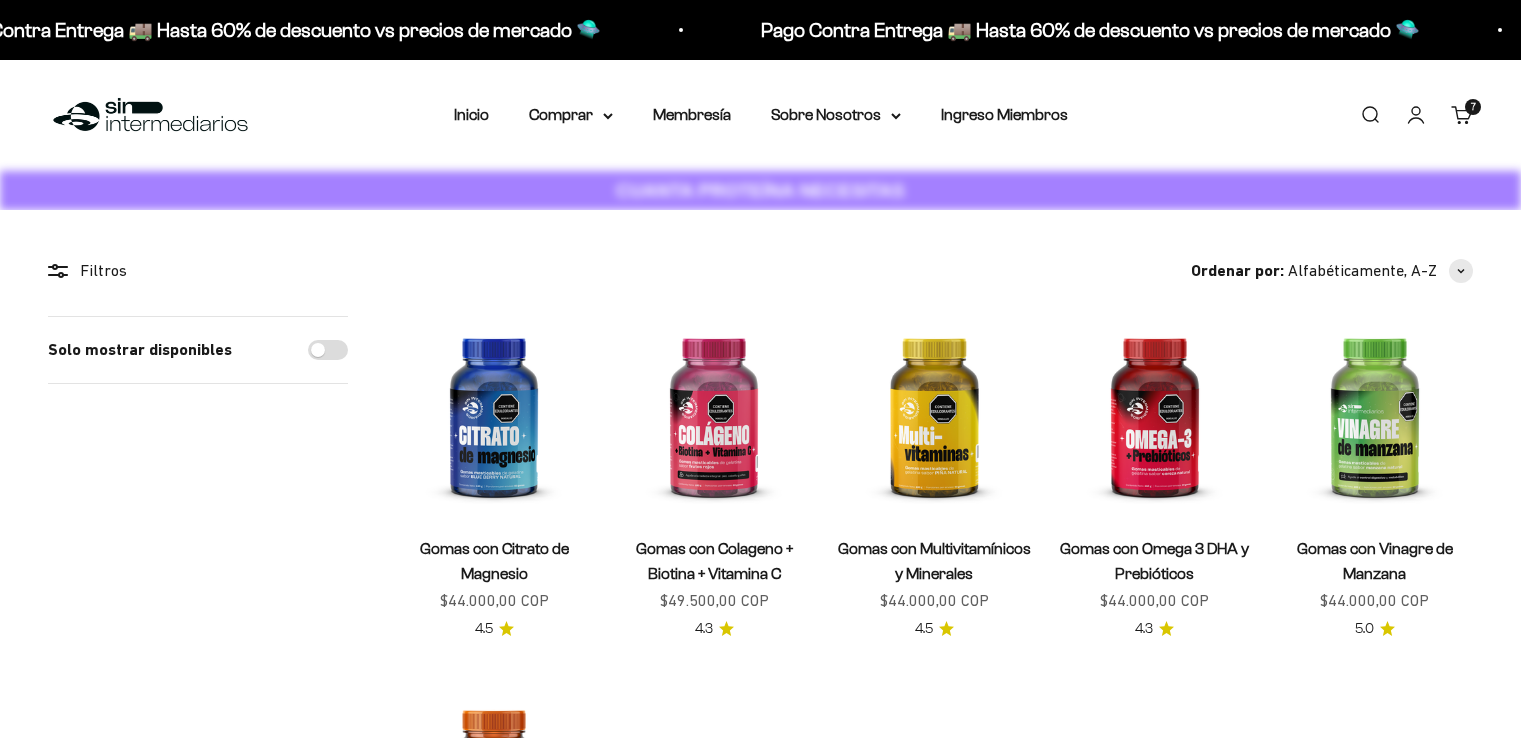 scroll, scrollTop: 0, scrollLeft: 0, axis: both 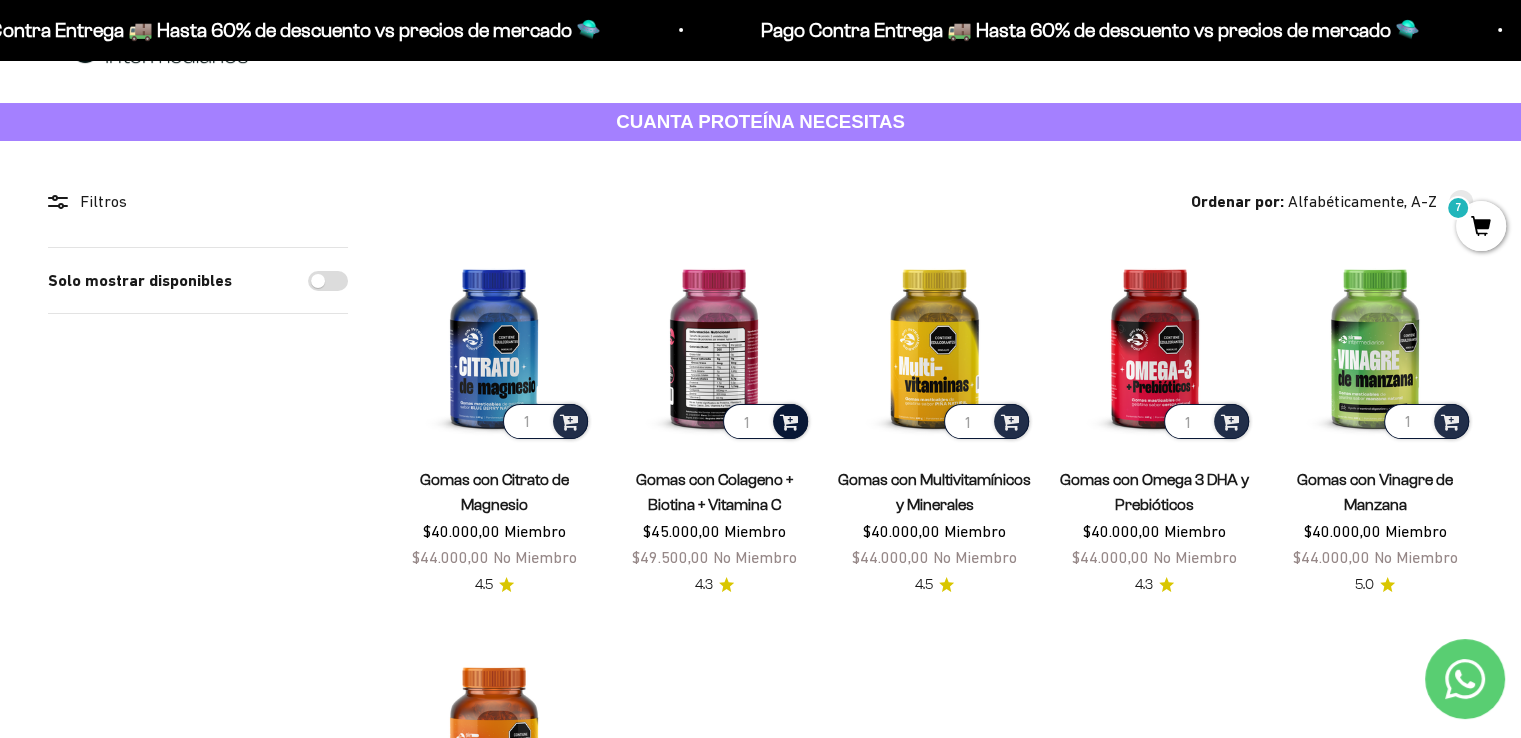click at bounding box center (789, 420) 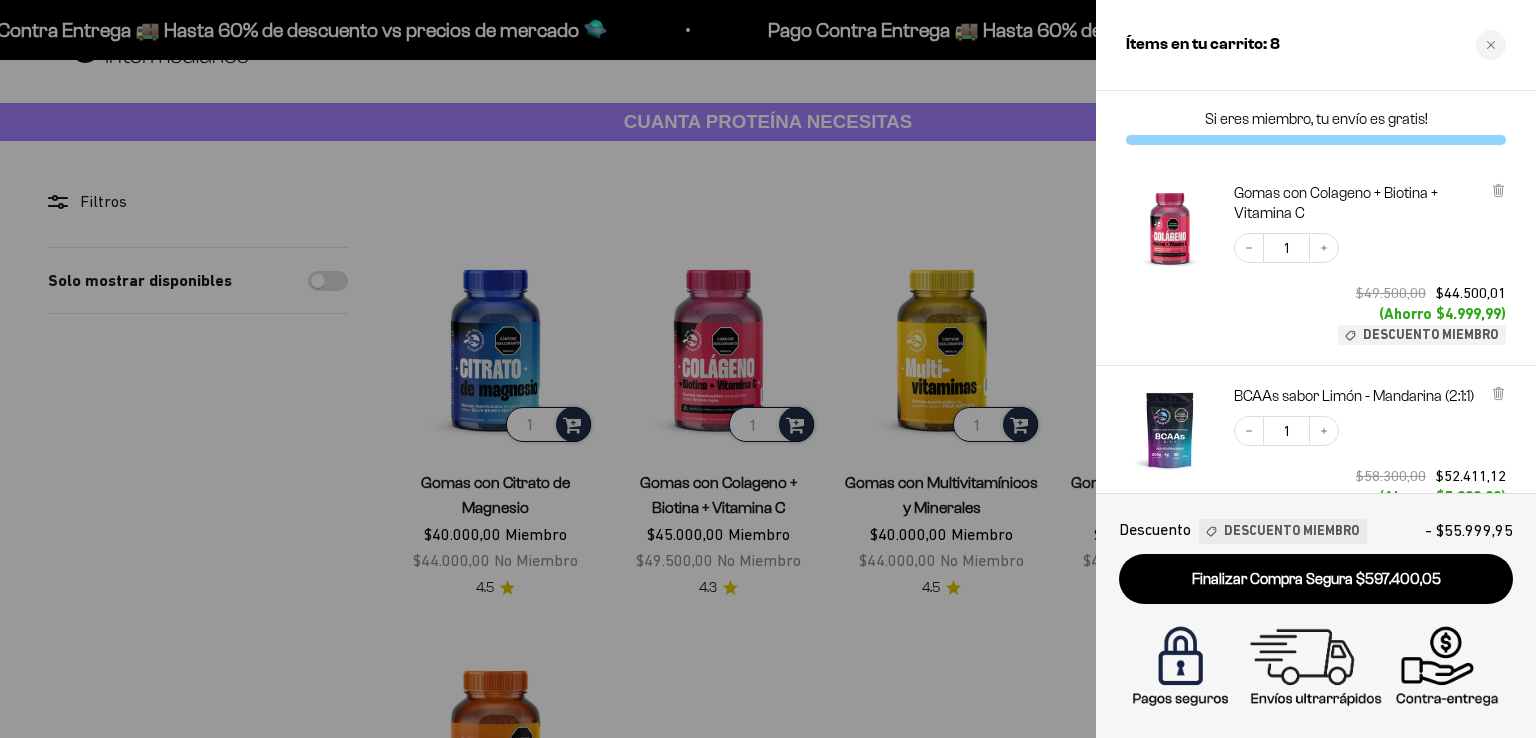 click at bounding box center [768, 369] 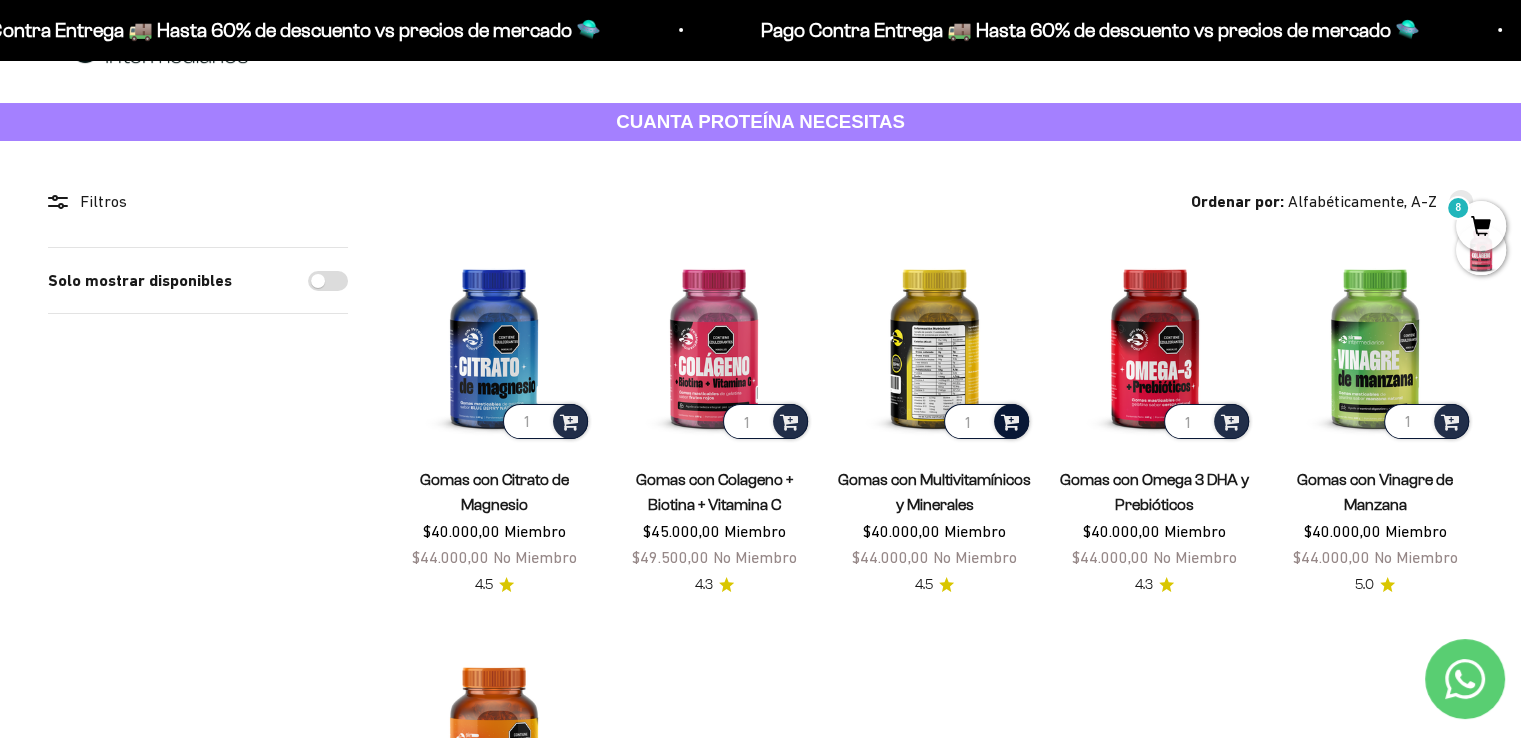 click at bounding box center [1010, 420] 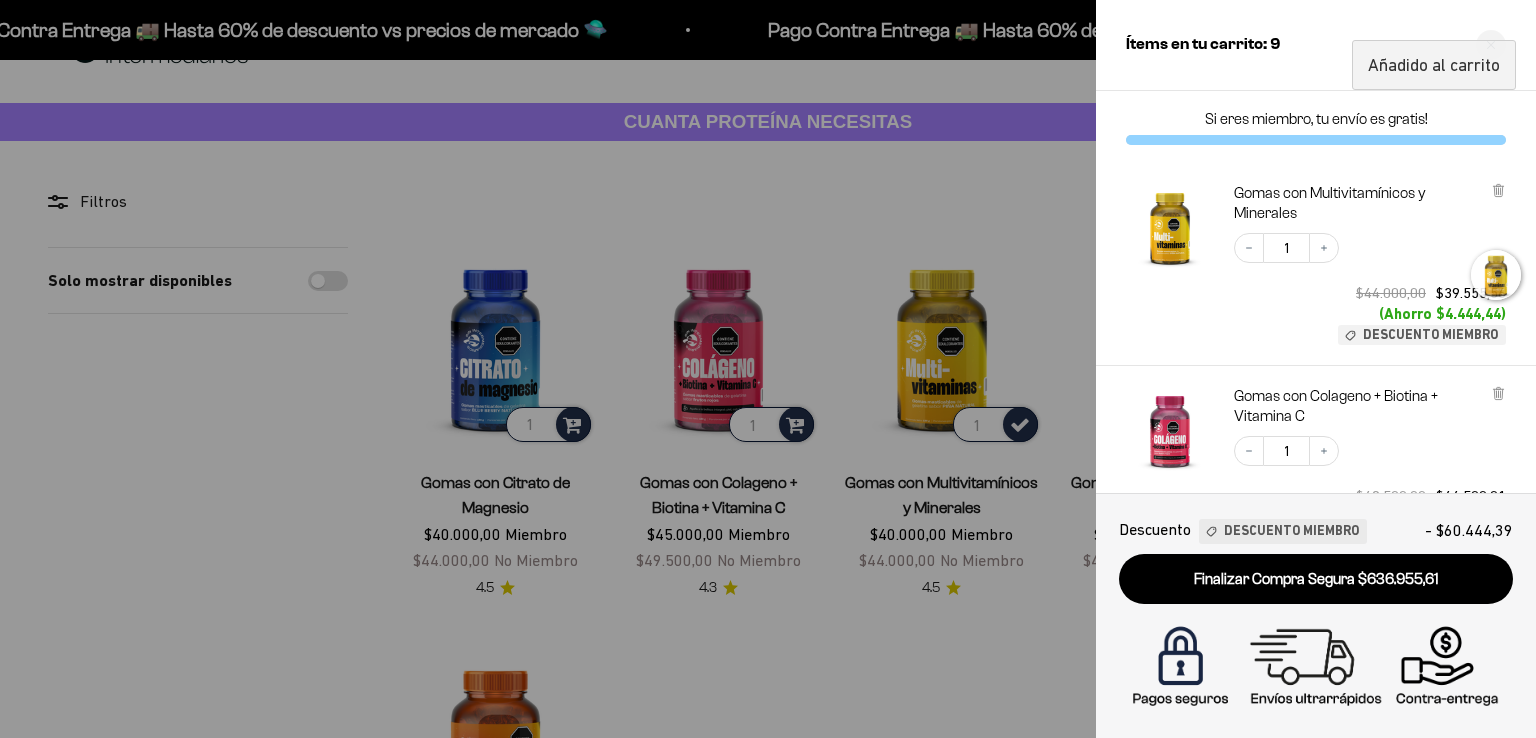 click at bounding box center (768, 369) 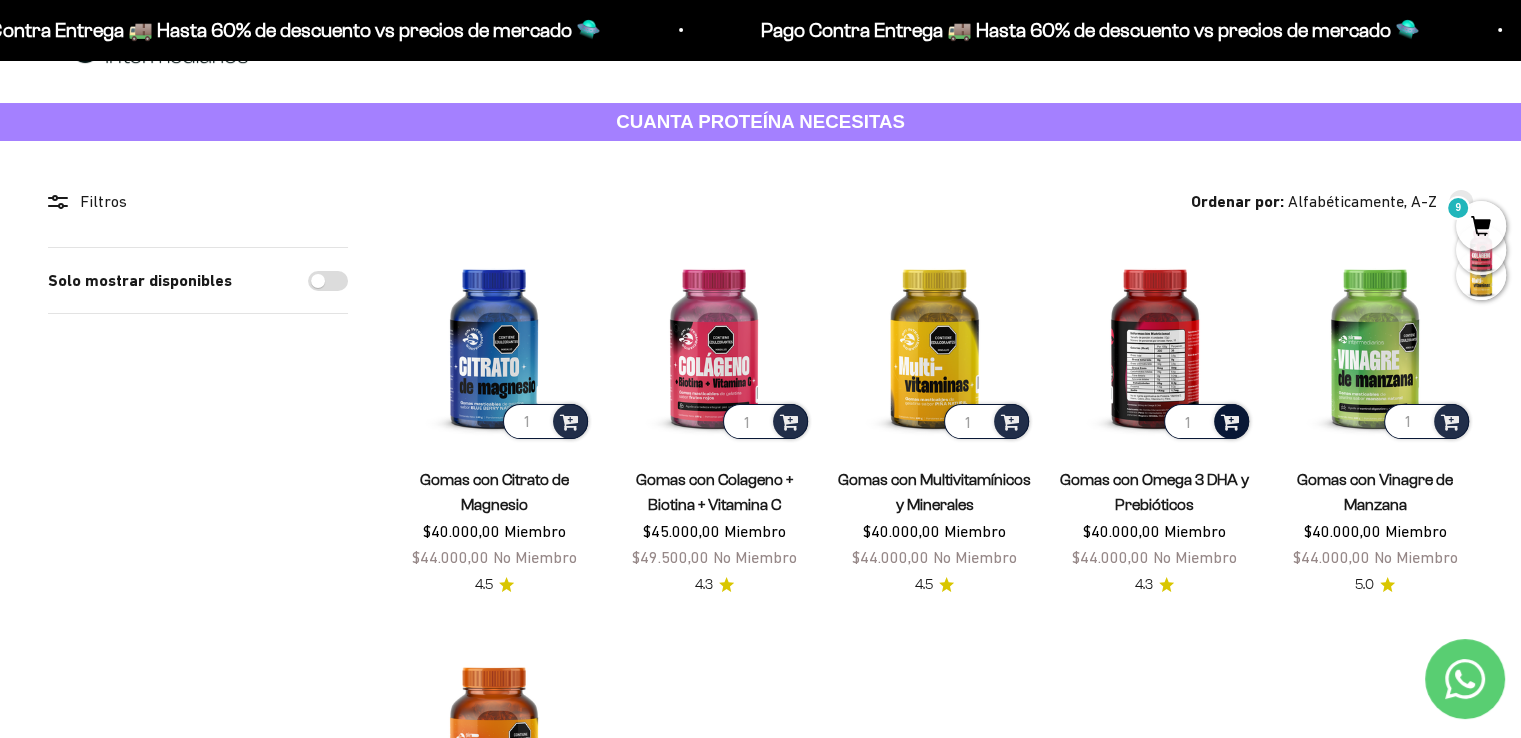 click at bounding box center (1230, 420) 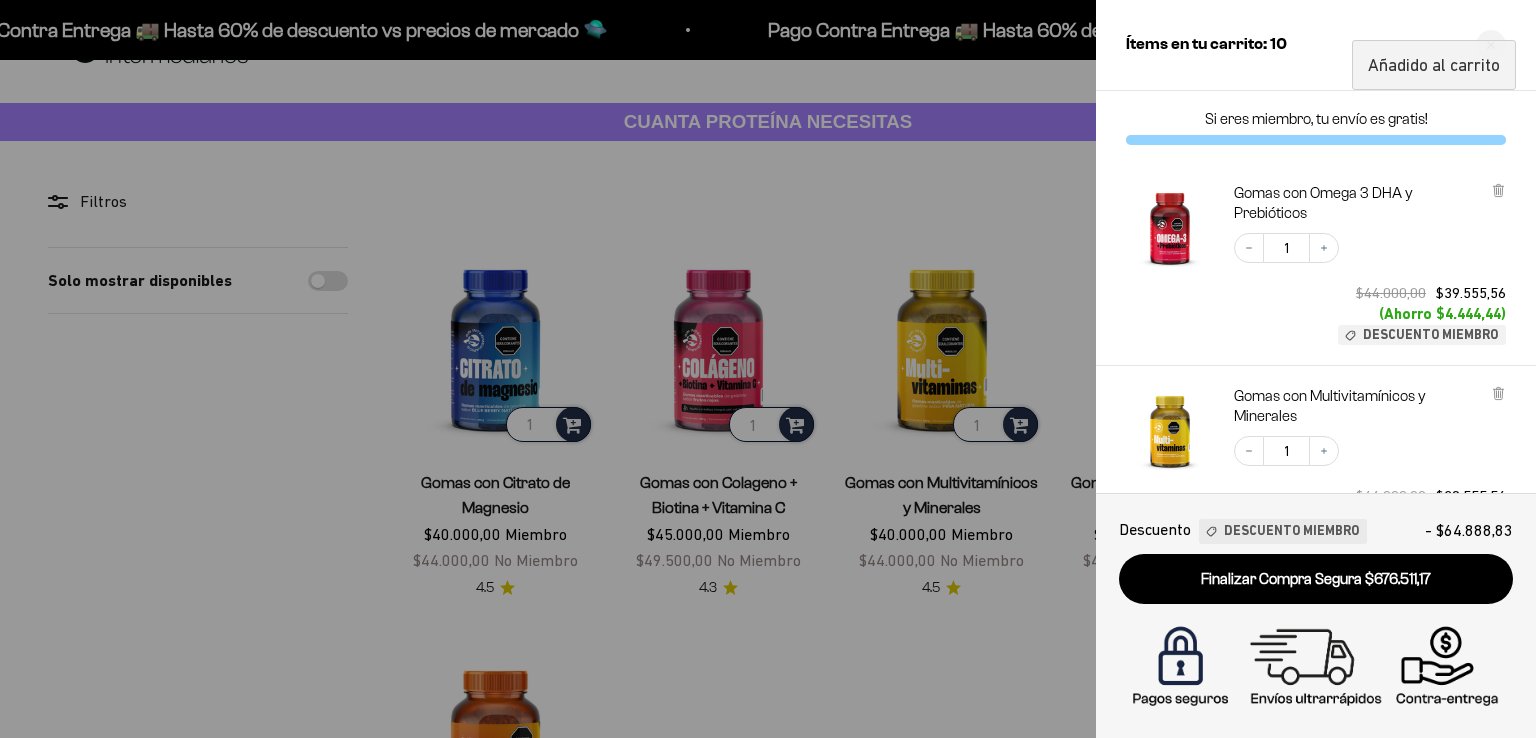 click at bounding box center [768, 369] 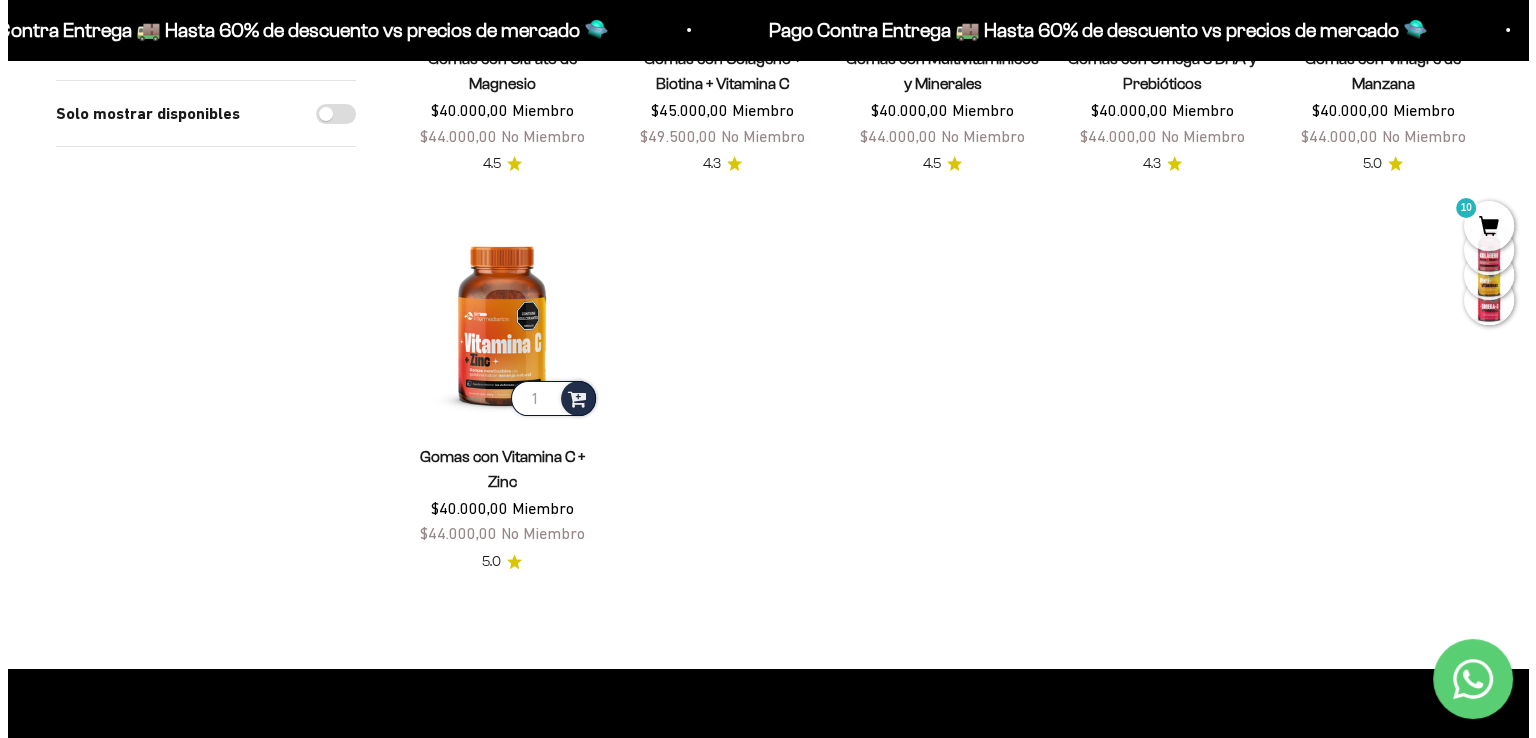 scroll, scrollTop: 493, scrollLeft: 0, axis: vertical 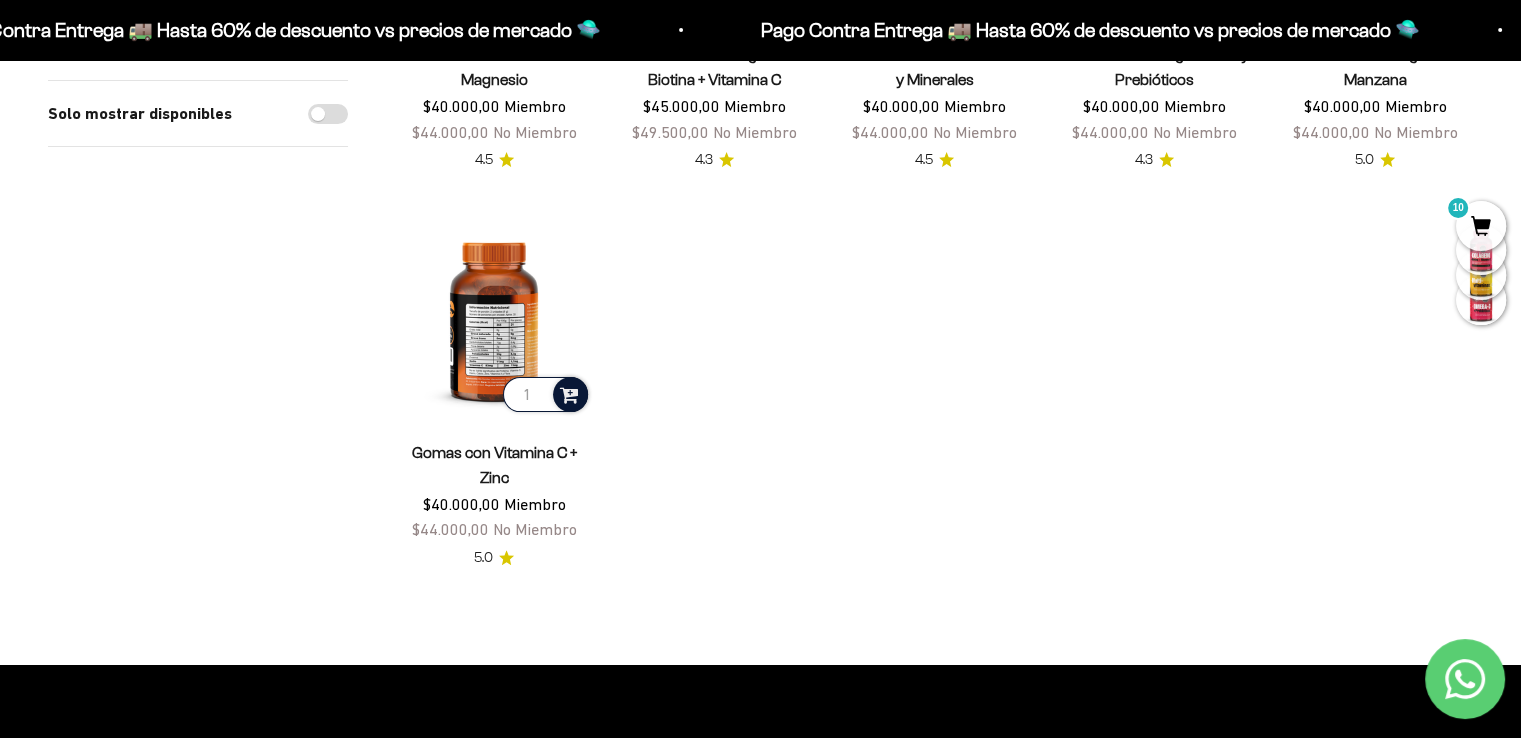click at bounding box center [569, 393] 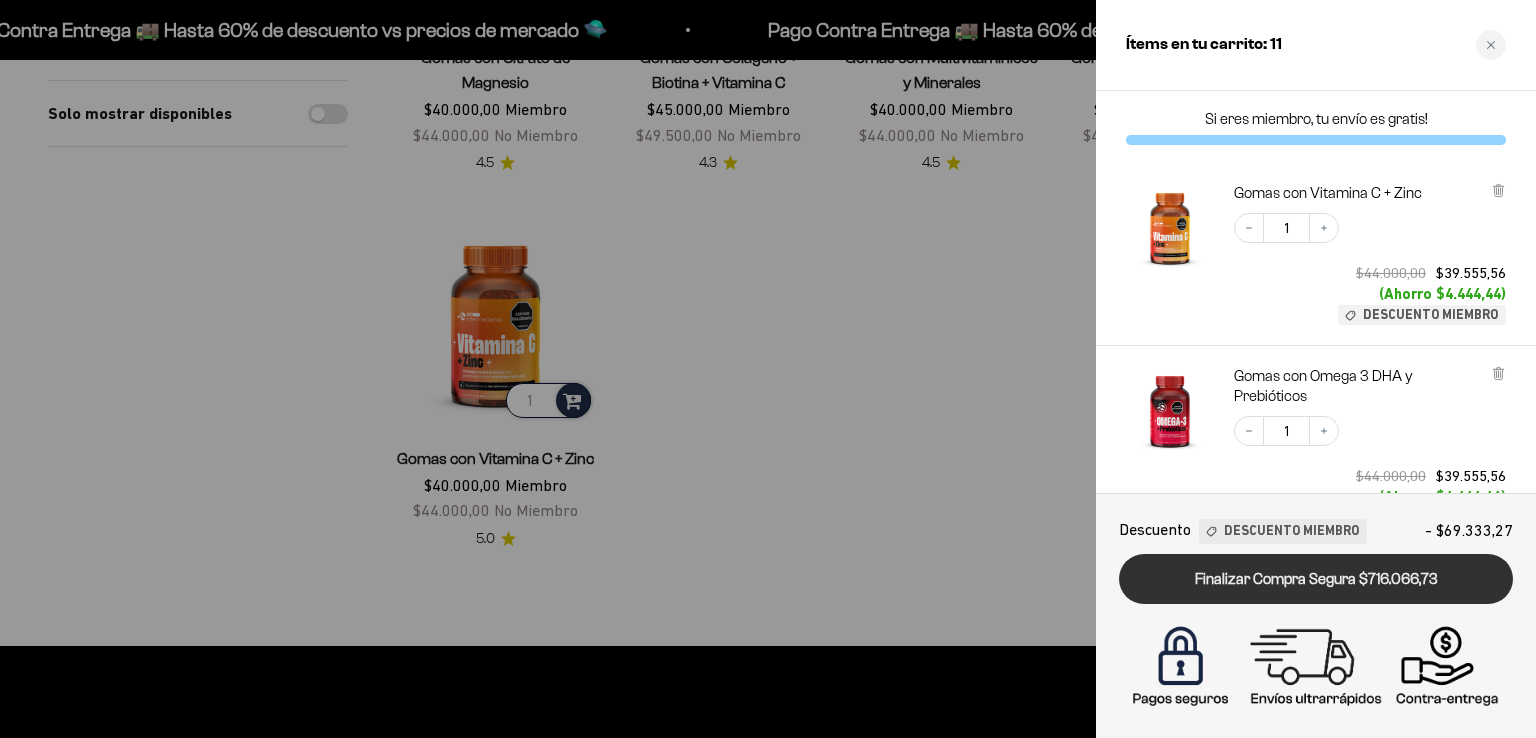 click on "Finalizar Compra Segura $716.066,73" at bounding box center [1316, 579] 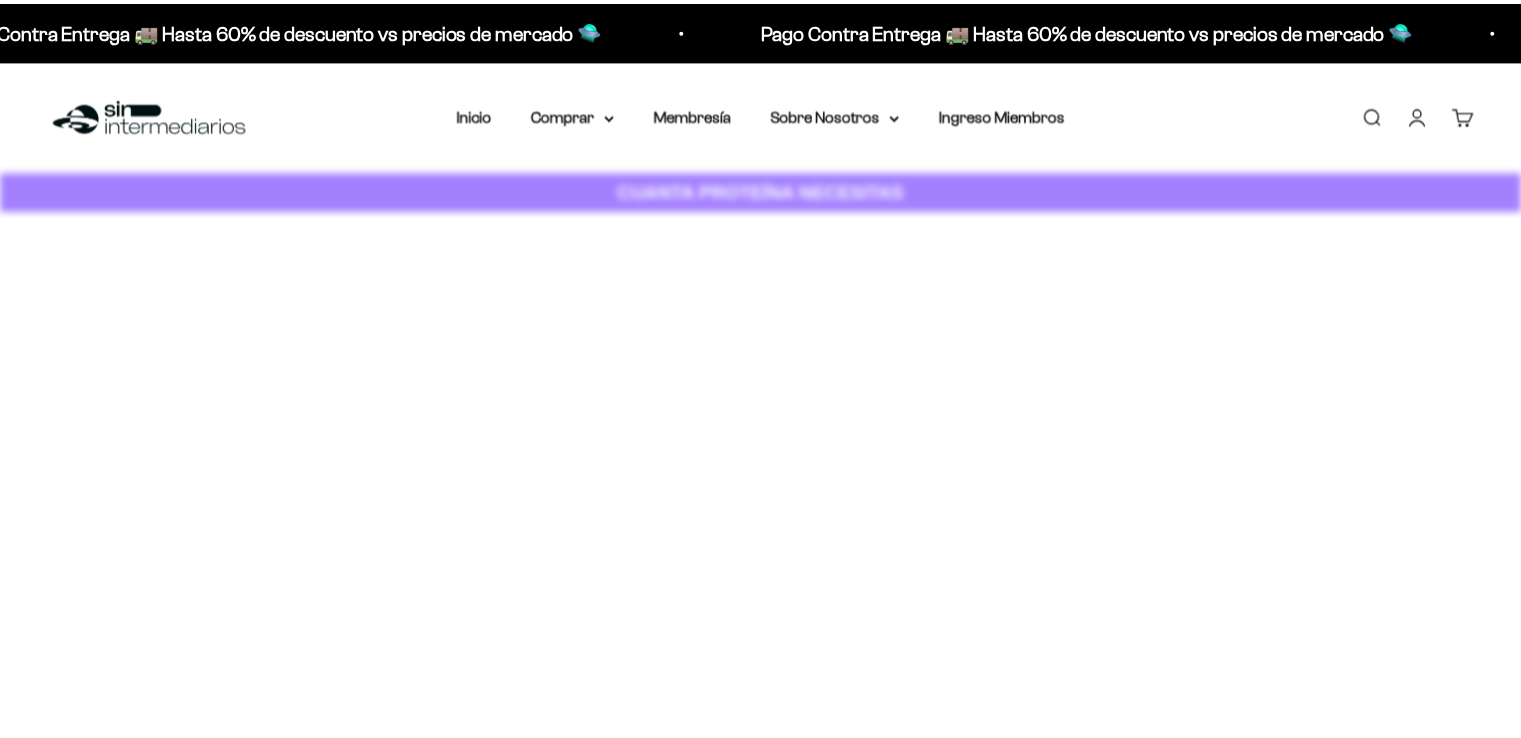 scroll, scrollTop: 0, scrollLeft: 0, axis: both 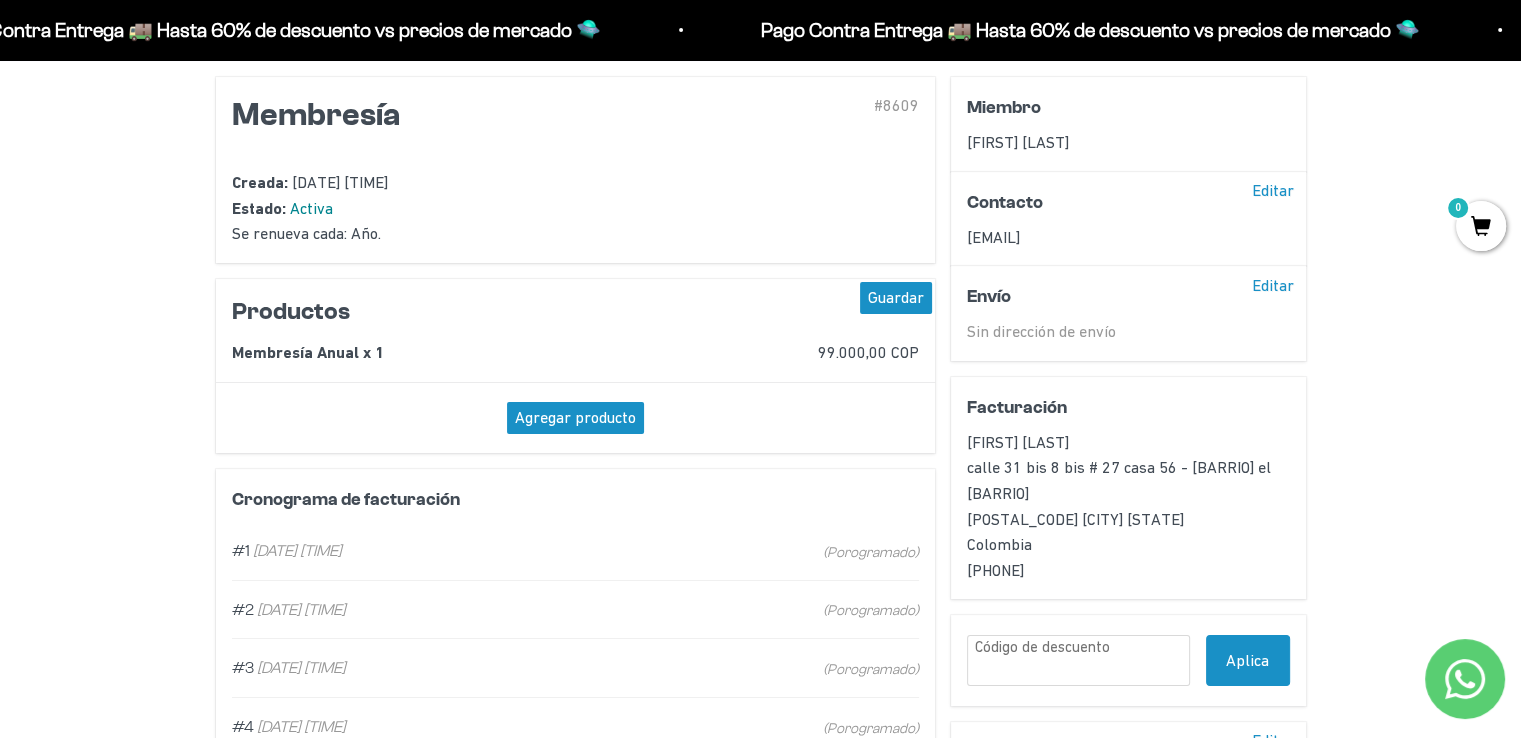 click on "Editar" at bounding box center (1273, 285) 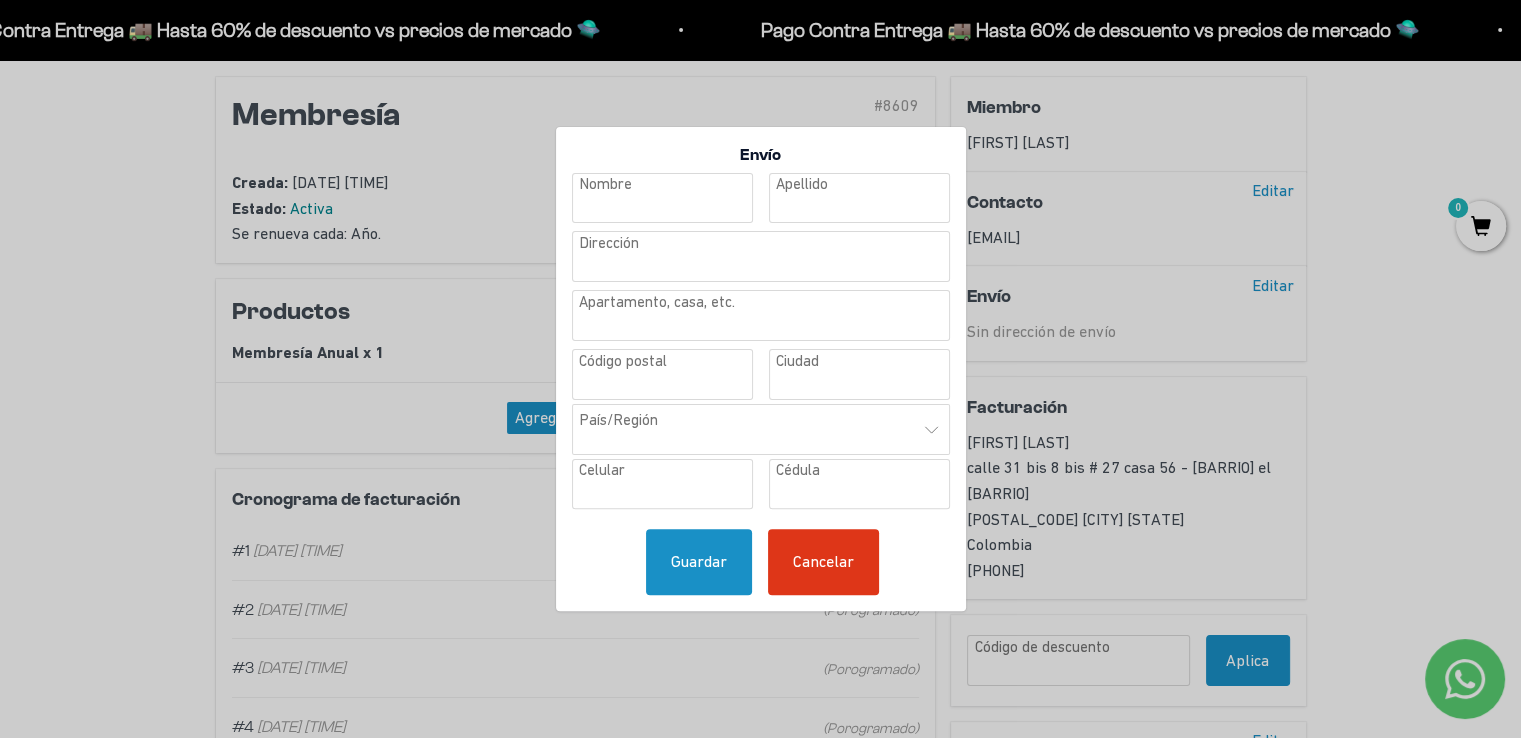 click at bounding box center [662, 198] 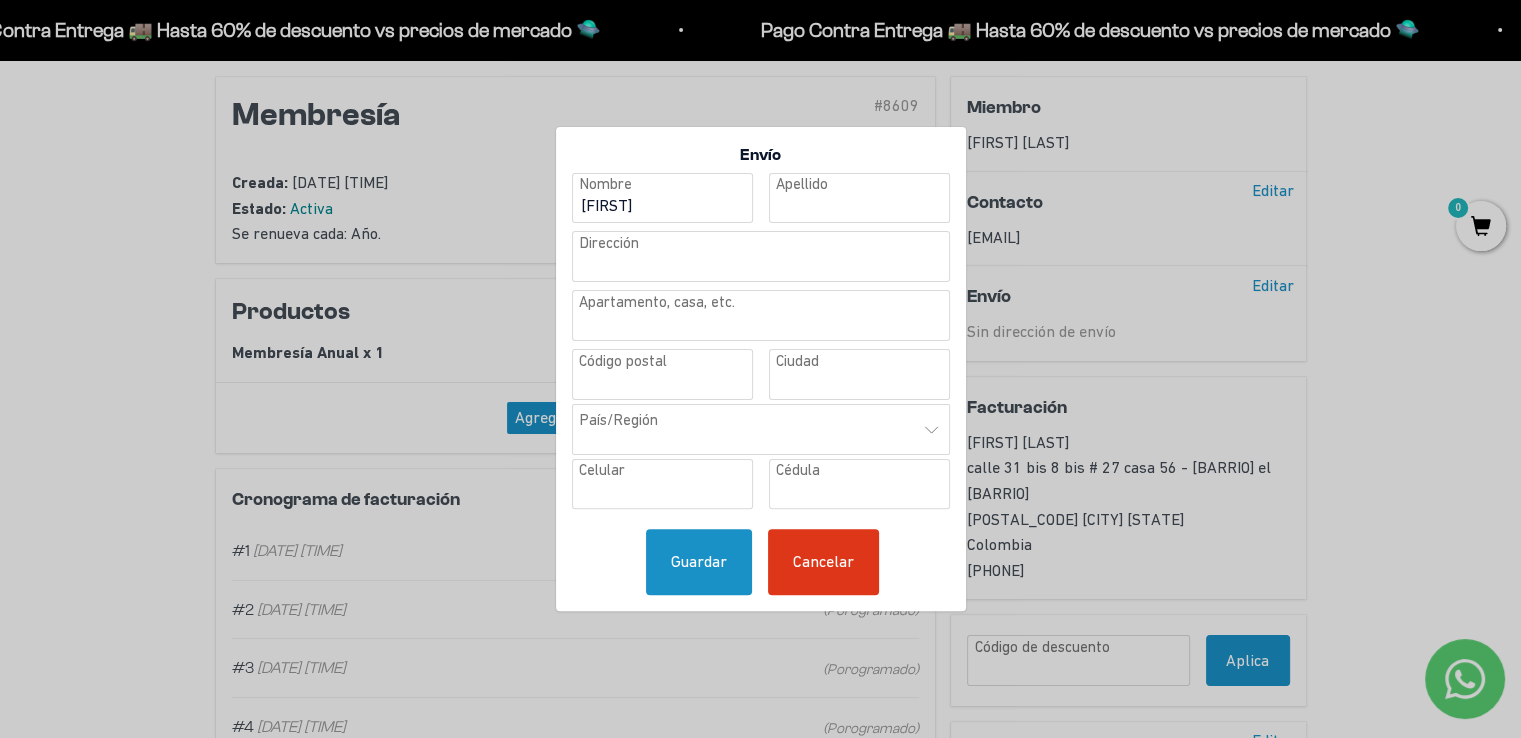 type on "[LAST]" 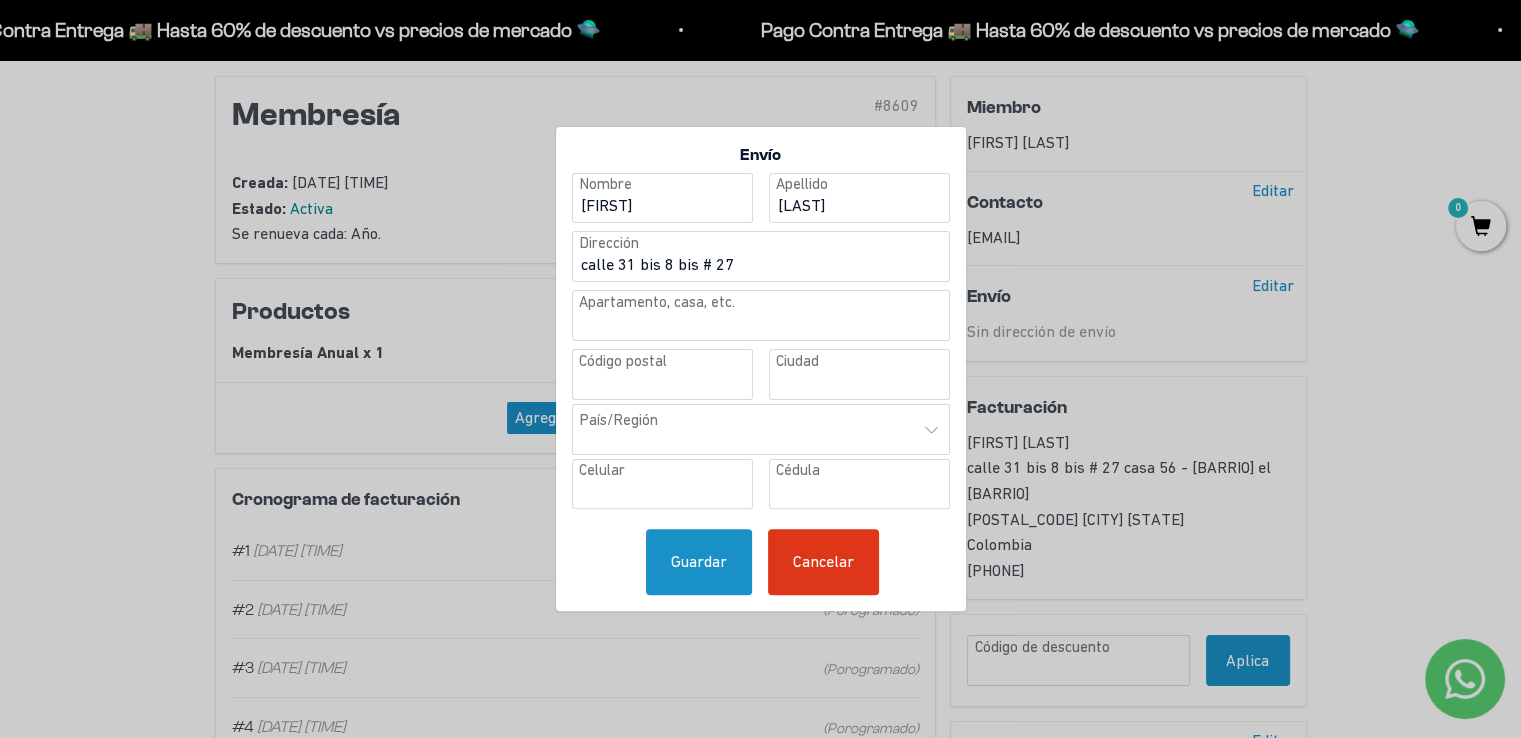 type on "[POSTAL_CODE]" 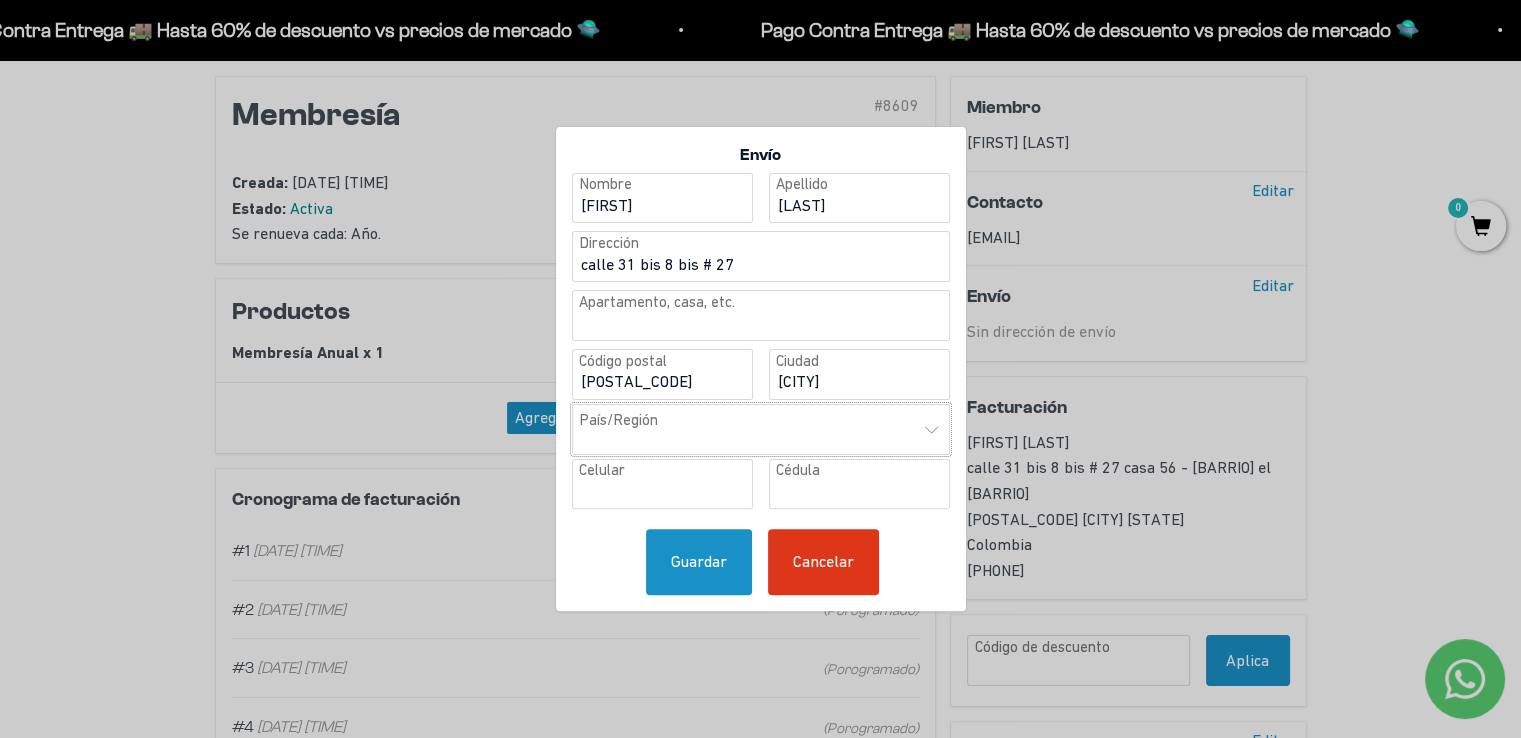 select on "CO" 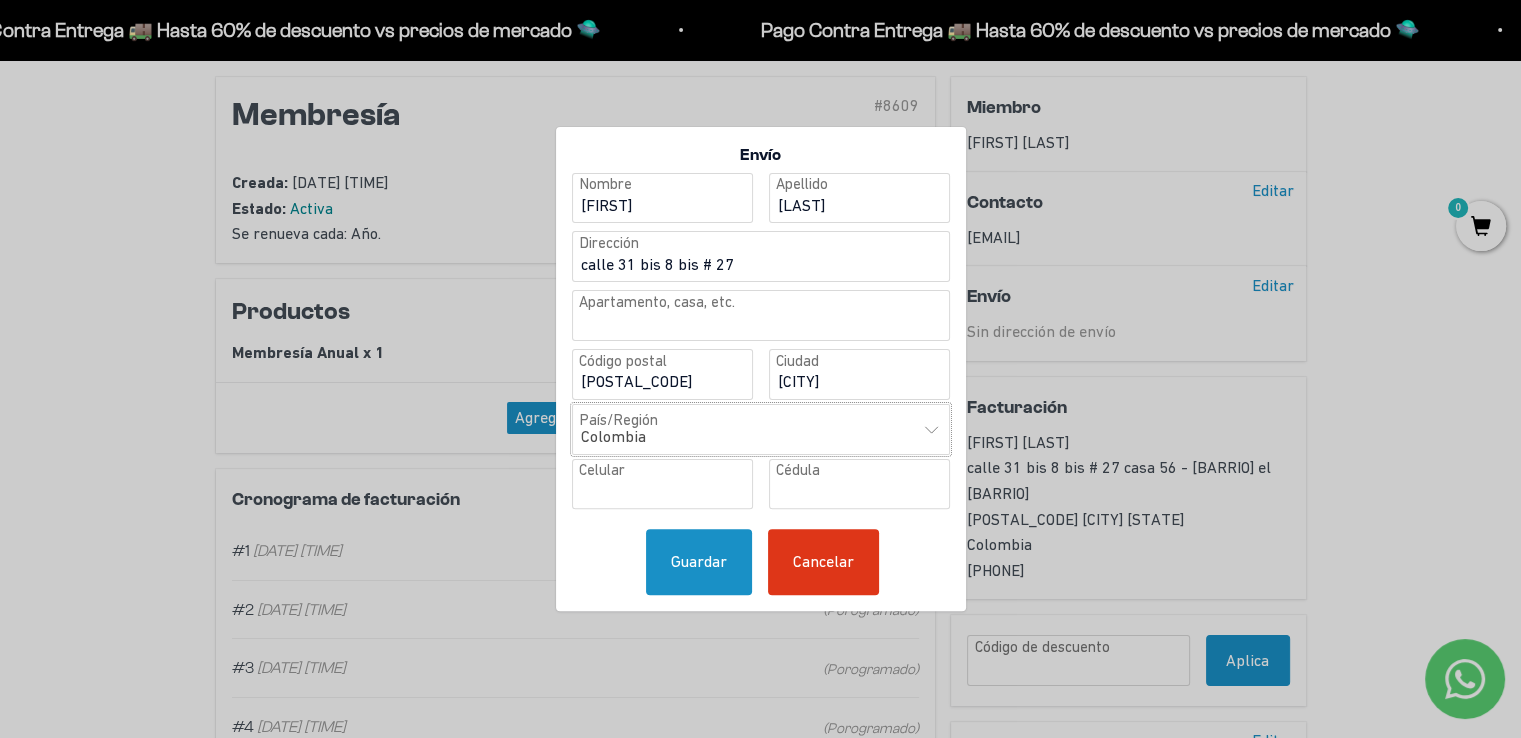 type on "[PHONE]" 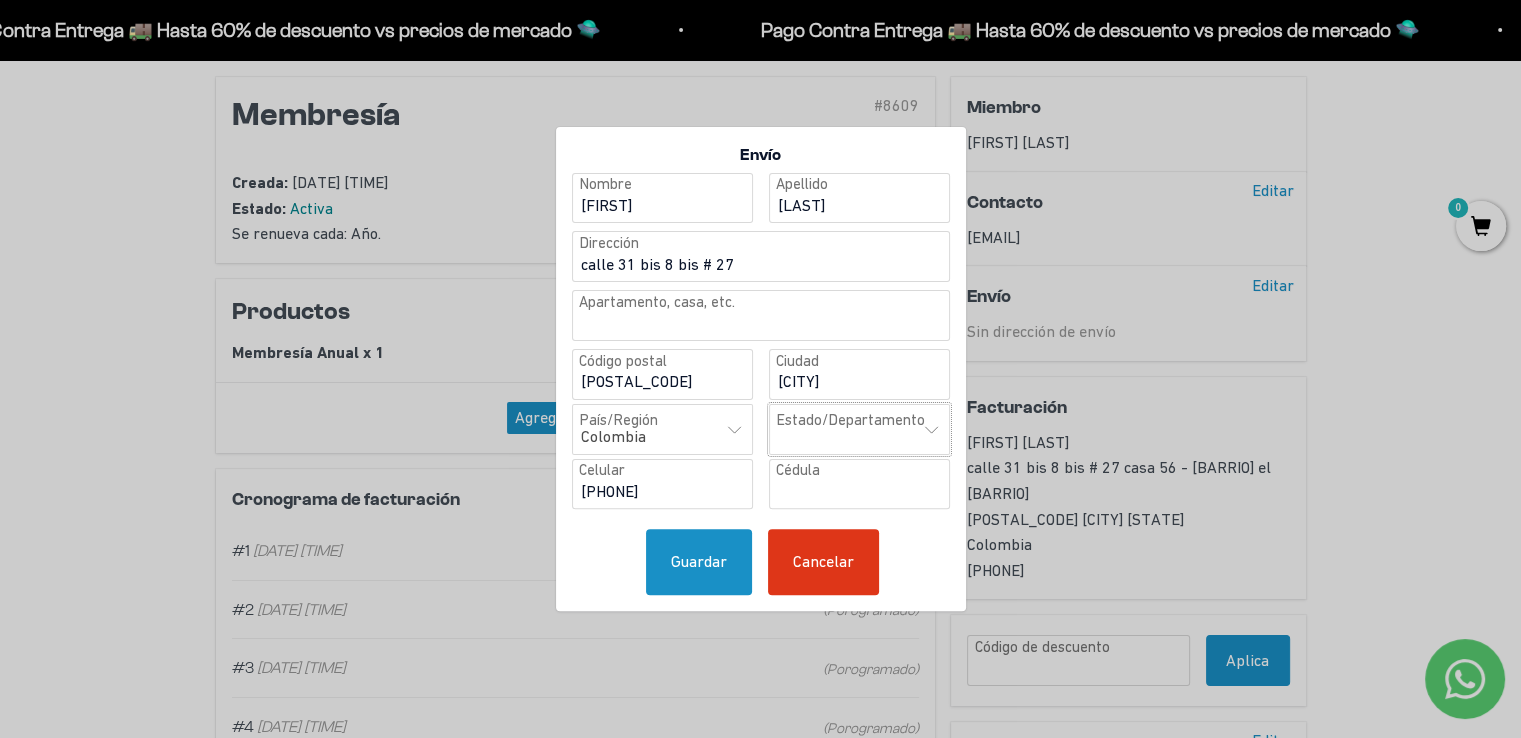 select on "[STATE_CODE]" 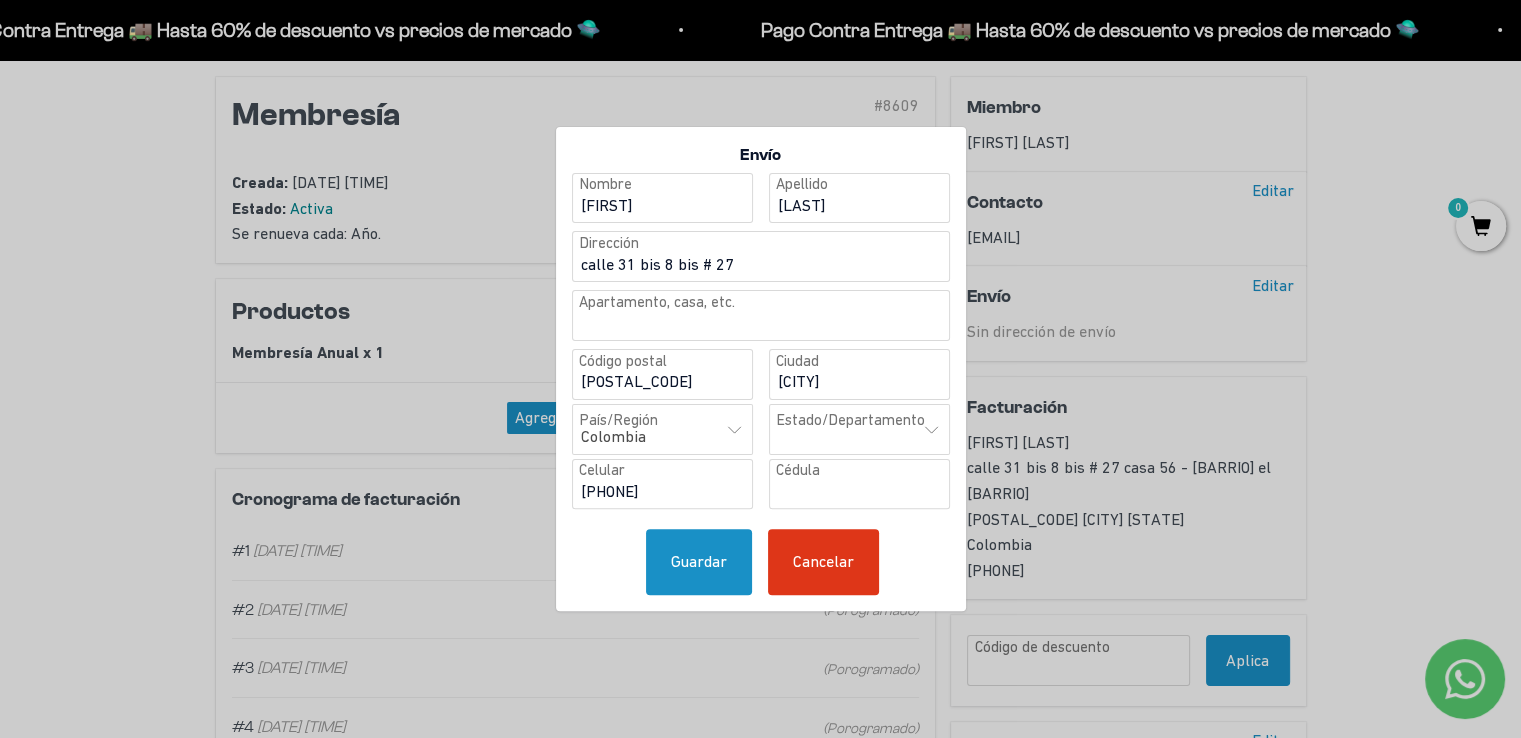 click at bounding box center (761, 315) 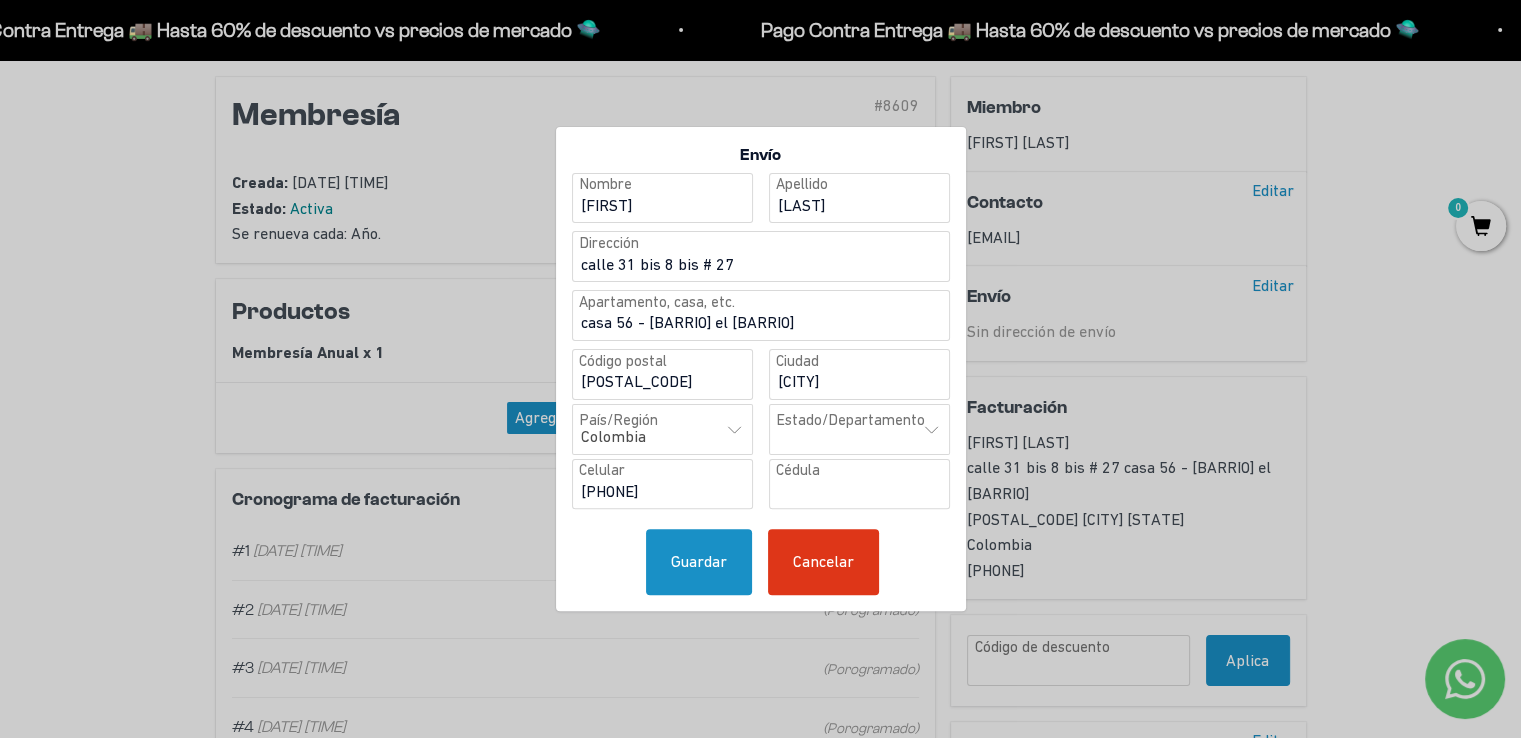 type on "casa 56 - [BARRIO] el [BARRIO]" 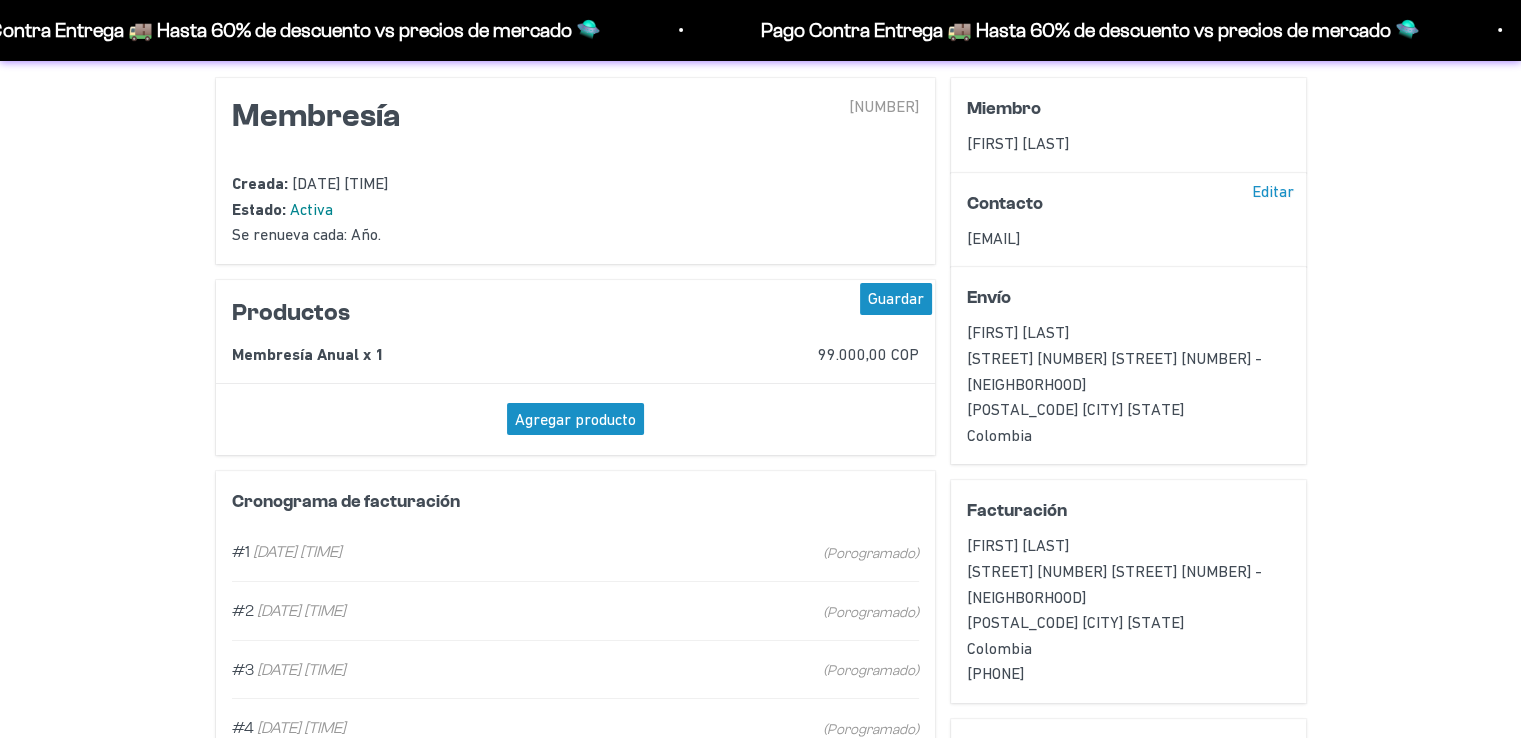 scroll, scrollTop: 148, scrollLeft: 0, axis: vertical 